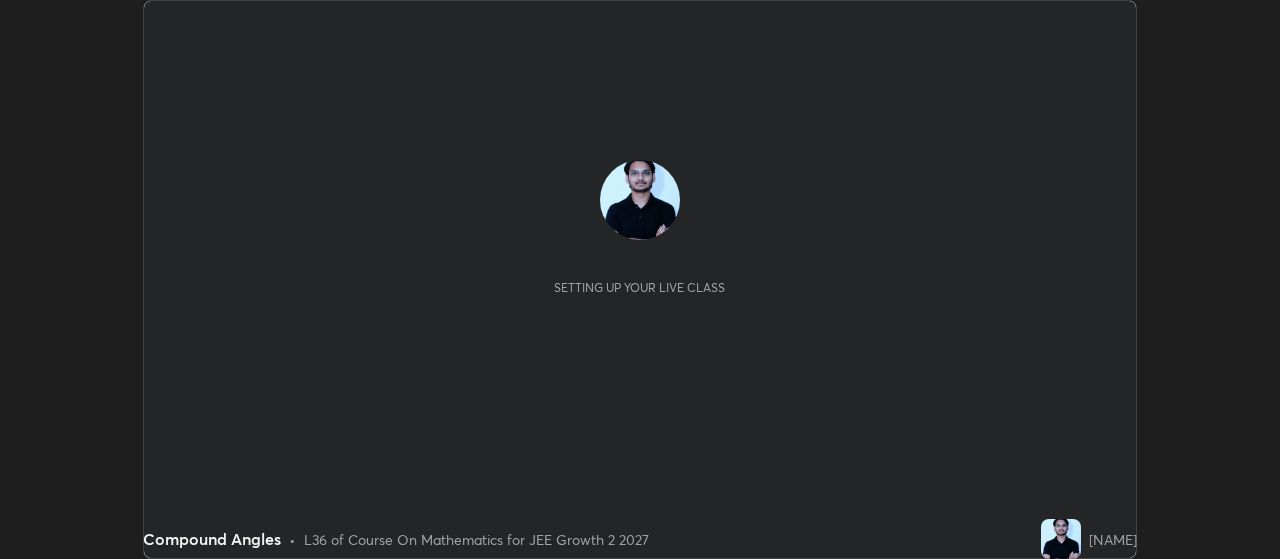 scroll, scrollTop: 0, scrollLeft: 0, axis: both 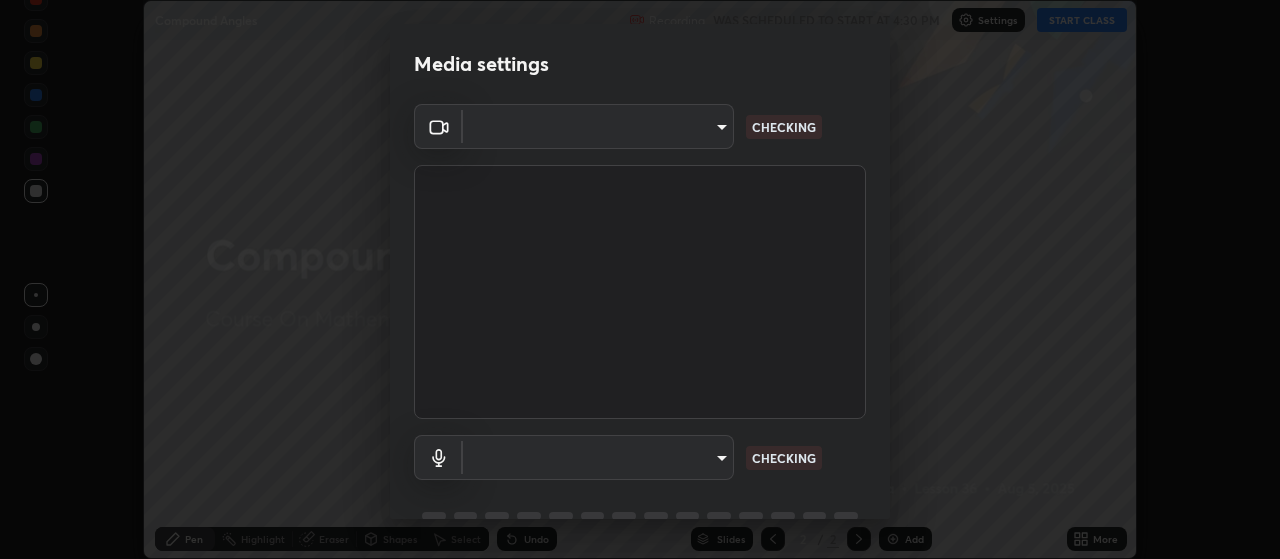 type on "2799a15bf51deb1bcee5c9b54a5eb414770fd2f64da2d07a78de59012524a76d" 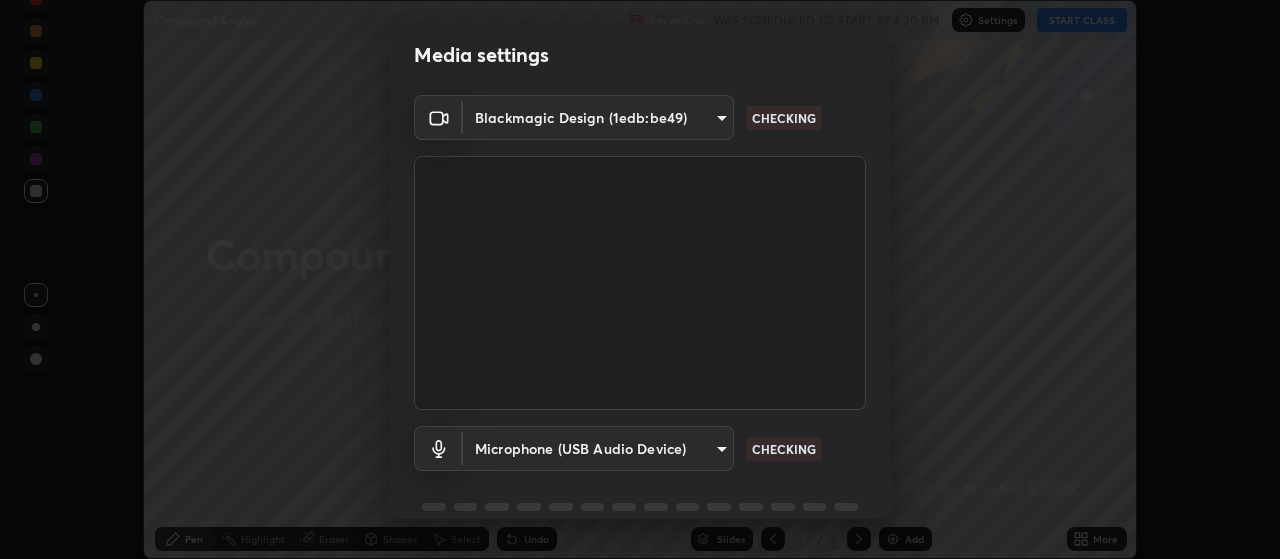 scroll, scrollTop: 88, scrollLeft: 0, axis: vertical 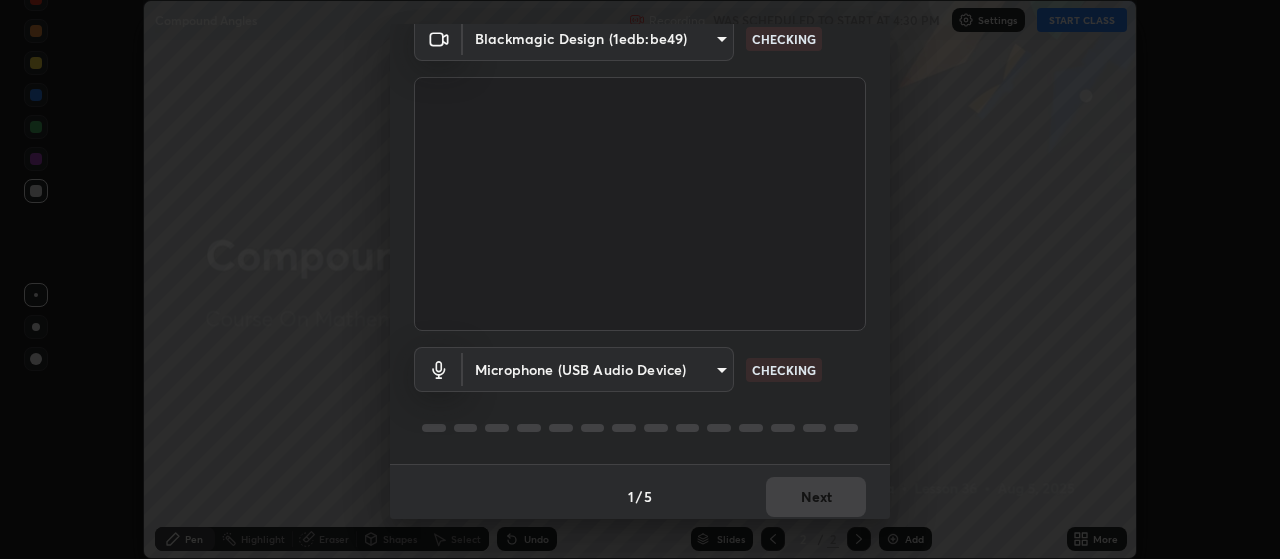 click on "Erase all Compound Angles Recording WAS SCHEDULED TO START AT  4:30 PM Settings START CLASS Setting up your live class Compound Angles • L36 of Course On Mathematics for JEE Growth 2 2027 [NAME] Pen Highlight Eraser Shapes Select Undo Slides 2 / 2 Add More No doubts shared Encourage your learners to ask a doubt for better clarity Report an issue Reason for reporting Buffering Chat not working Audio - Video sync issue Educator video quality low ​ Attach an image Report Media settings Blackmagic Design (1edb:be49) 2799a15bf51deb1bcee5c9b54a5eb414770fd2f64da2d07a78de59012524a76d CHECKING Microphone (USB Audio Device) 284cf1b82a0230a026bd7010716afe92a30e9dfb133aa6ee7d12364963cf353f CHECKING 1 / 5 Next" at bounding box center [640, 279] 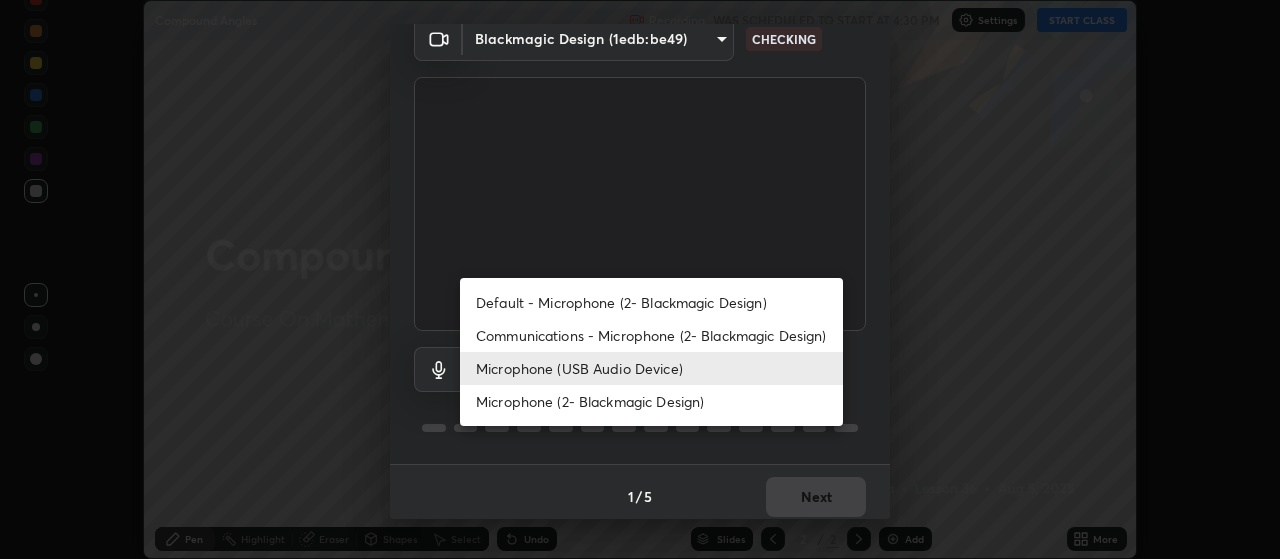 click on "Communications - Microphone (2- Blackmagic Design)" at bounding box center (651, 335) 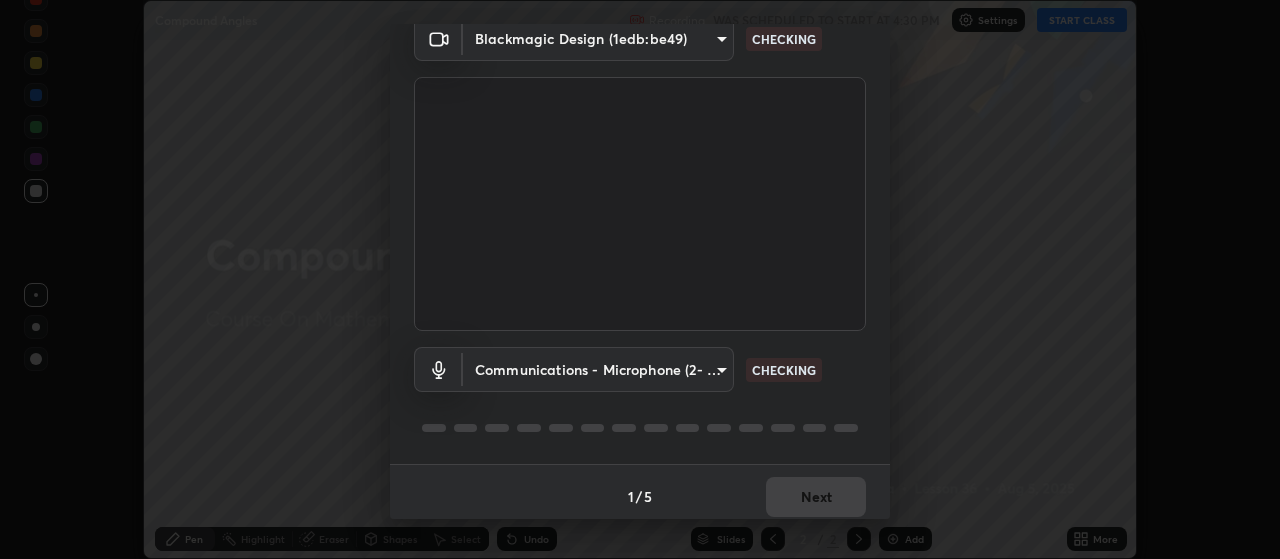 click on "Erase all Compound Angles Recording WAS SCHEDULED TO START AT  4:30 PM Settings START CLASS Setting up your live class Compound Angles • L36 of Course On Mathematics for JEE Growth 2 2027 [NAME] Pen Highlight Eraser Shapes Select Undo Slides 2 / 2 Add More No doubts shared Encourage your learners to ask a doubt for better clarity Report an issue Reason for reporting Buffering Chat not working Audio - Video sync issue Educator video quality low ​ Attach an image Report Media settings Blackmagic Design (1edb:be49) 2799a15bf51deb1bcee5c9b54a5eb414770fd2f64da2d07a78de59012524a76d CHECKING Communications - Microphone (2- Blackmagic Design) communications CHECKING 1 / 5 Next" at bounding box center [640, 279] 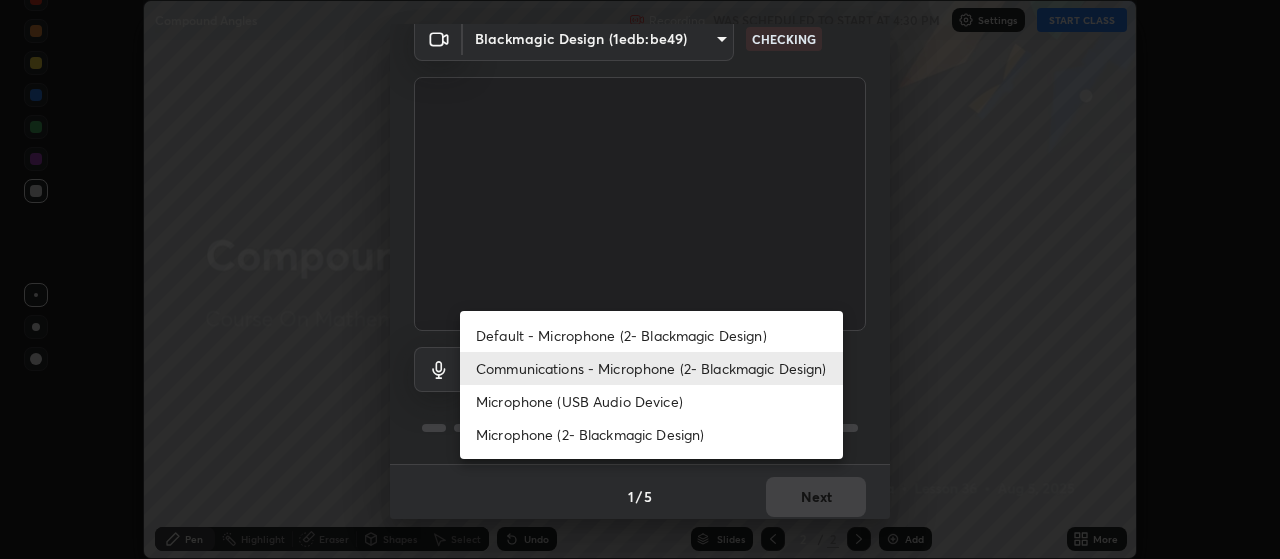 click on "Microphone (USB Audio Device)" at bounding box center [651, 401] 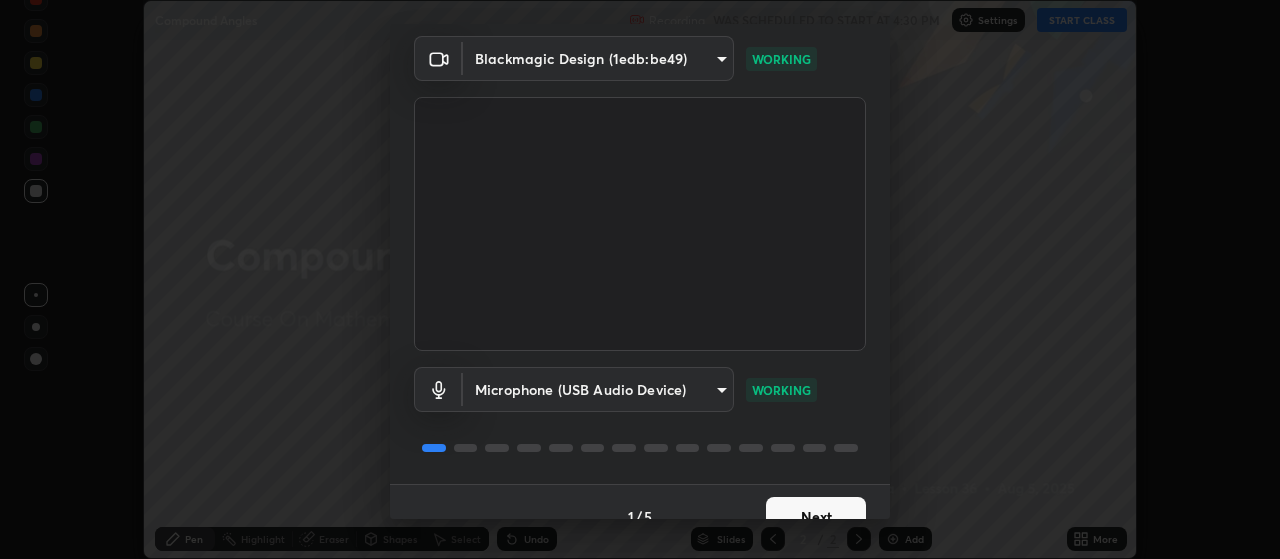 scroll, scrollTop: 97, scrollLeft: 0, axis: vertical 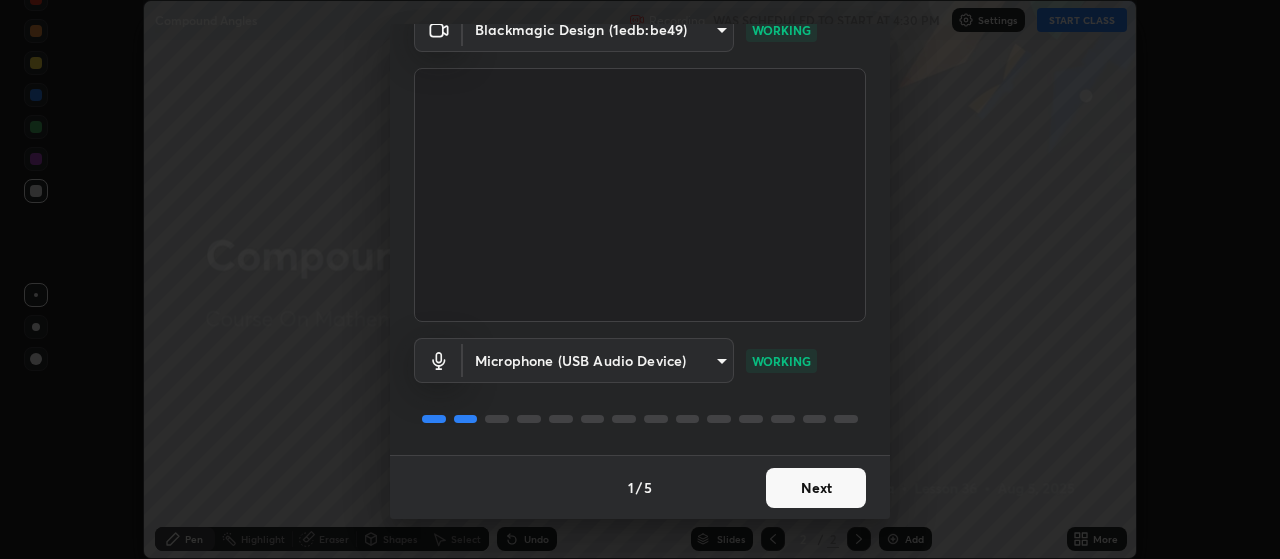 click on "Next" at bounding box center (816, 488) 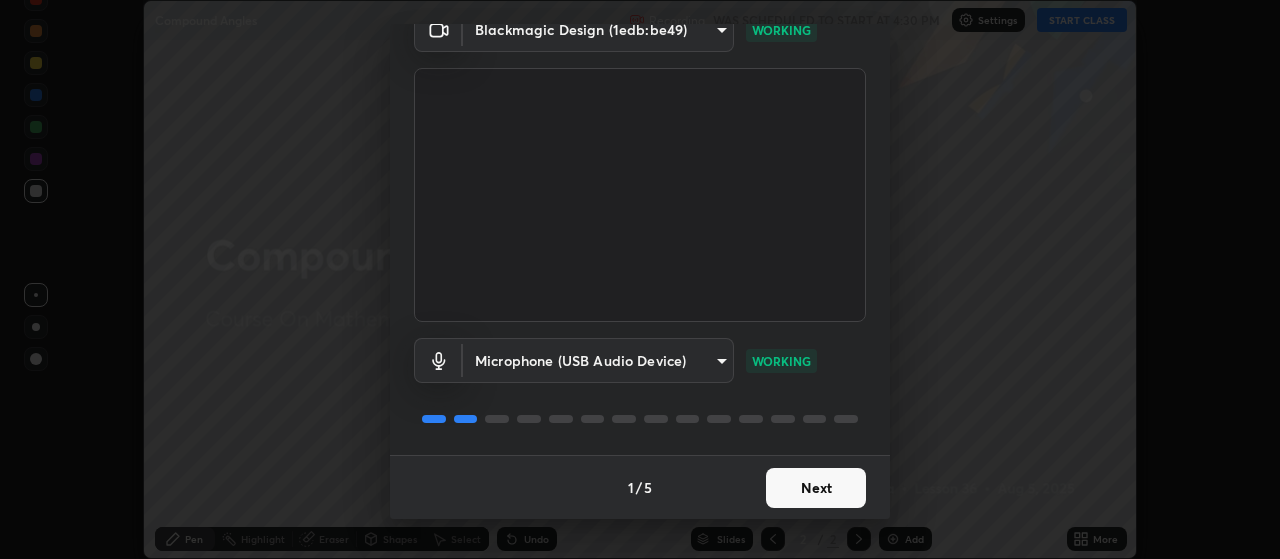 scroll, scrollTop: 0, scrollLeft: 0, axis: both 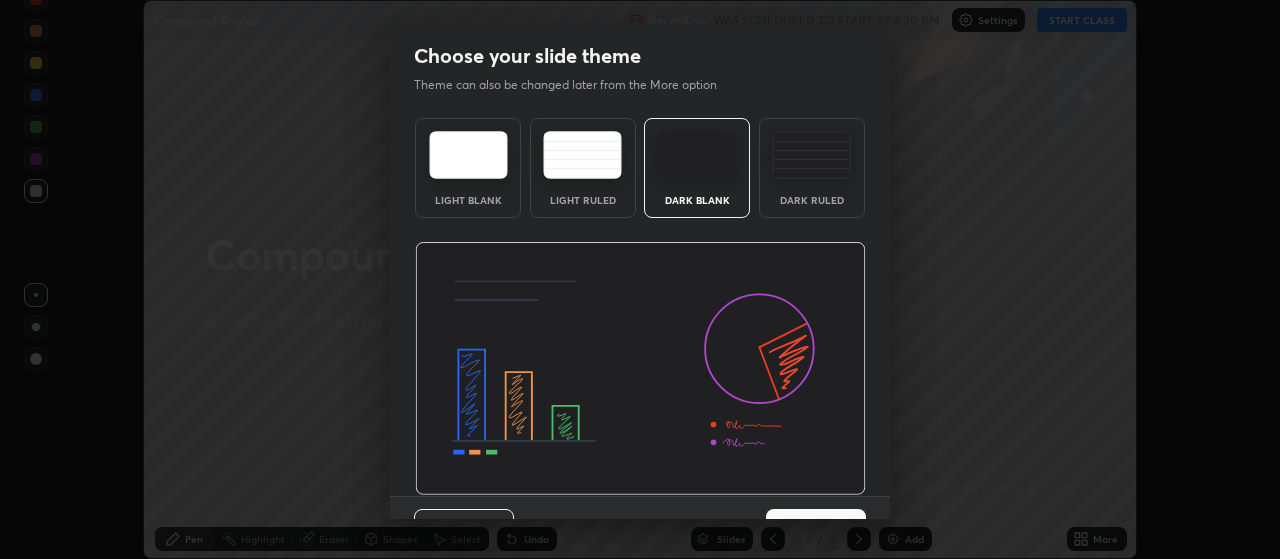 click at bounding box center (640, 369) 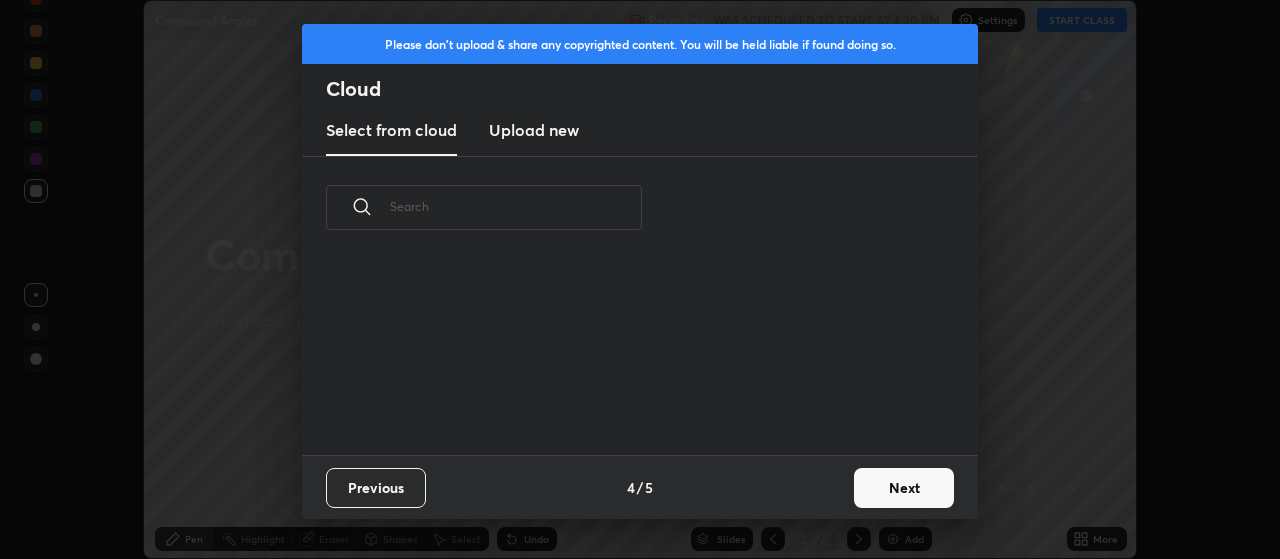 click on "Next" at bounding box center [904, 488] 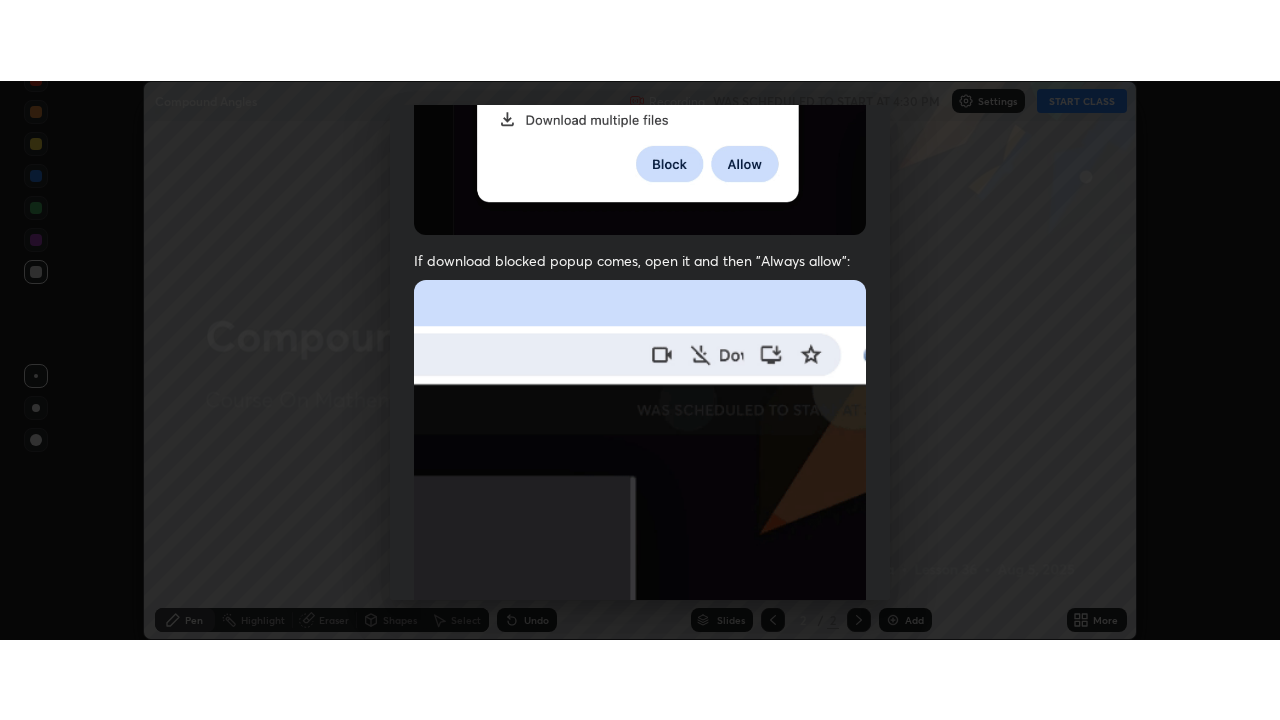 scroll, scrollTop: 505, scrollLeft: 0, axis: vertical 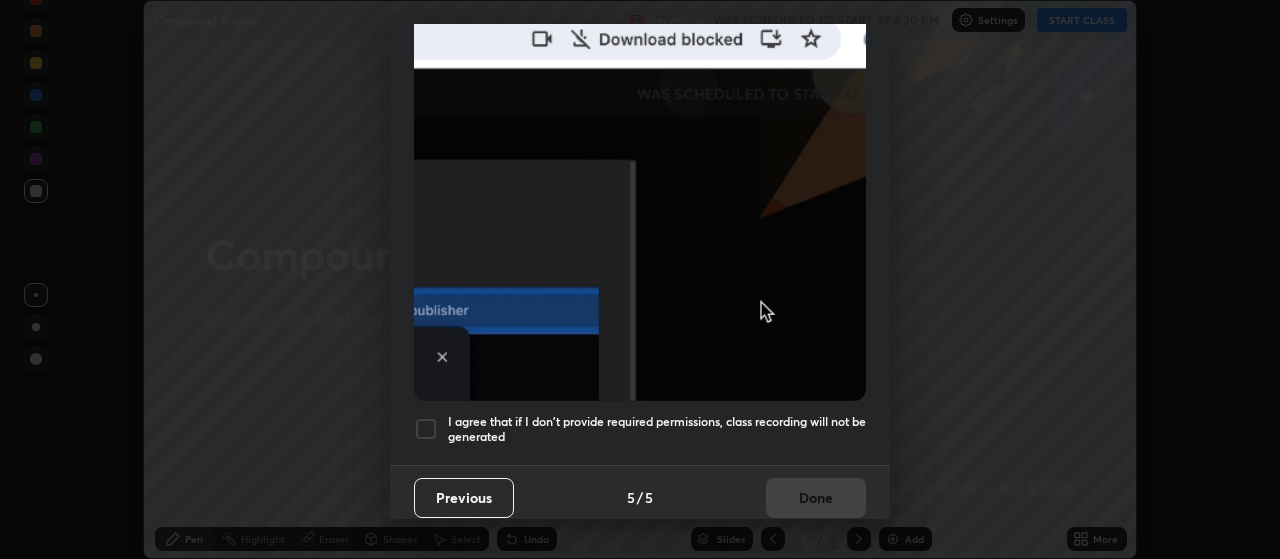 click on "I agree that if I don't provide required permissions, class recording will not be generated" at bounding box center (657, 429) 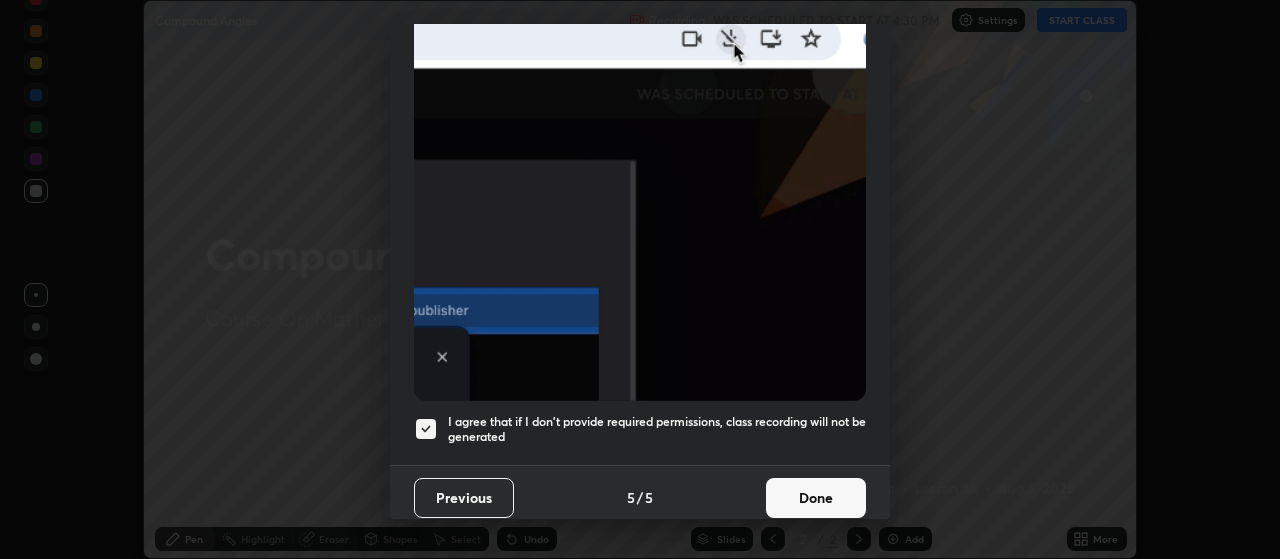 click on "Done" at bounding box center (816, 498) 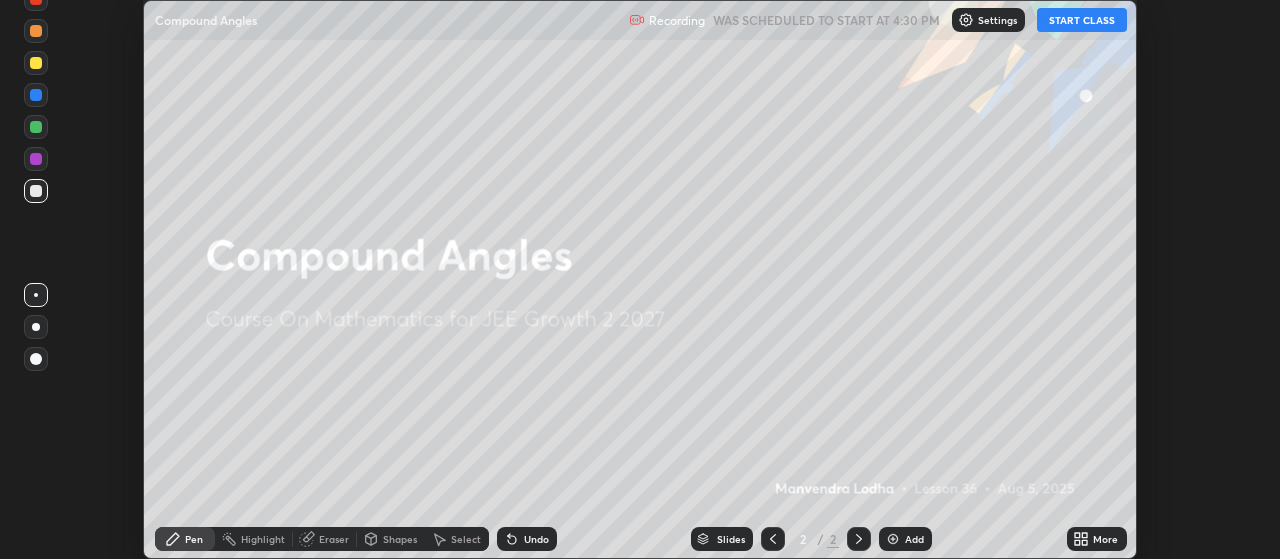 click 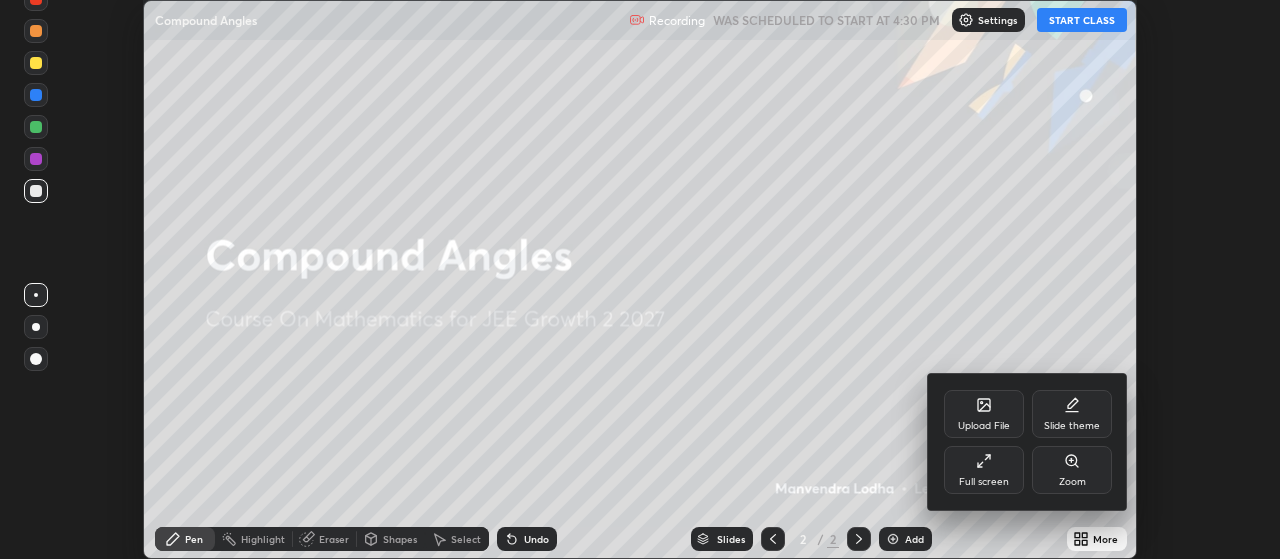 click on "Full screen" at bounding box center [984, 470] 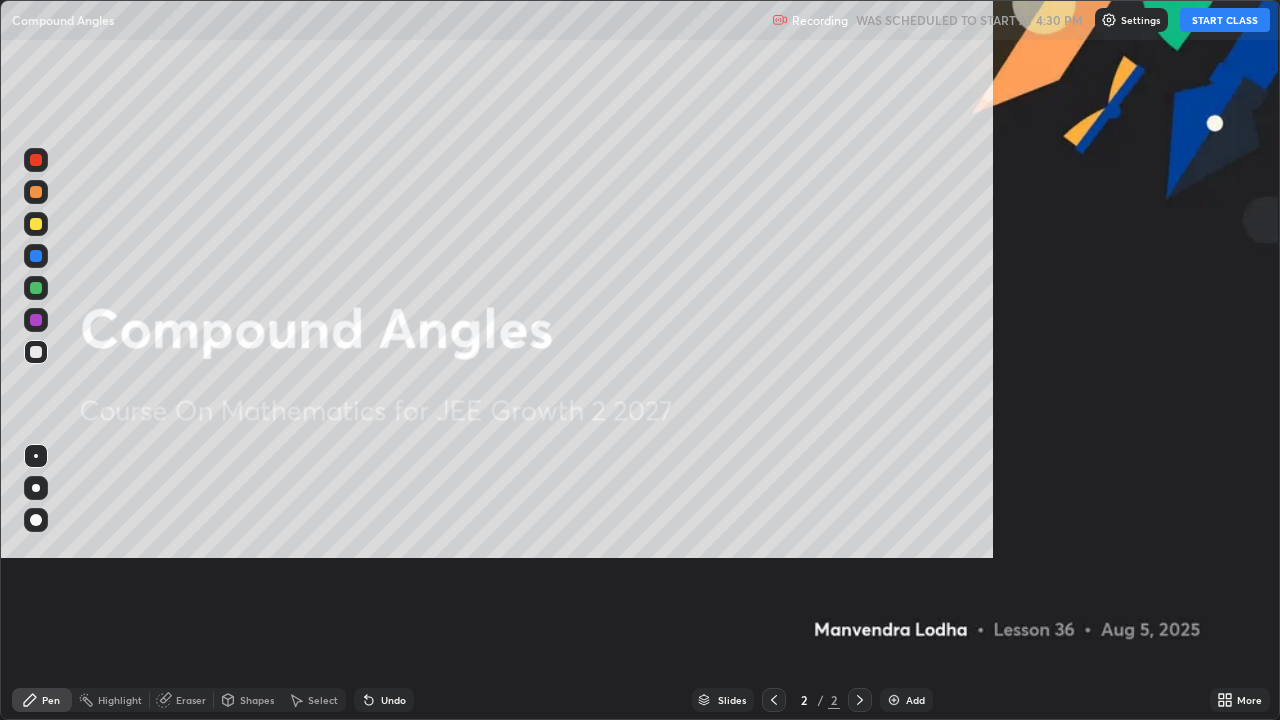 scroll, scrollTop: 99280, scrollLeft: 98720, axis: both 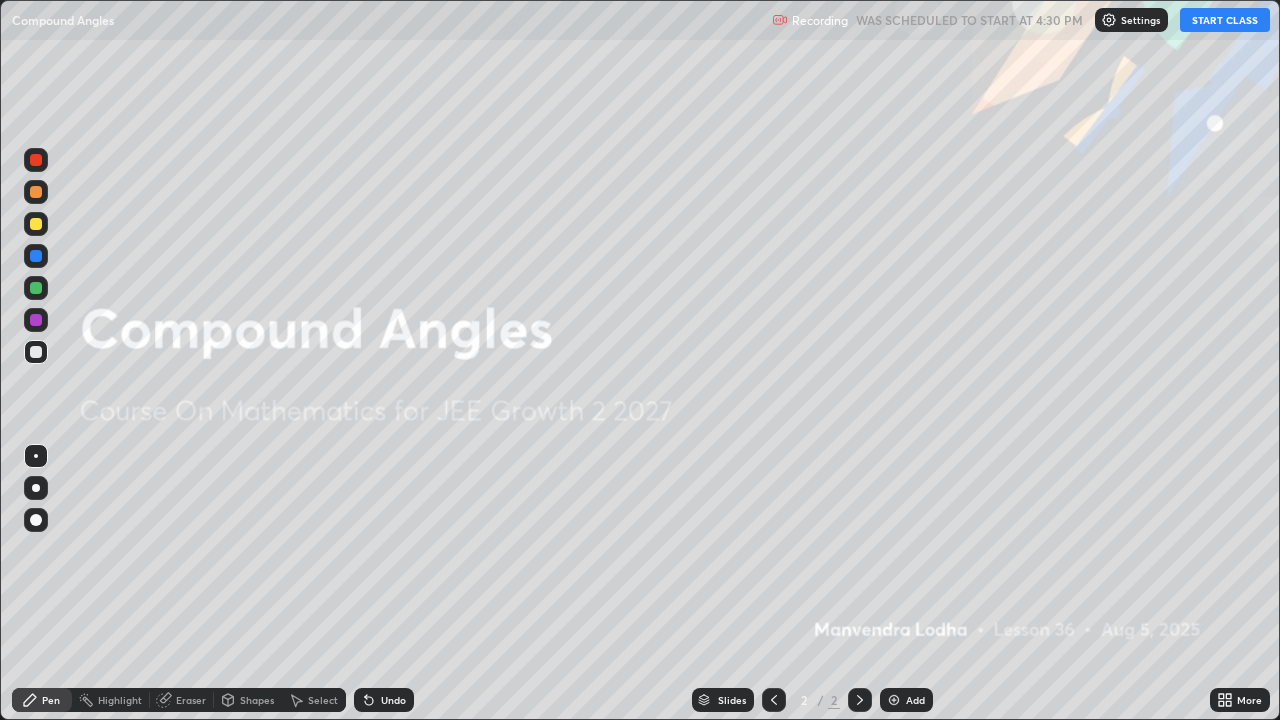 click on "START CLASS" at bounding box center [1225, 20] 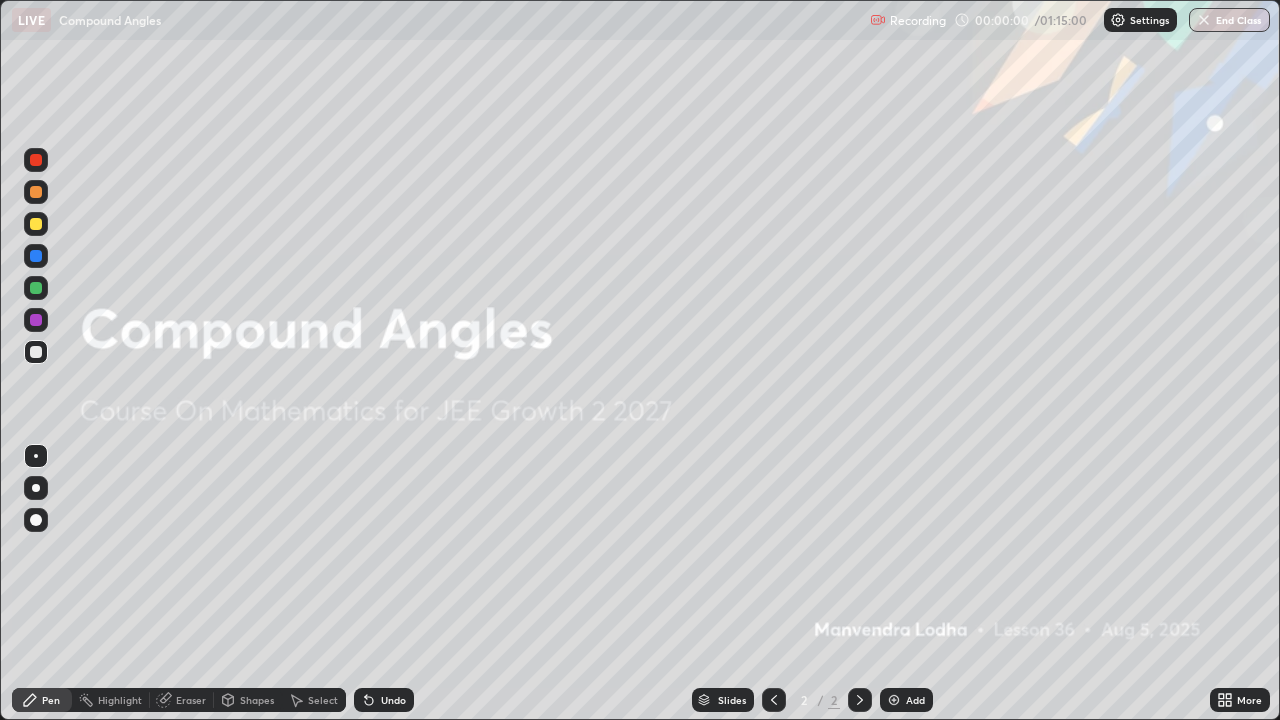 click at bounding box center [894, 700] 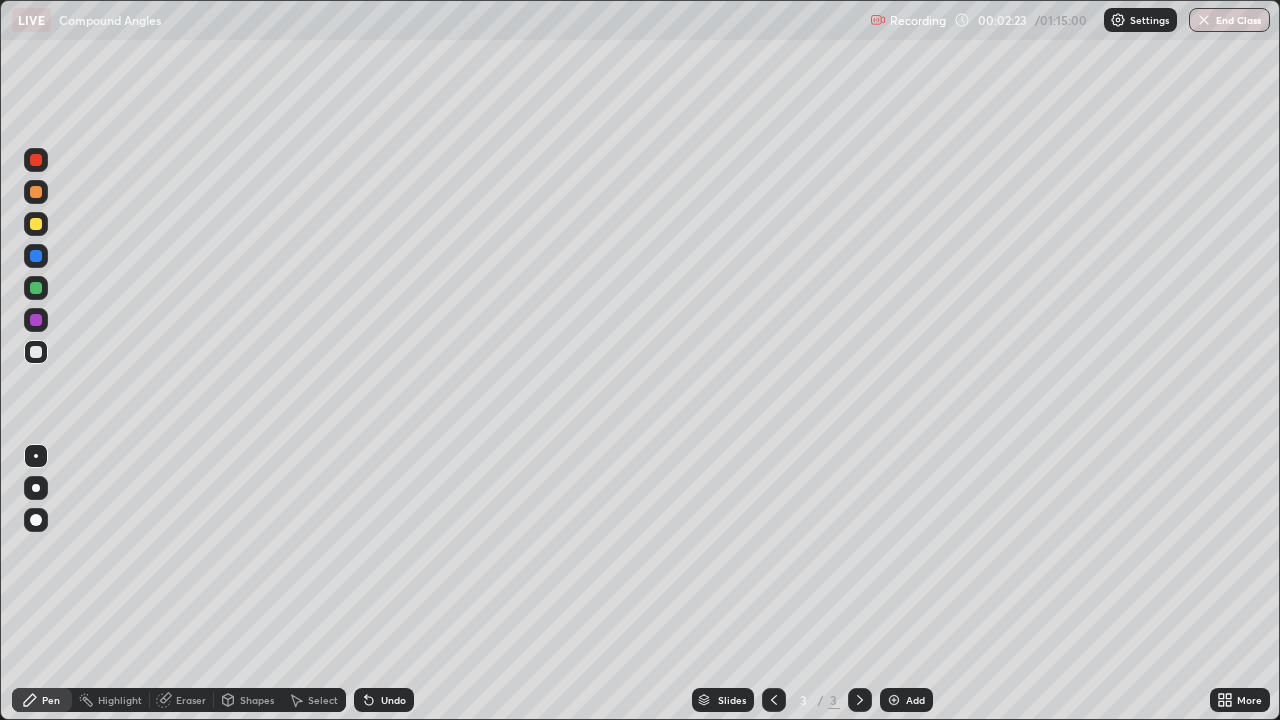 click at bounding box center [36, 224] 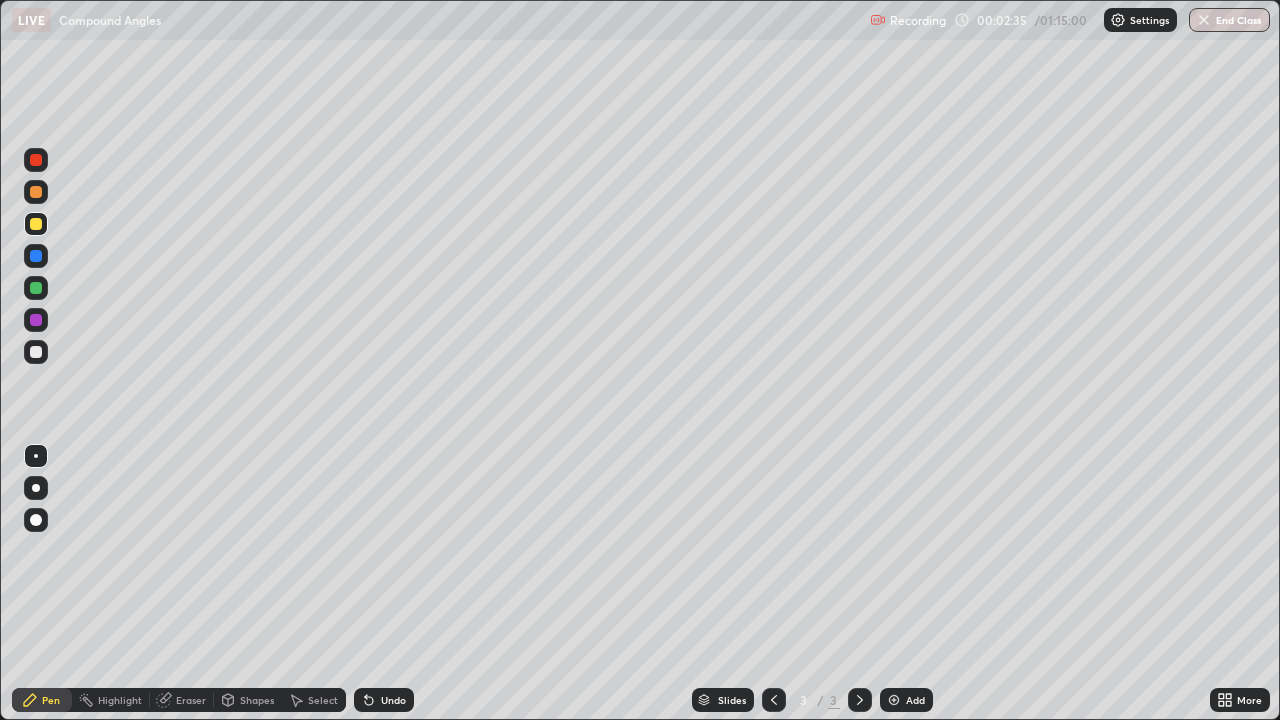 click at bounding box center [36, 352] 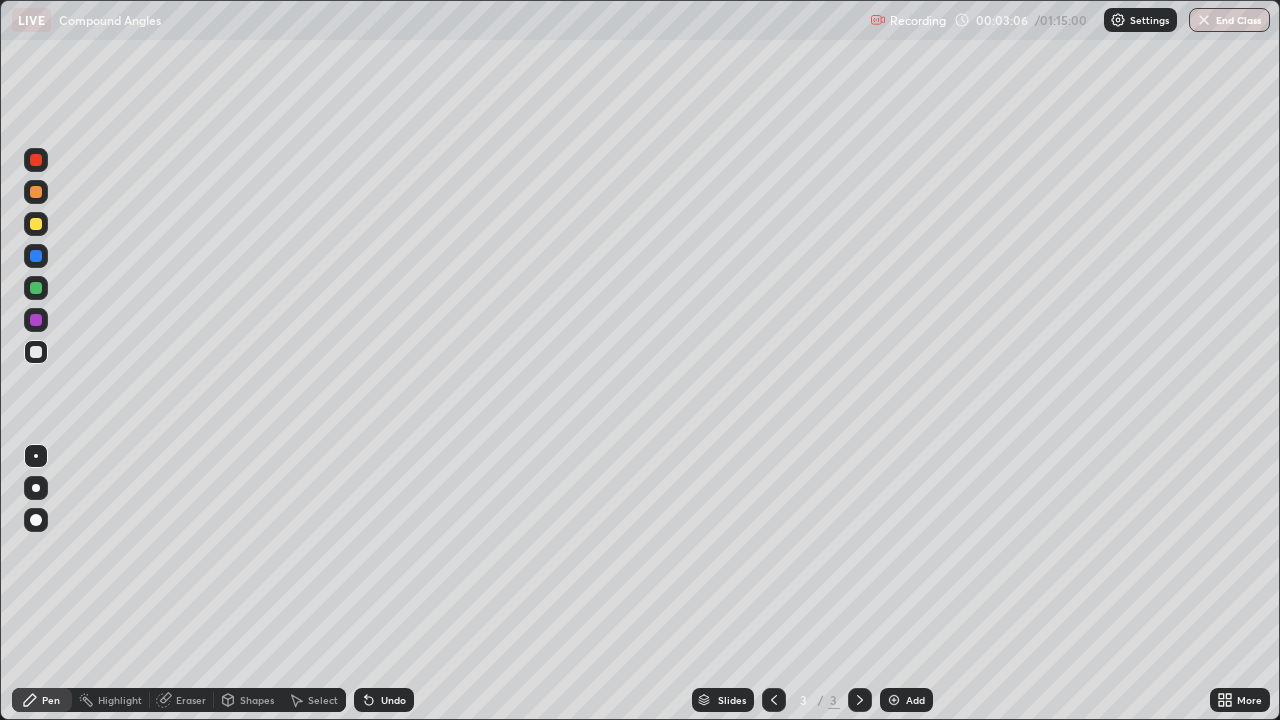 click at bounding box center [36, 288] 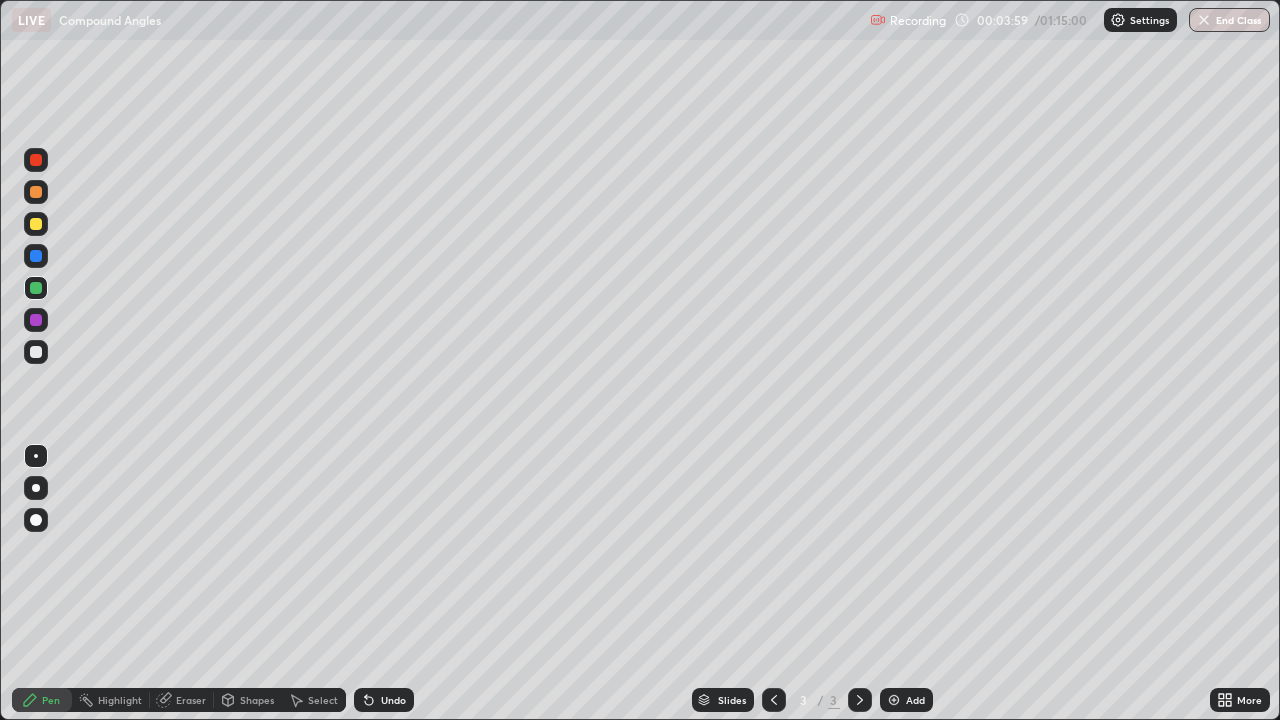 click at bounding box center [36, 352] 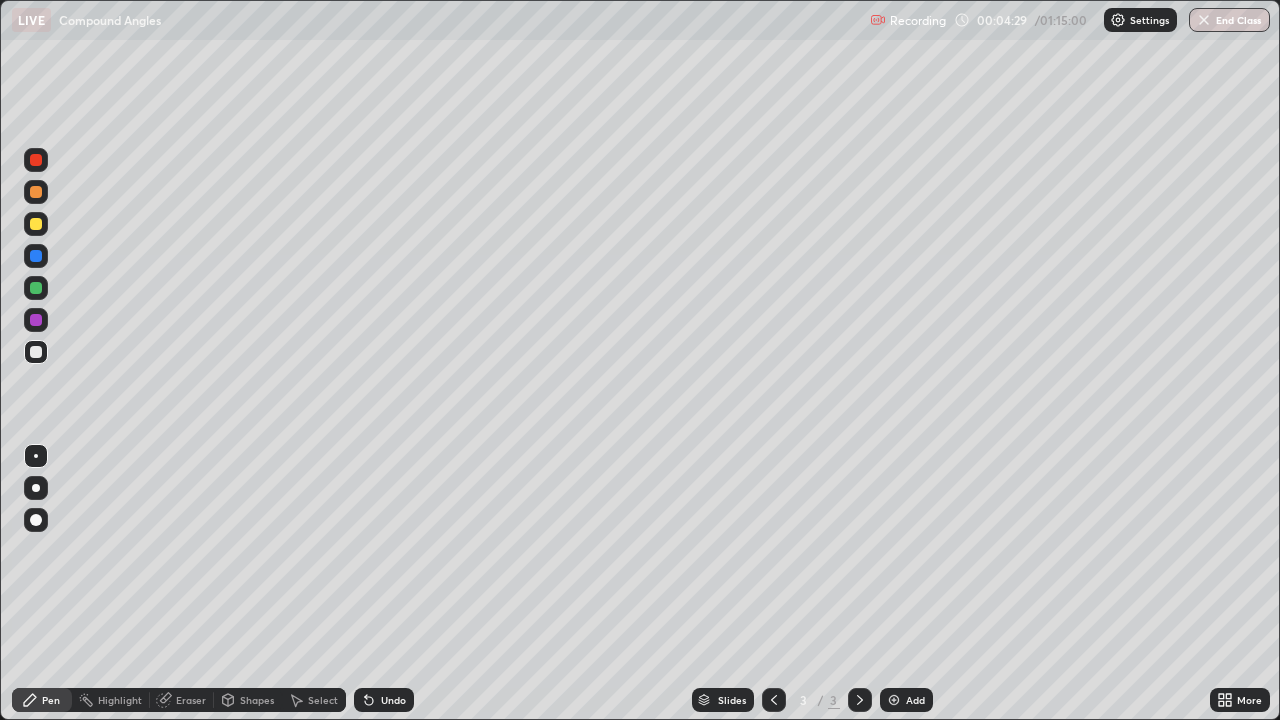 click at bounding box center (36, 288) 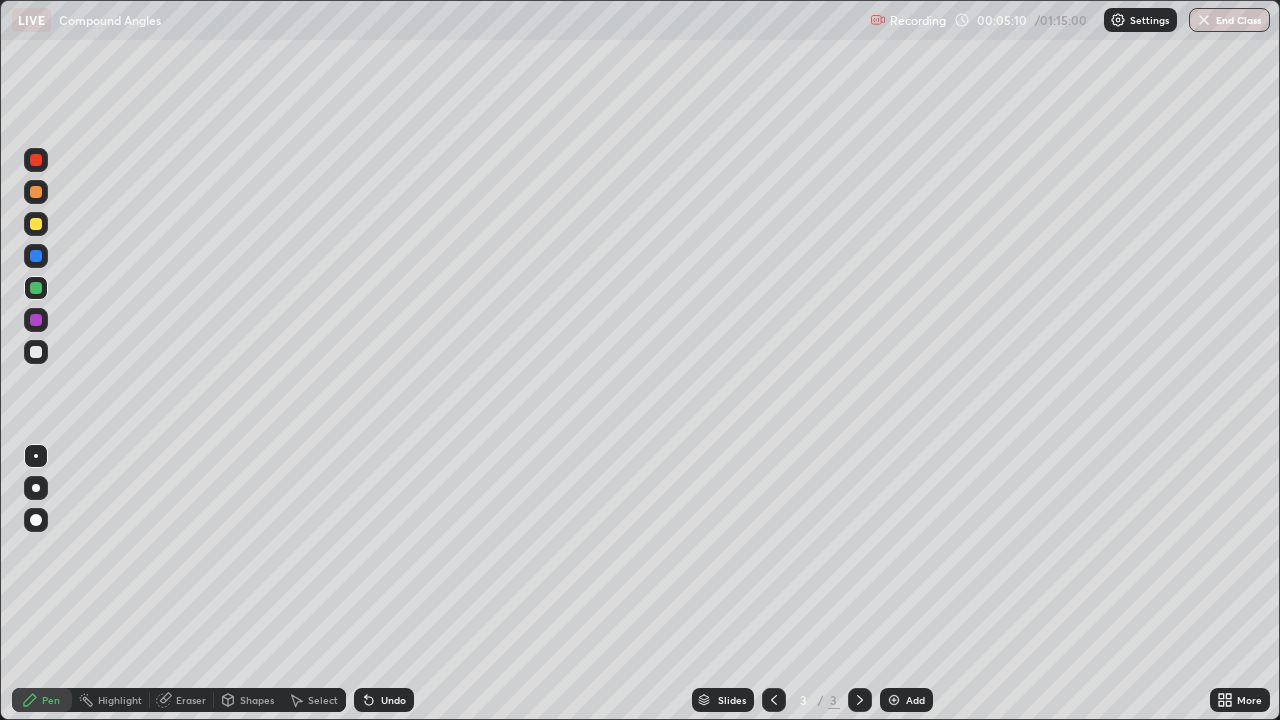 click at bounding box center (36, 224) 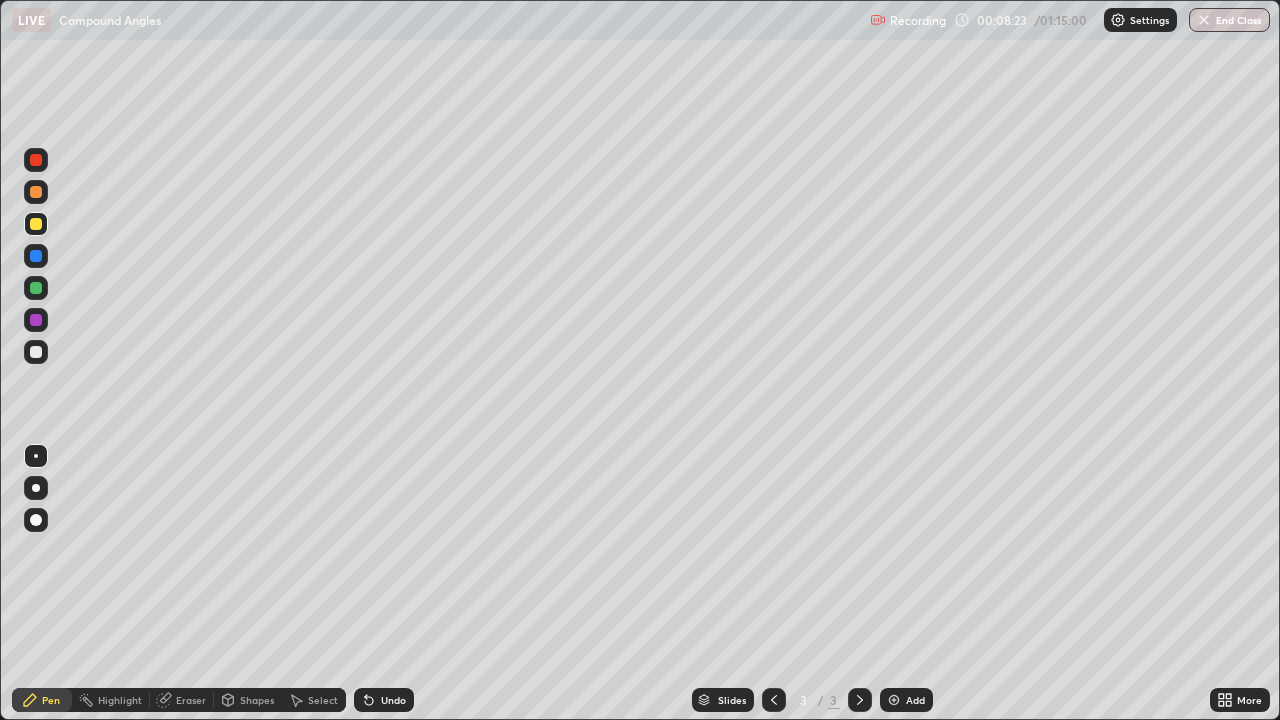 click on "Add" at bounding box center (906, 700) 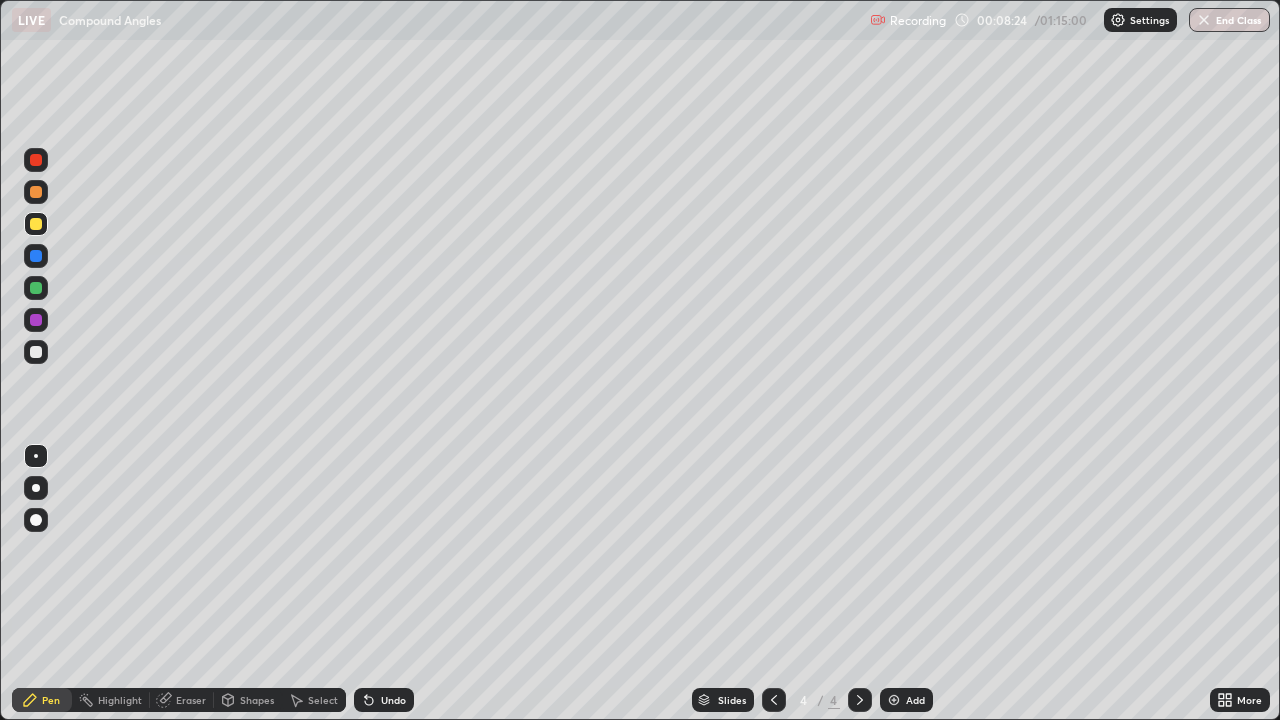 click on "Shapes" at bounding box center (257, 700) 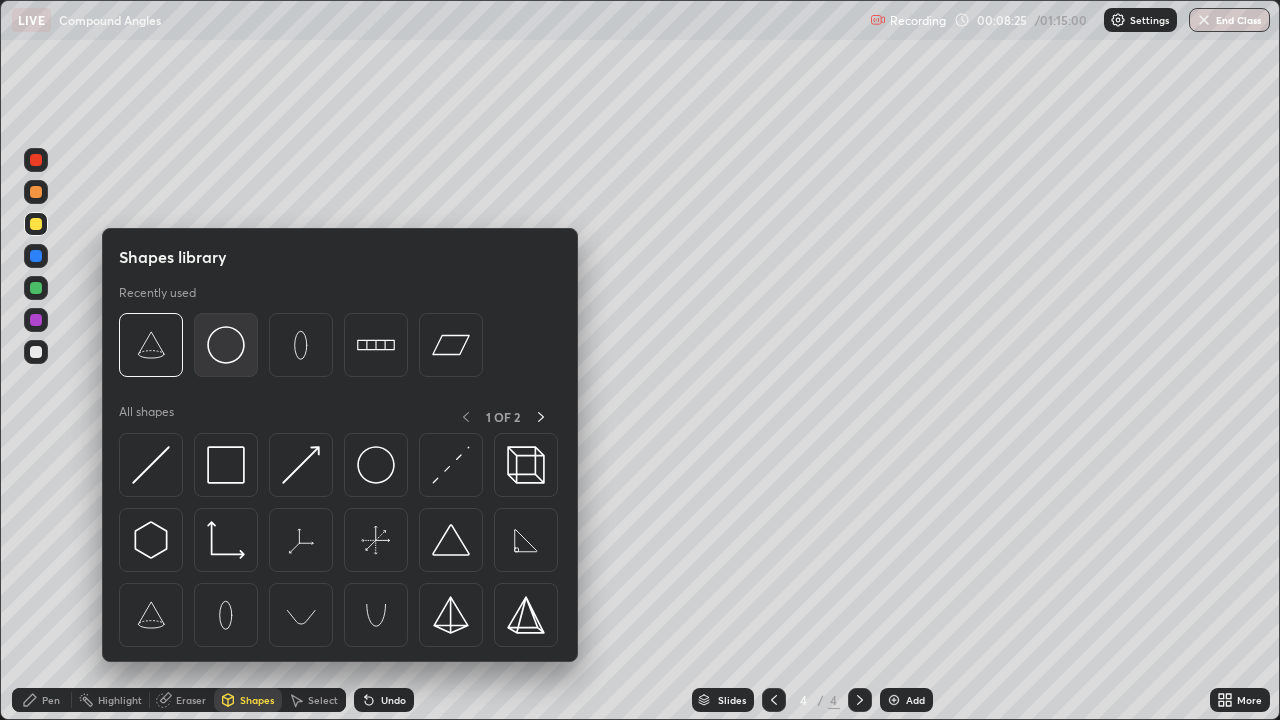 click at bounding box center (226, 345) 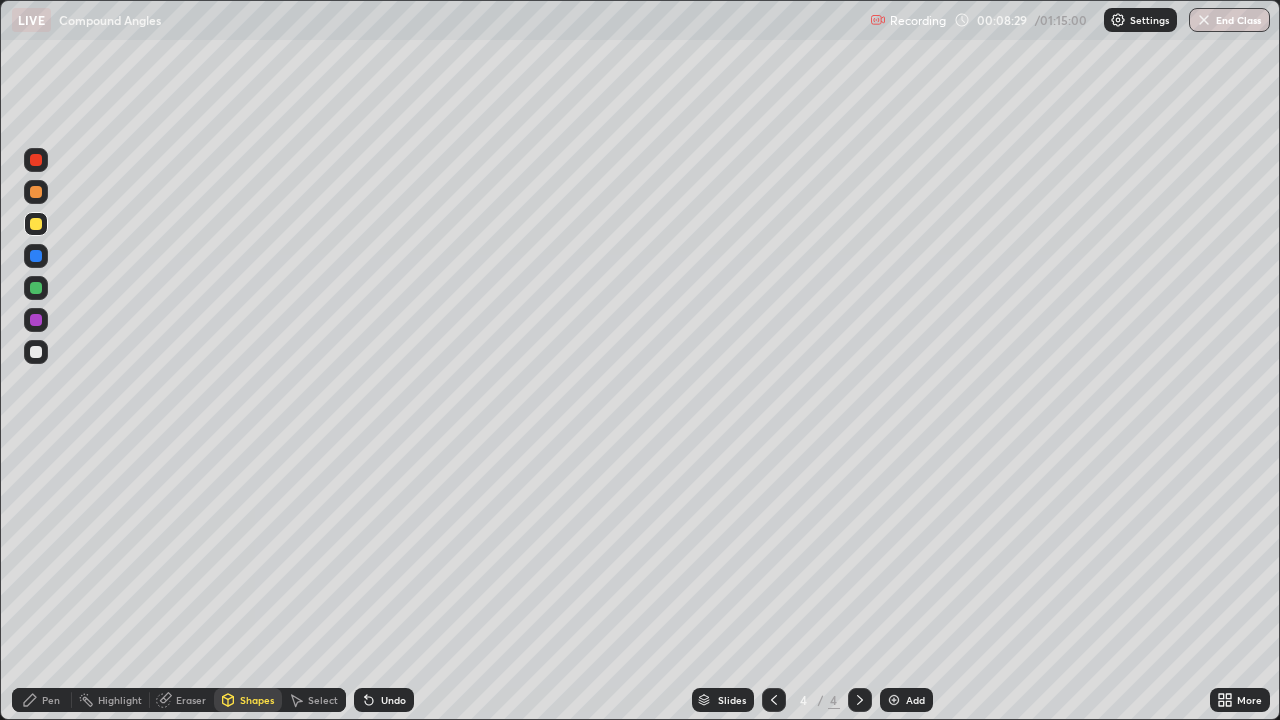 click at bounding box center (36, 288) 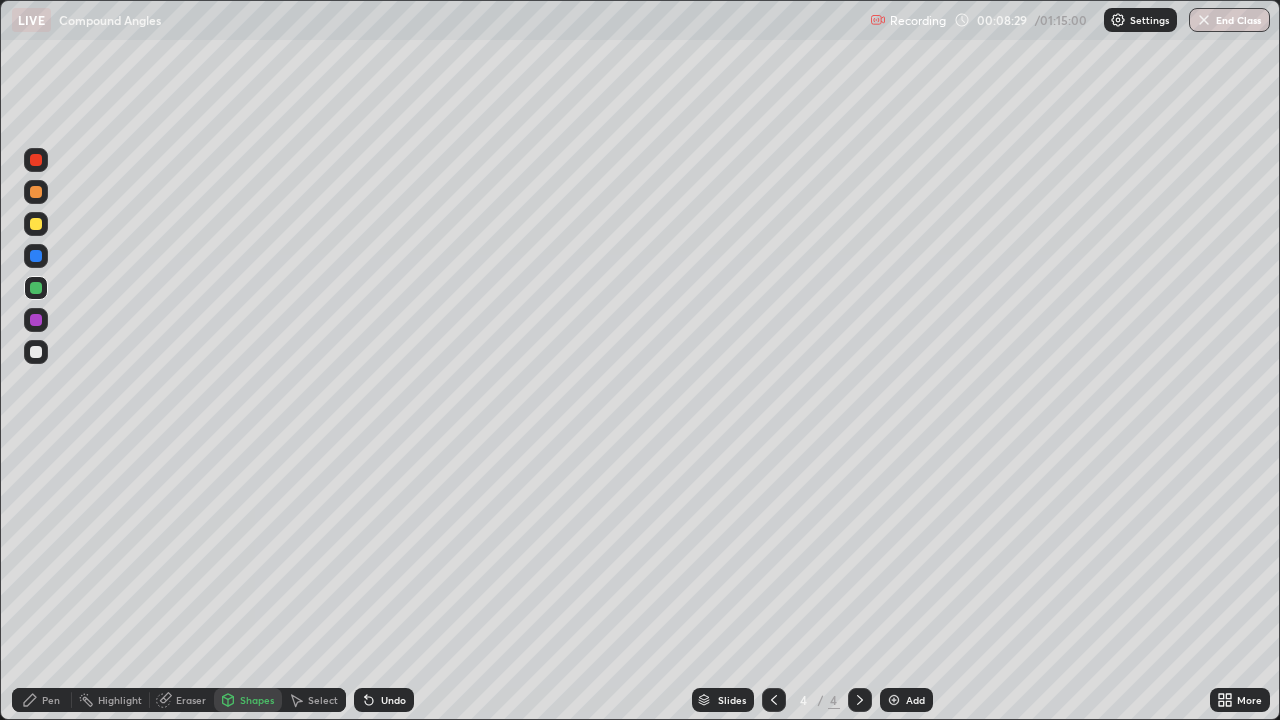 click on "Pen" at bounding box center (51, 700) 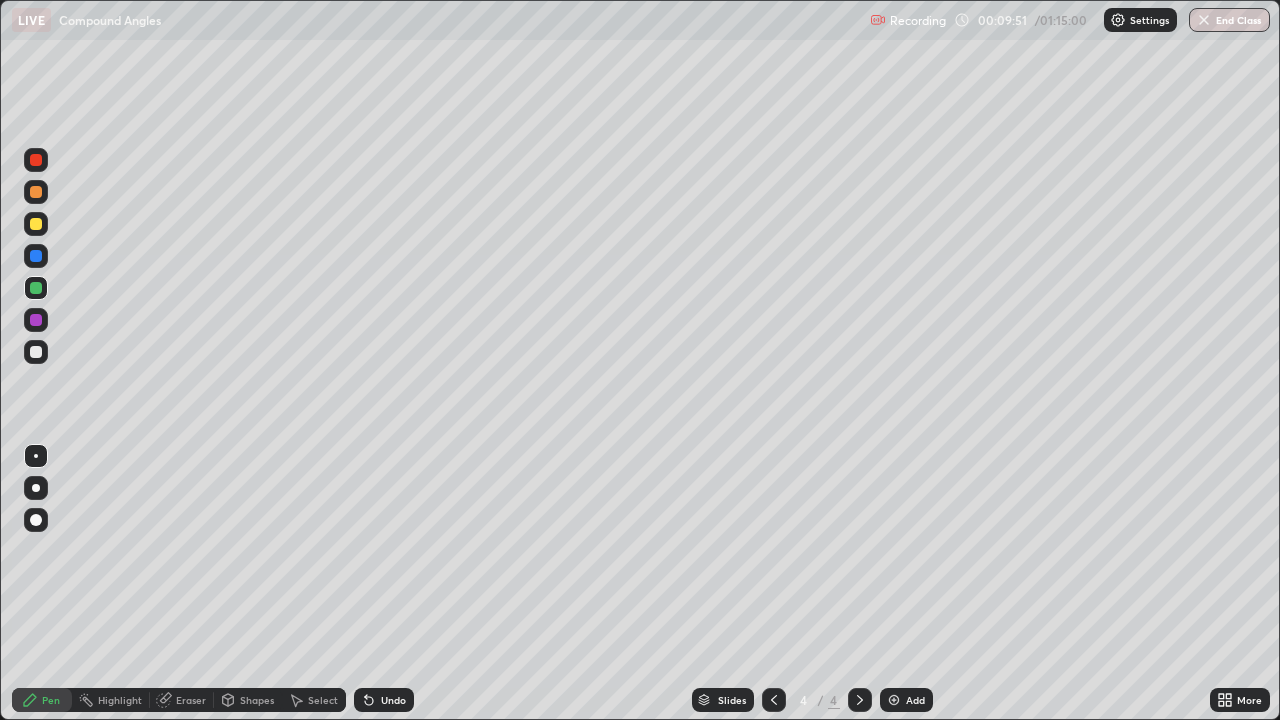 click at bounding box center (36, 352) 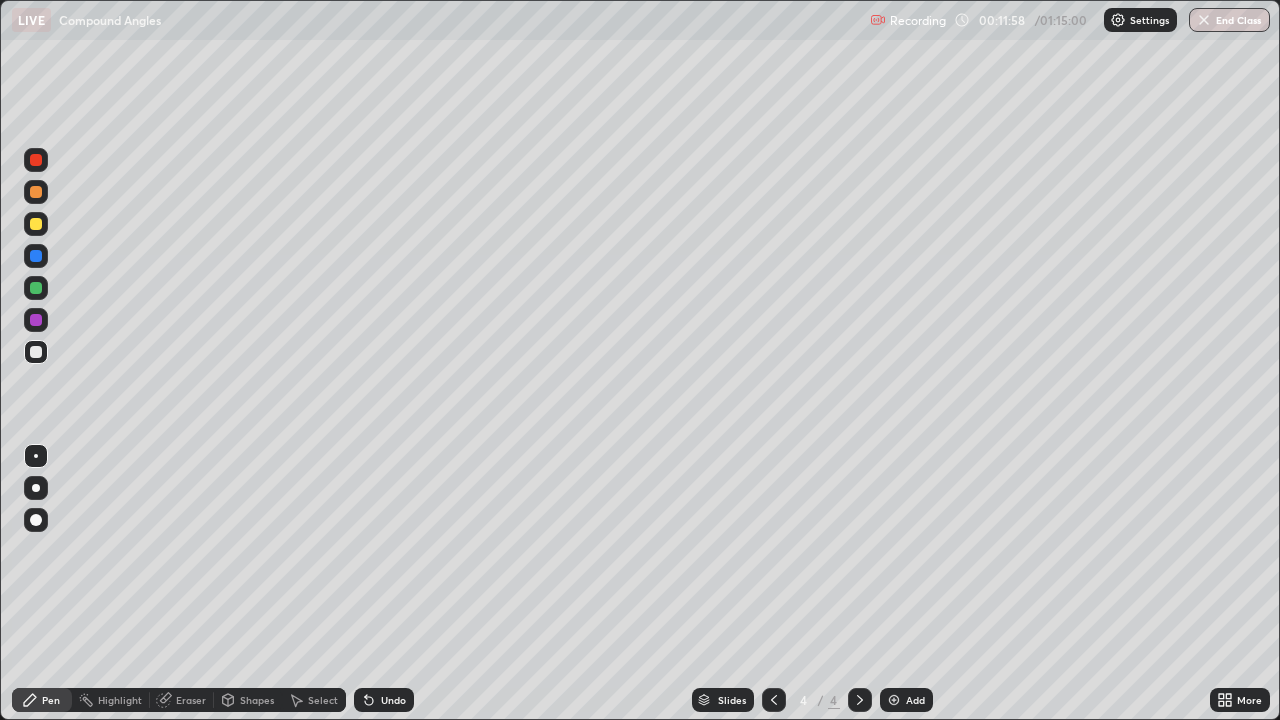 click on "Add" at bounding box center [915, 700] 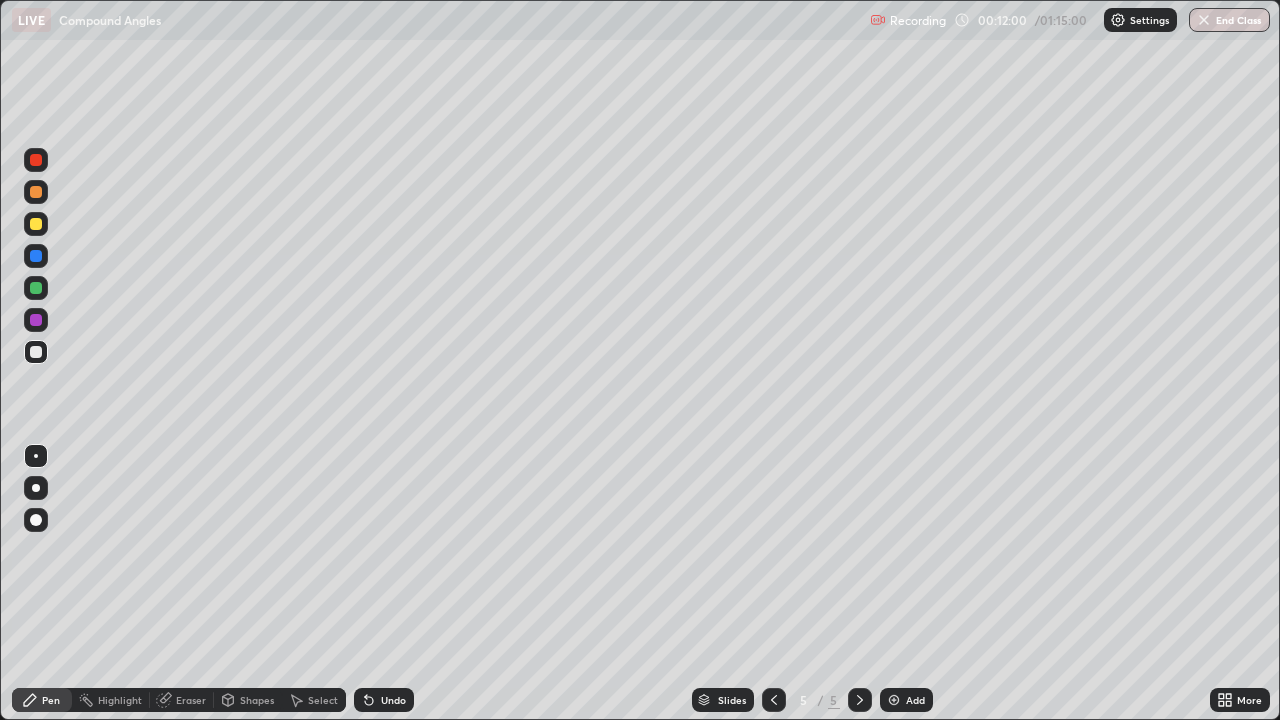 click at bounding box center [36, 224] 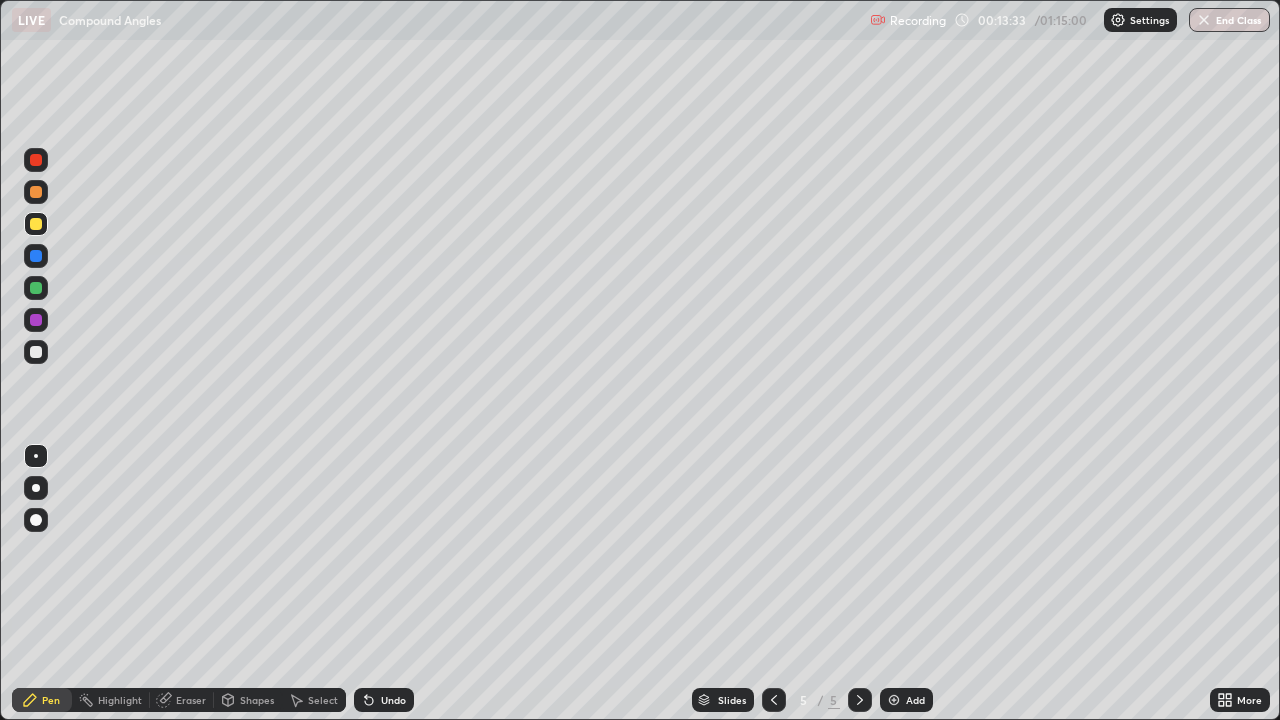 click at bounding box center [36, 352] 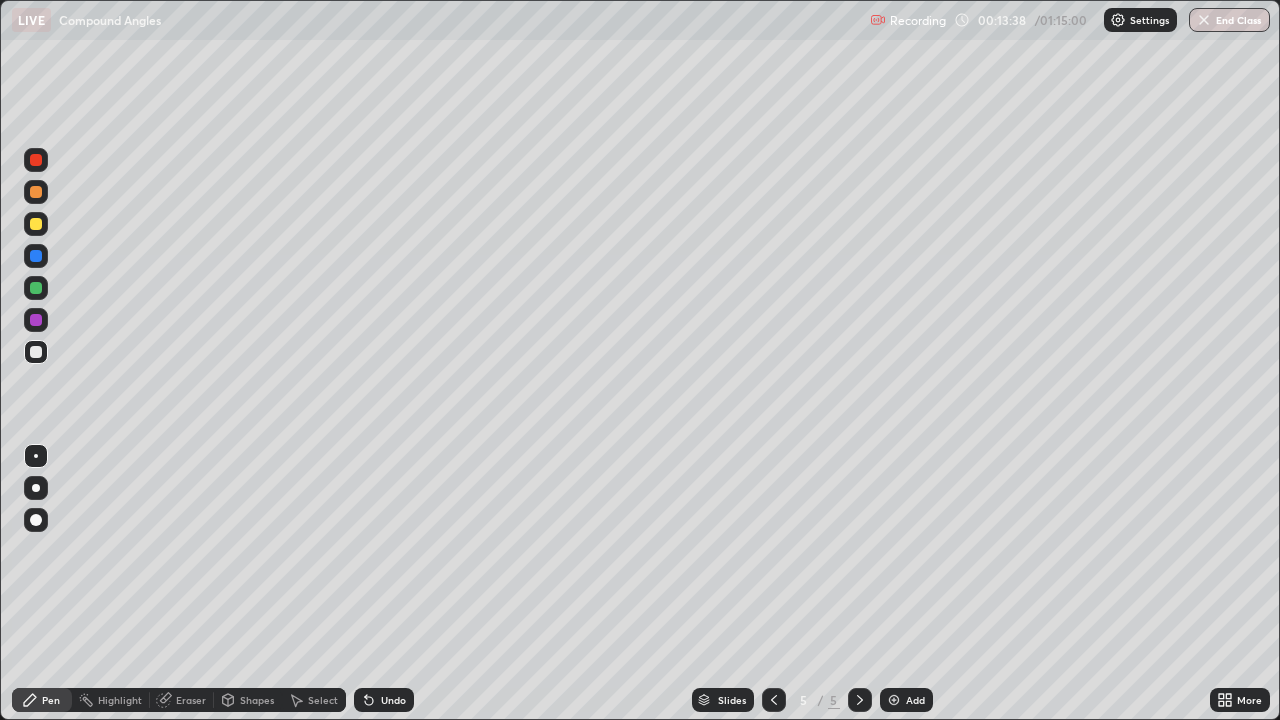 click on "Undo" at bounding box center [393, 700] 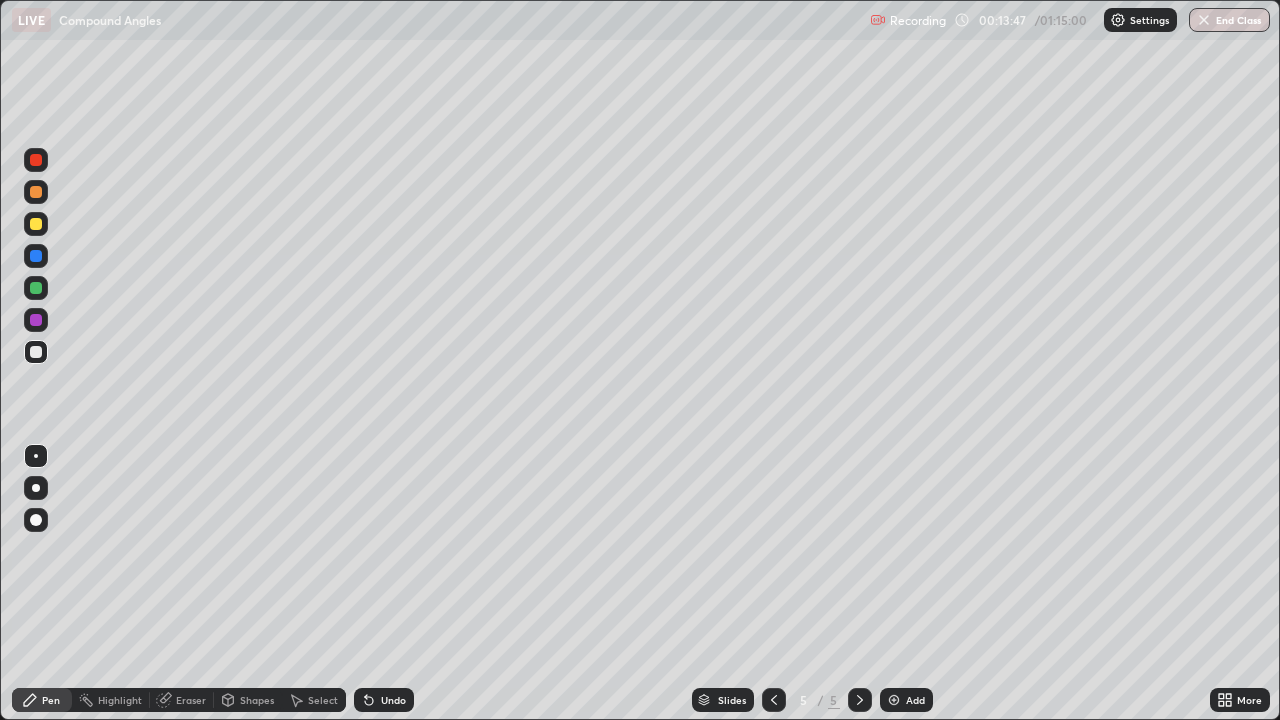 click on "Undo" at bounding box center (384, 700) 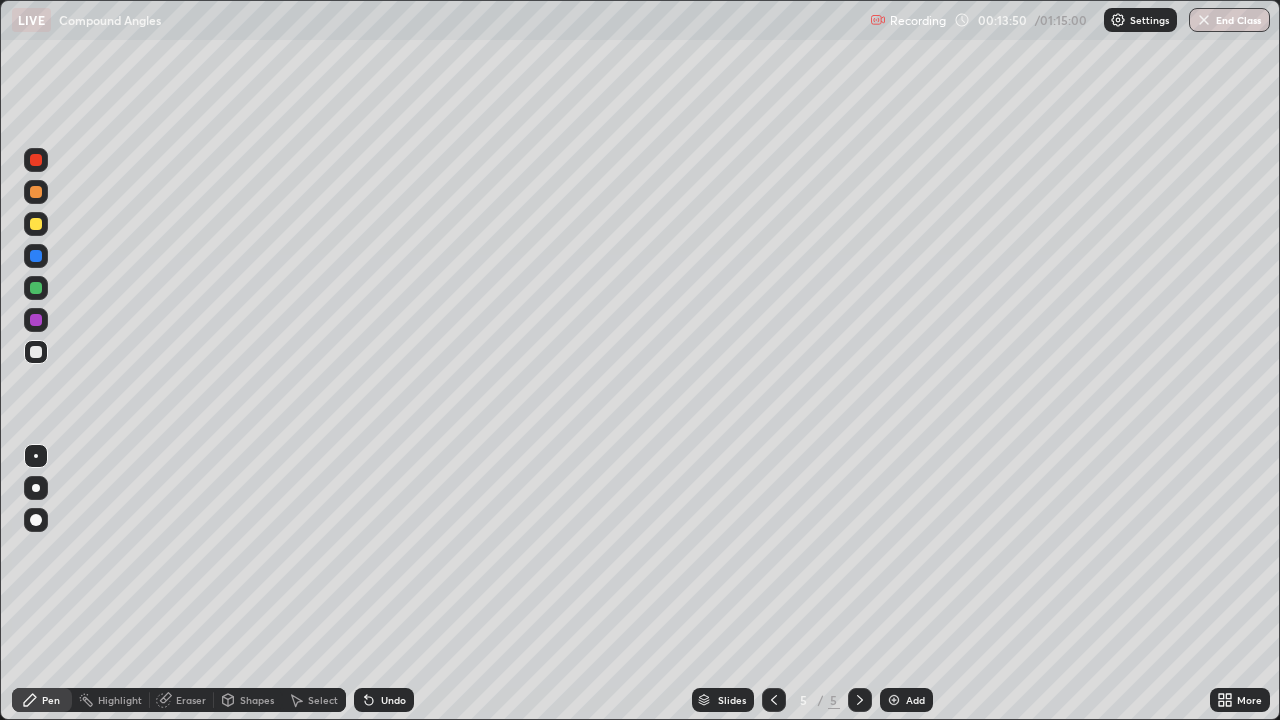 click 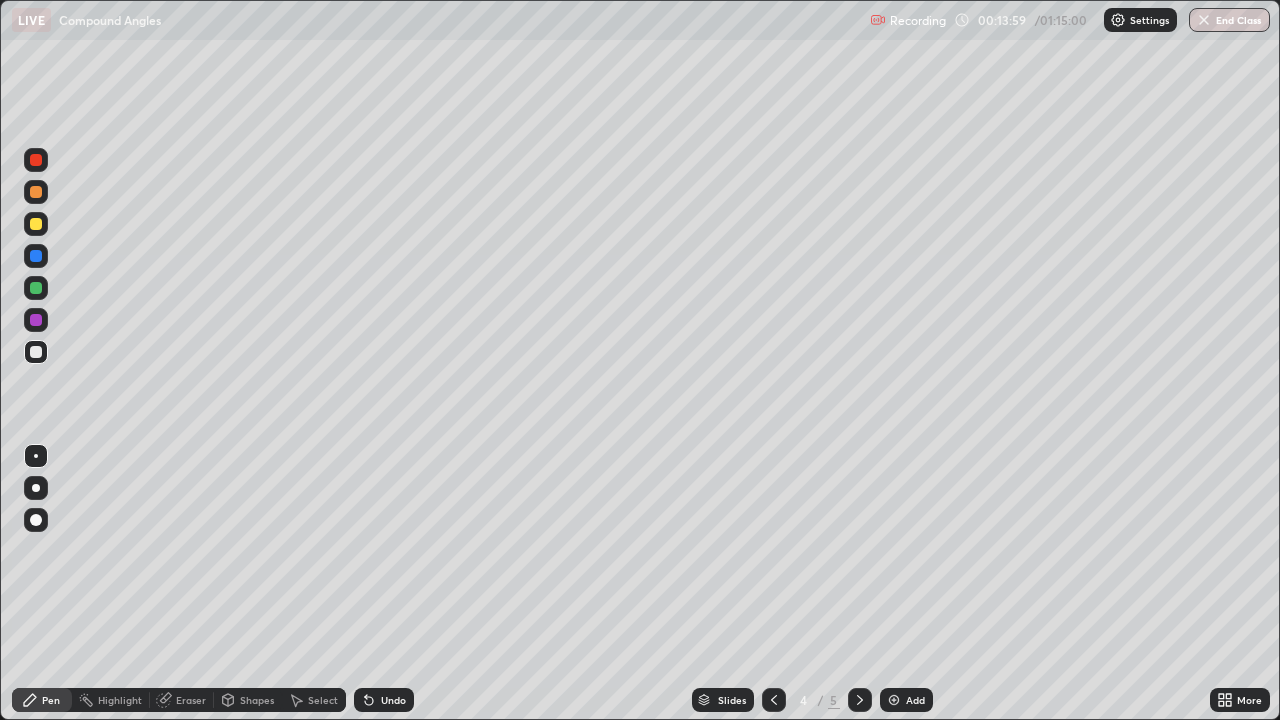 click 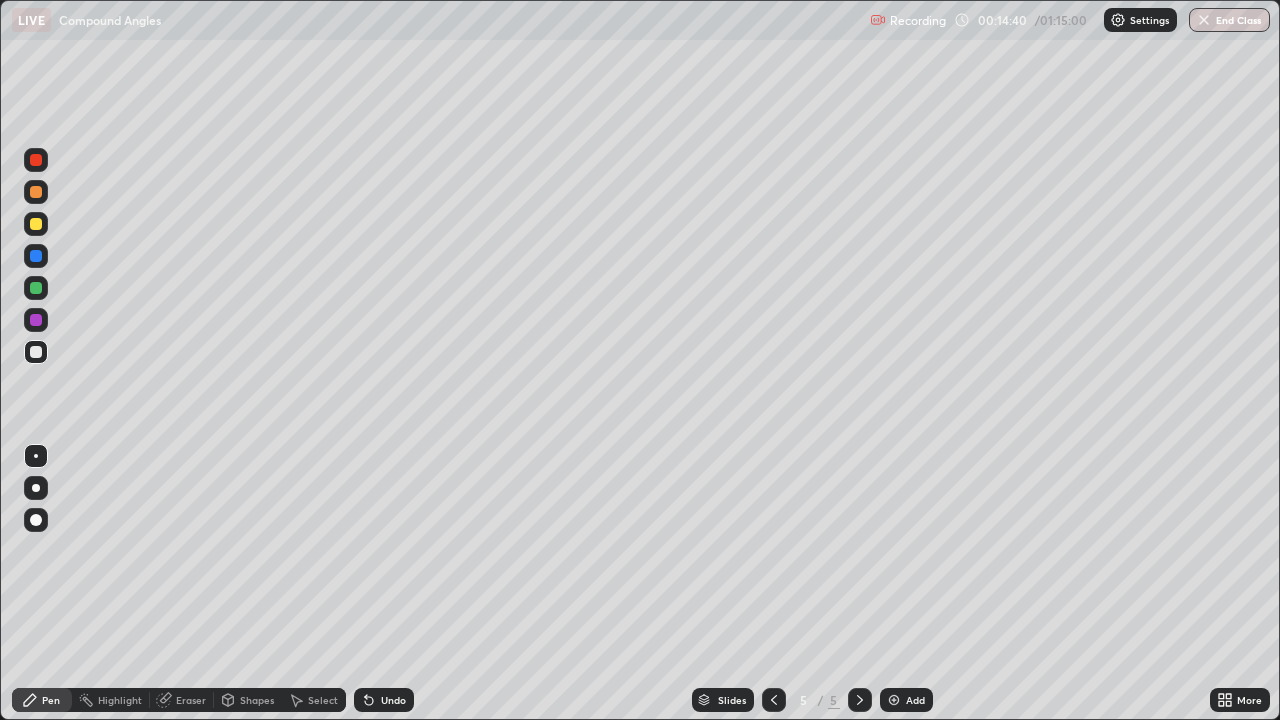 click on "Undo" at bounding box center (393, 700) 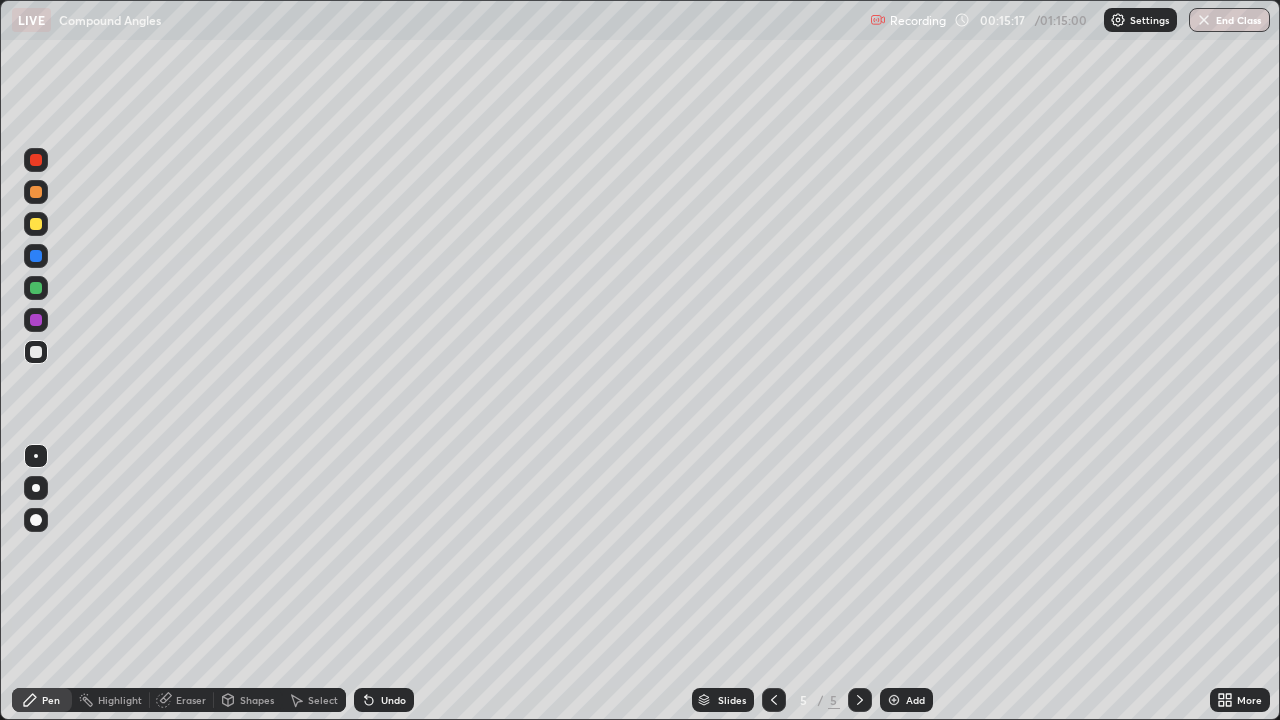 click 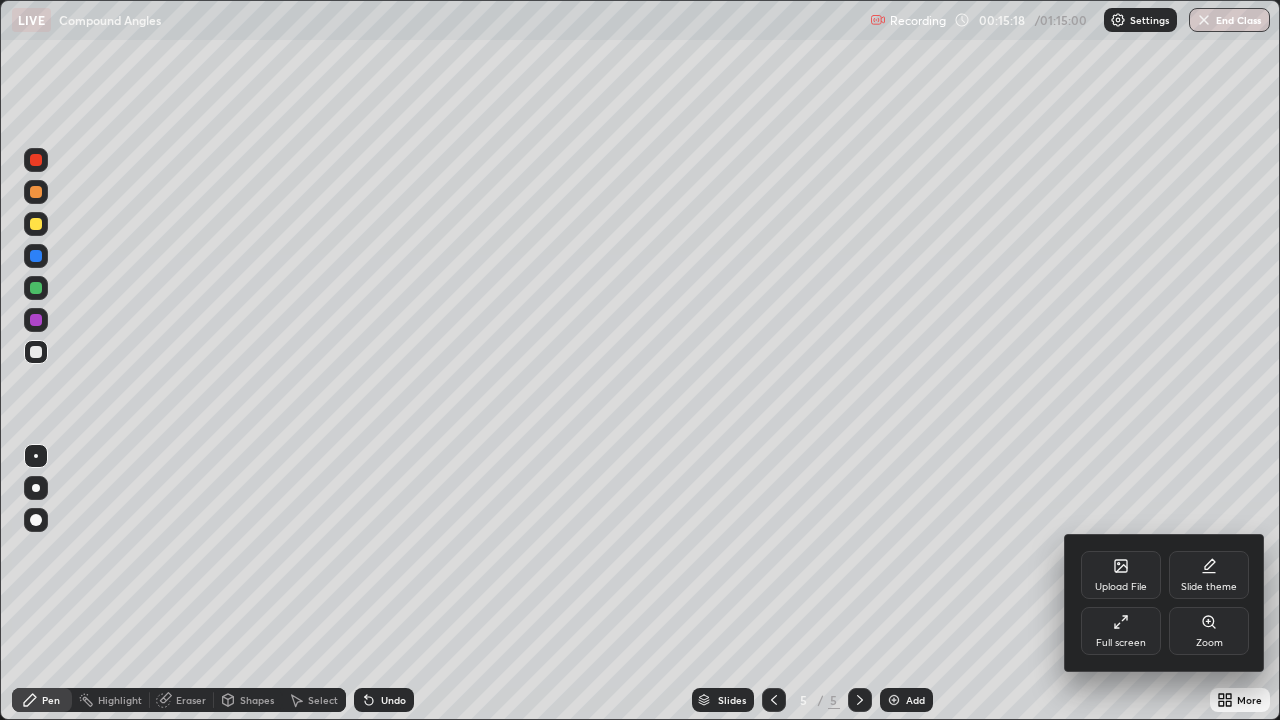 click on "Full screen" at bounding box center [1121, 631] 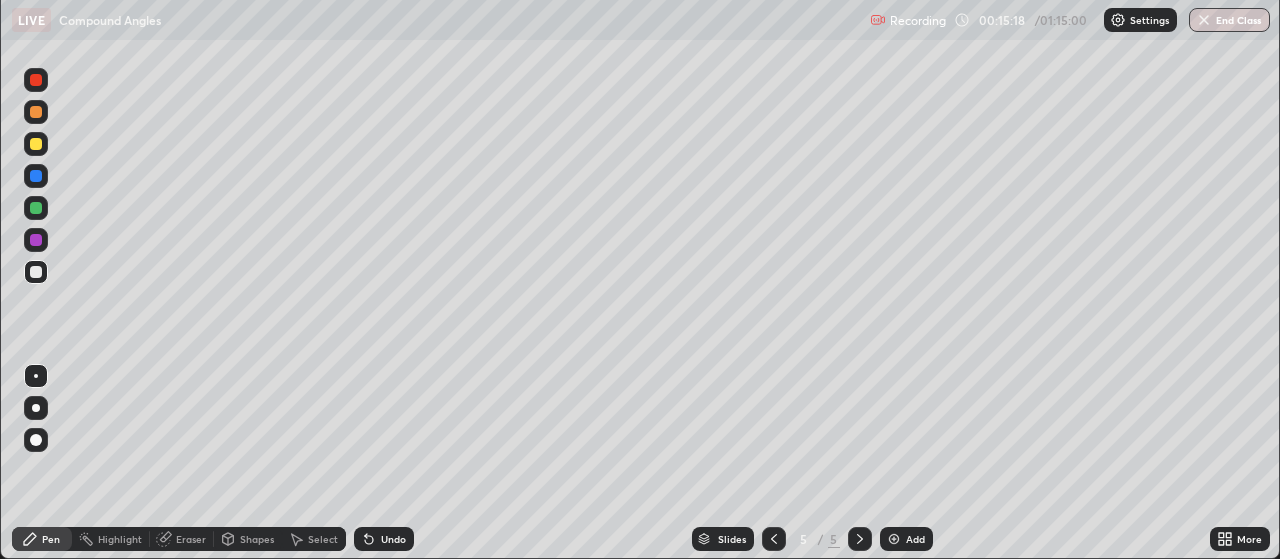 scroll, scrollTop: 559, scrollLeft: 1280, axis: both 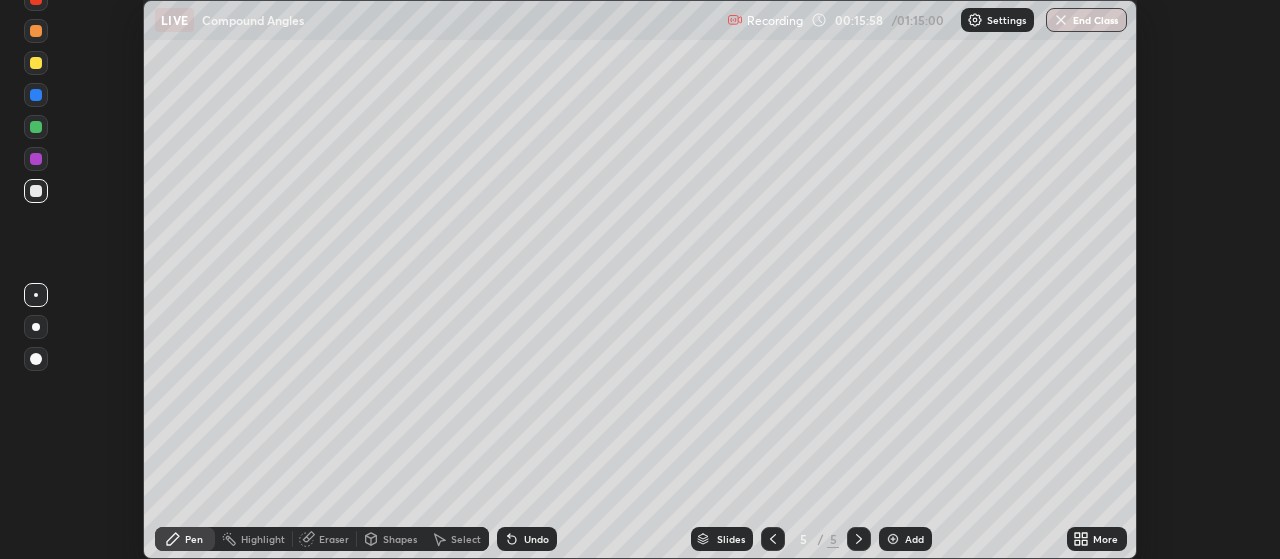 click 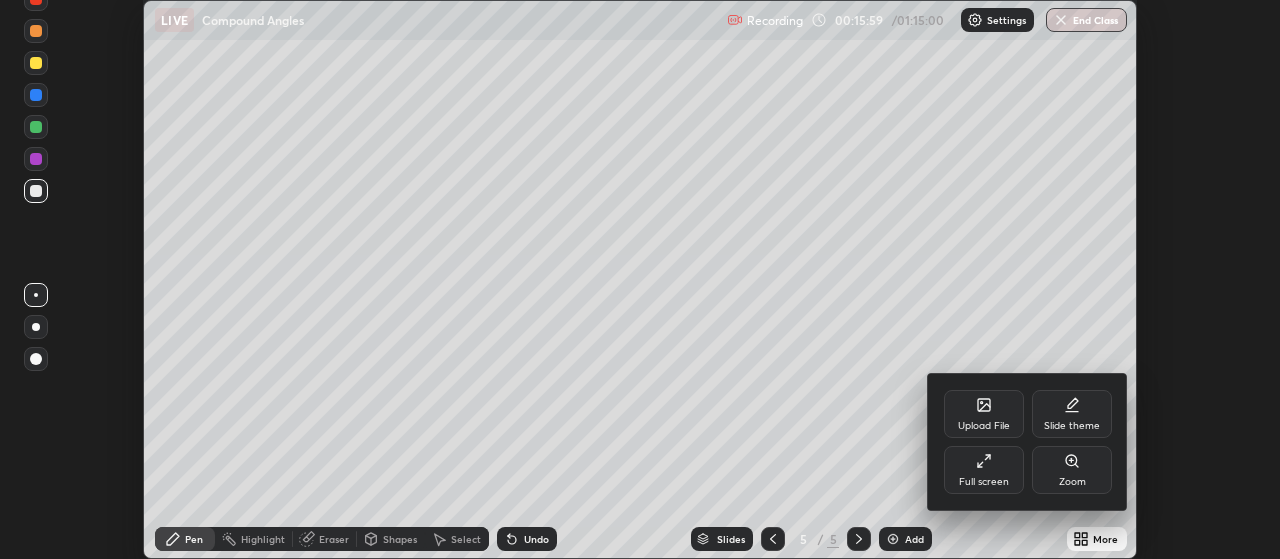 click on "Full screen" at bounding box center (984, 470) 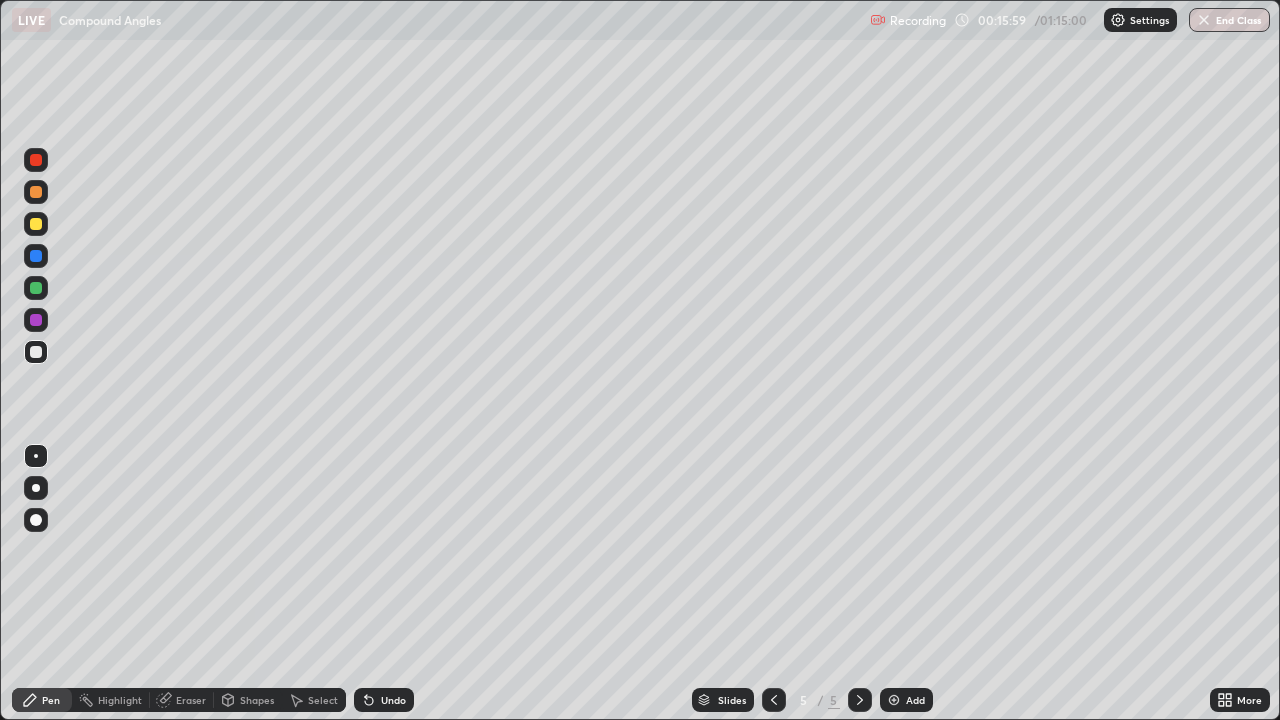 scroll, scrollTop: 99280, scrollLeft: 98720, axis: both 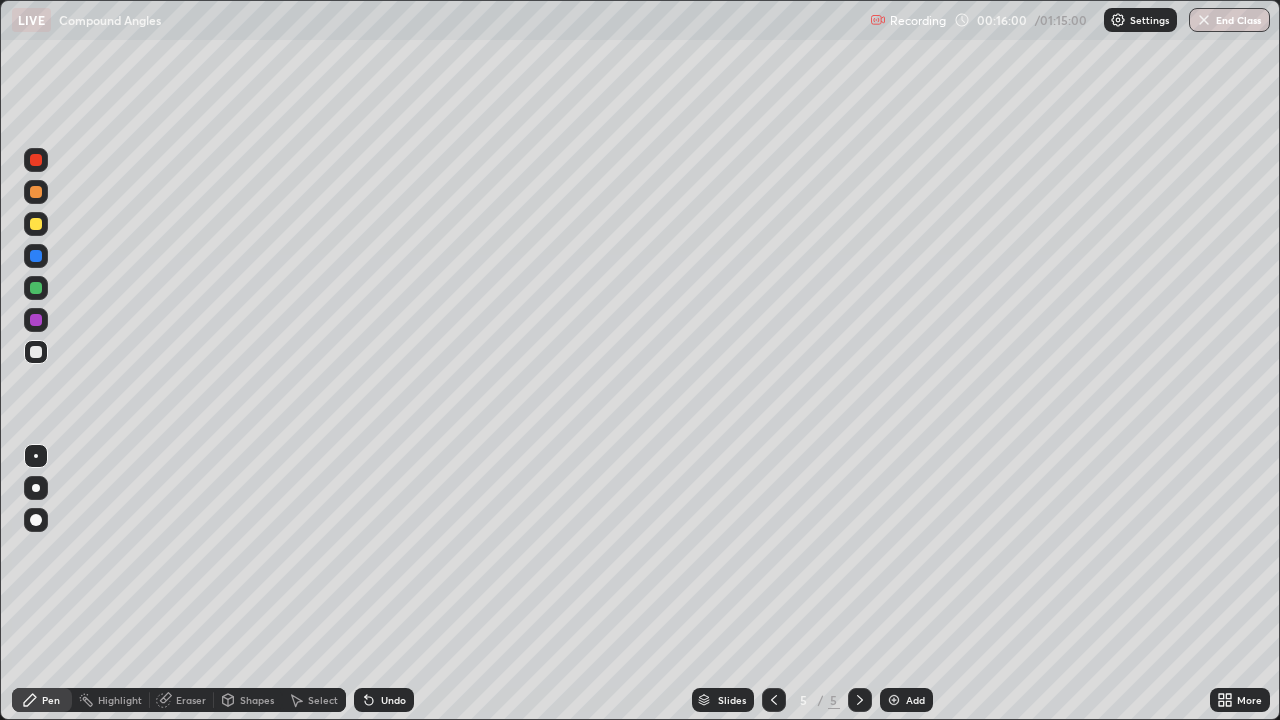 click 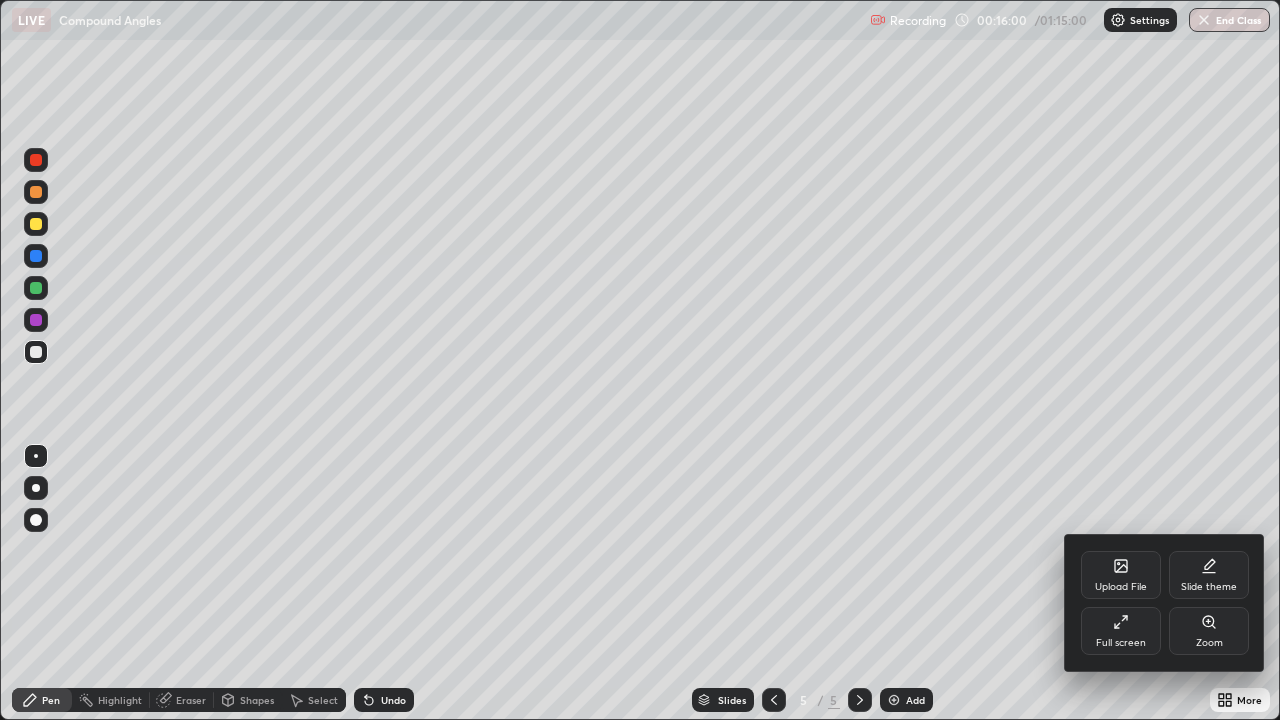 click on "Upload File" at bounding box center [1121, 575] 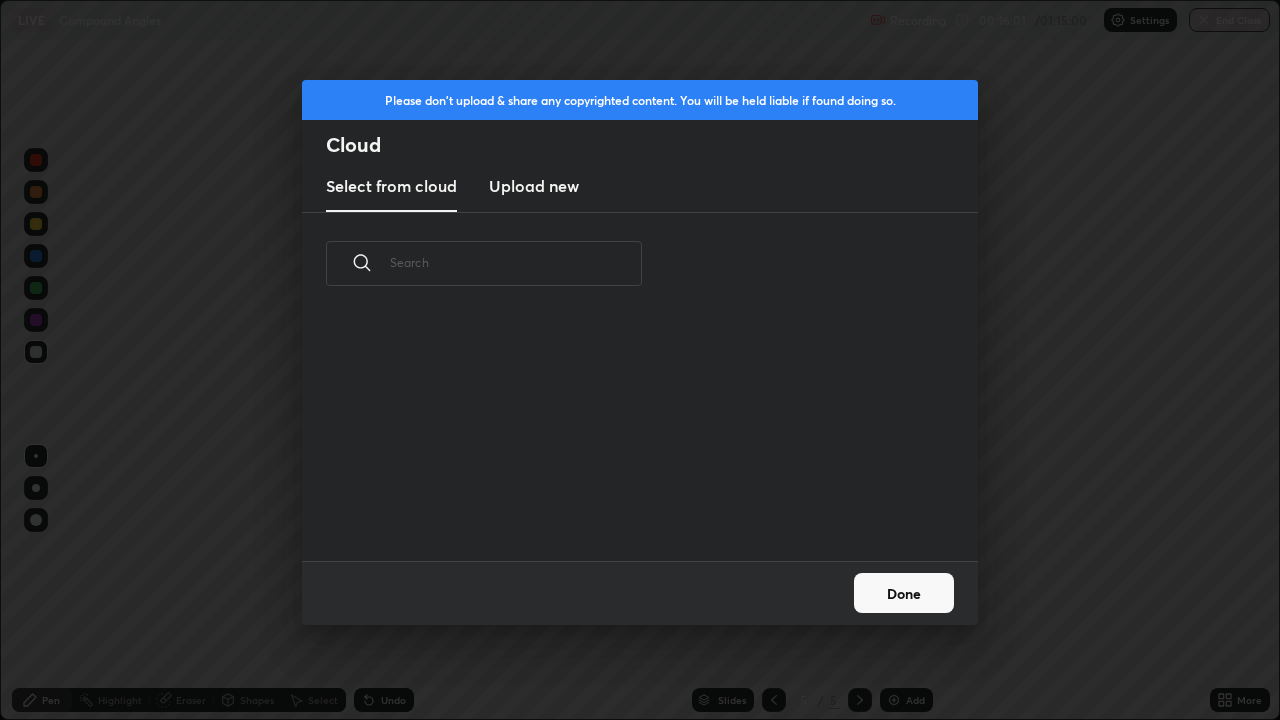 scroll, scrollTop: 7, scrollLeft: 11, axis: both 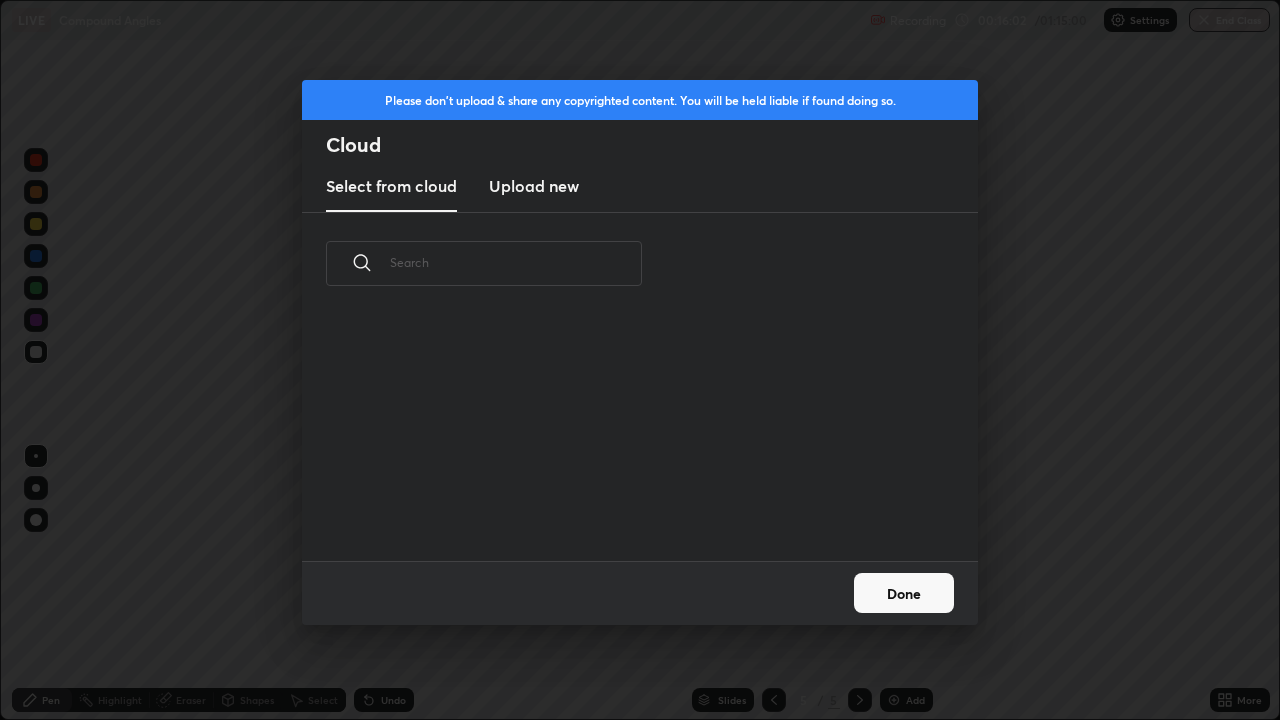 click on "Upload new" at bounding box center (534, 186) 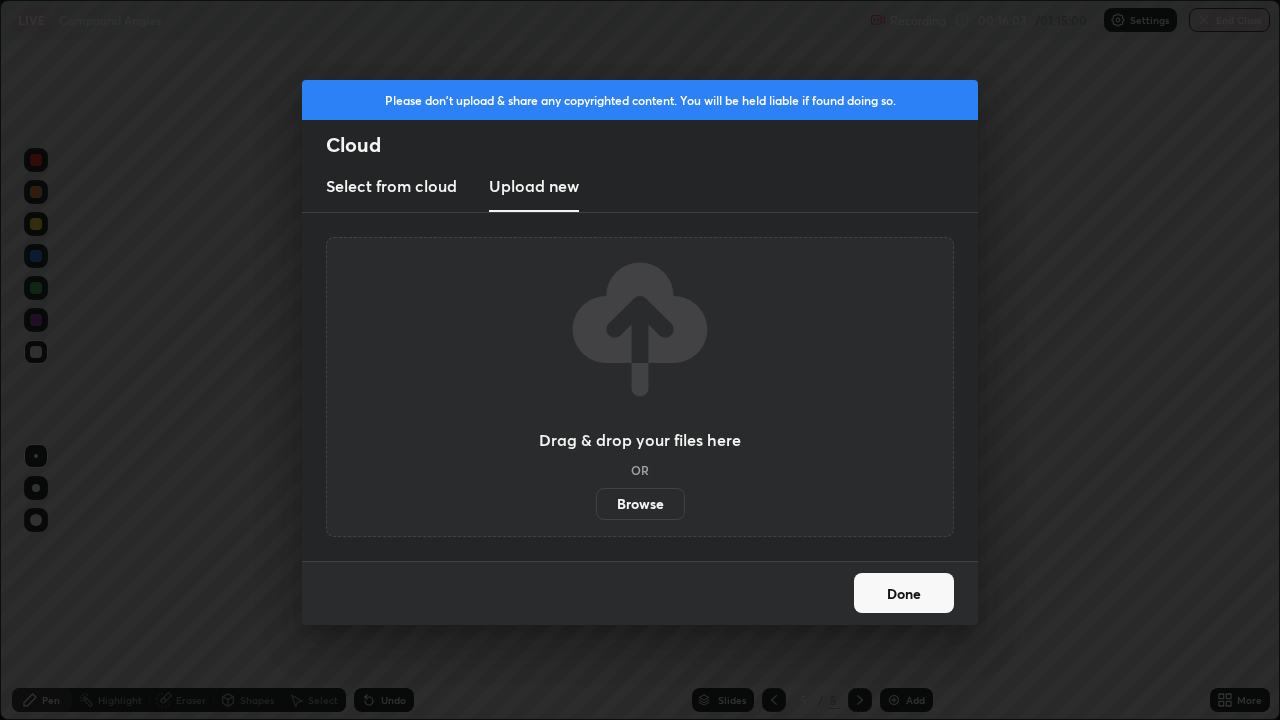 click on "Browse" at bounding box center [640, 504] 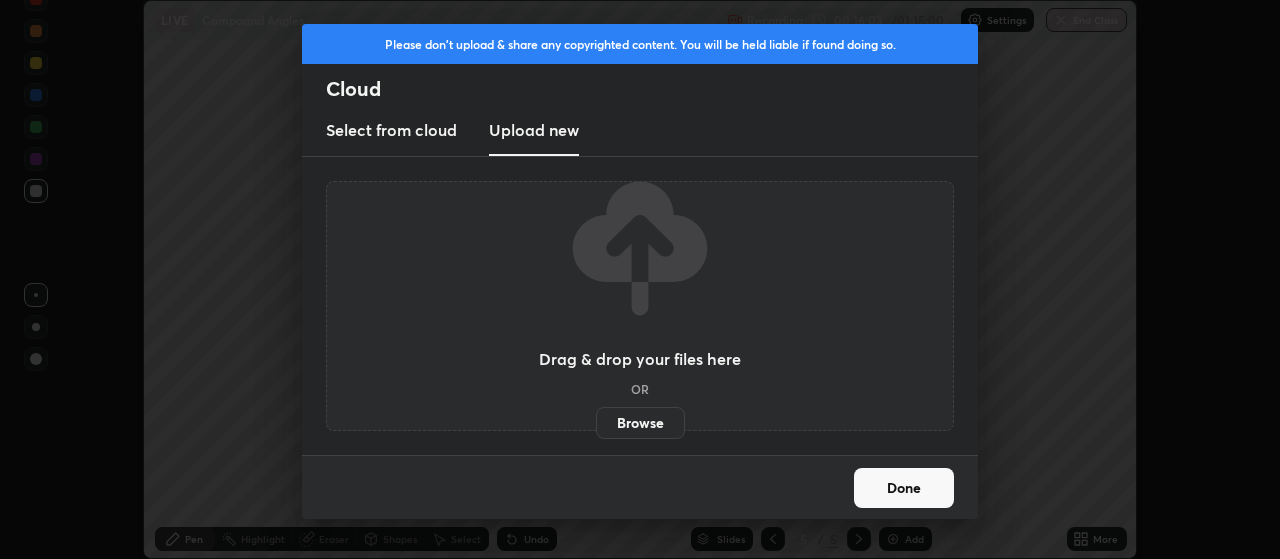 scroll, scrollTop: 559, scrollLeft: 1280, axis: both 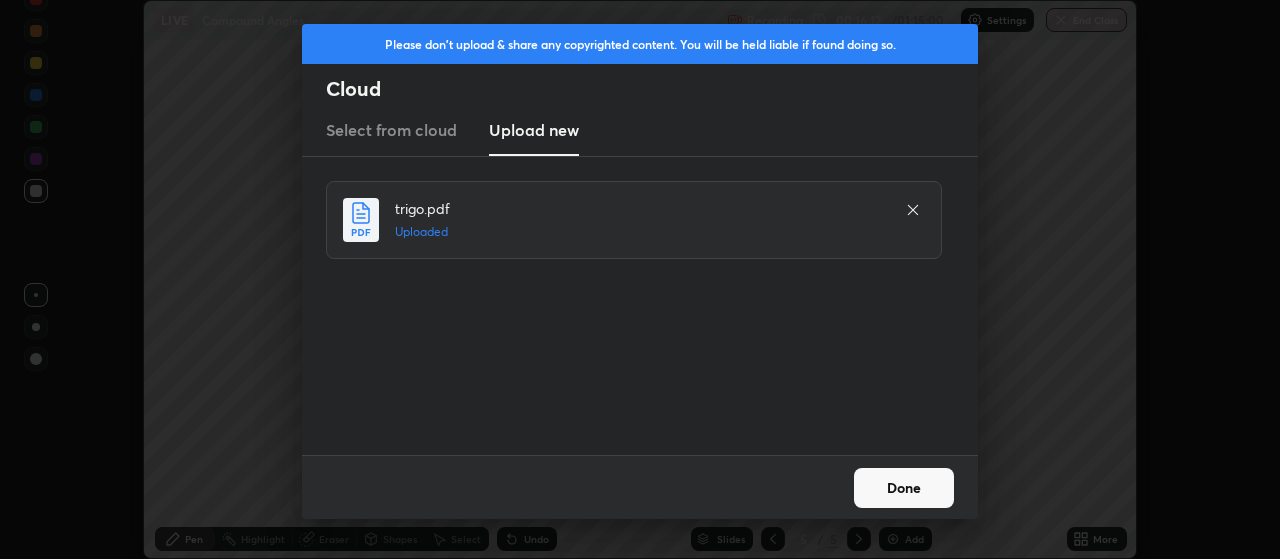 click on "Done" at bounding box center [904, 488] 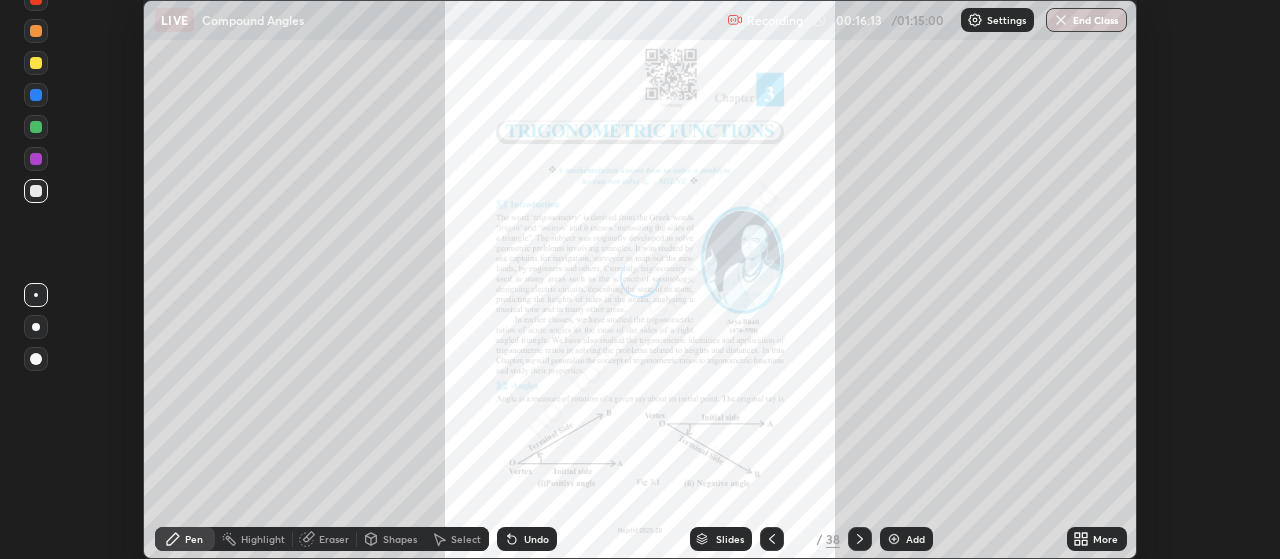 click on "More" at bounding box center (1105, 539) 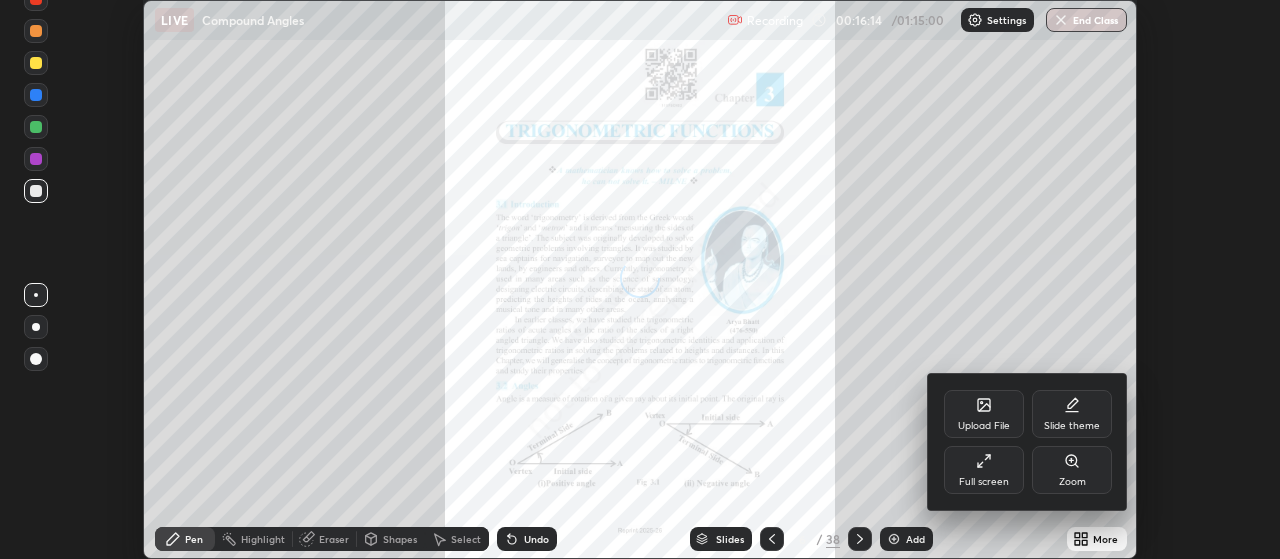 click on "Full screen" at bounding box center [984, 482] 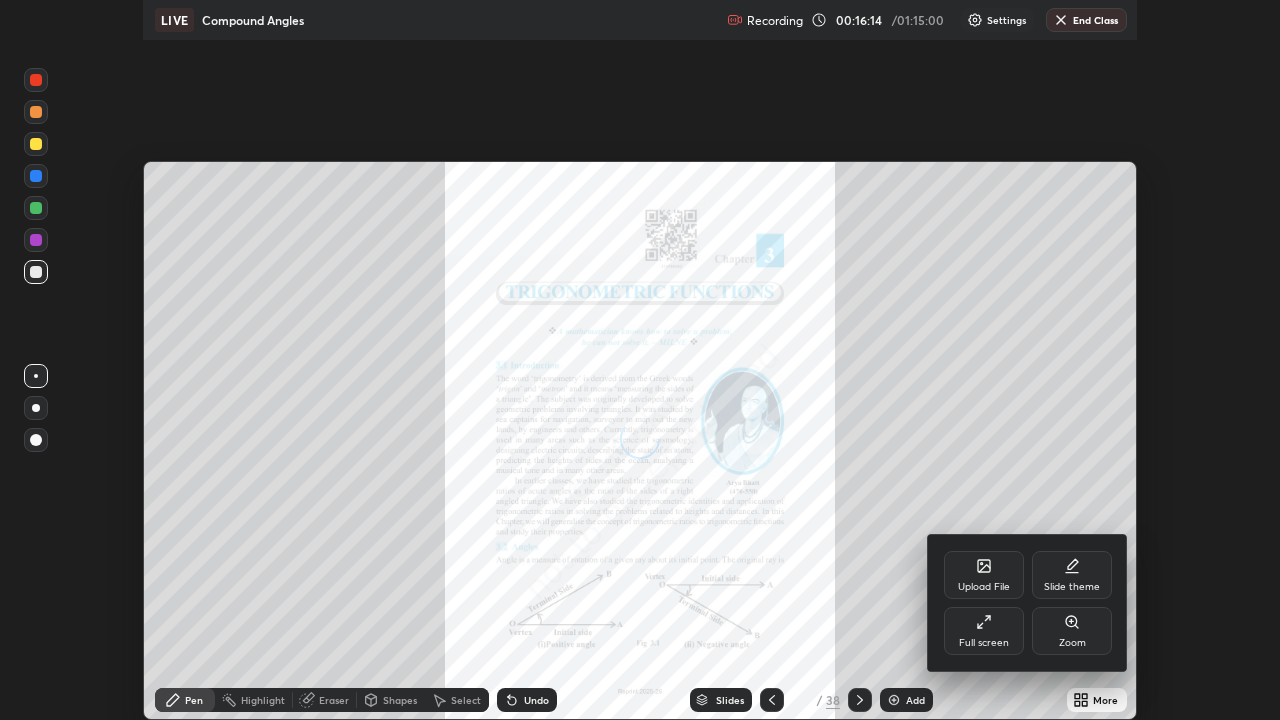 scroll, scrollTop: 99280, scrollLeft: 98720, axis: both 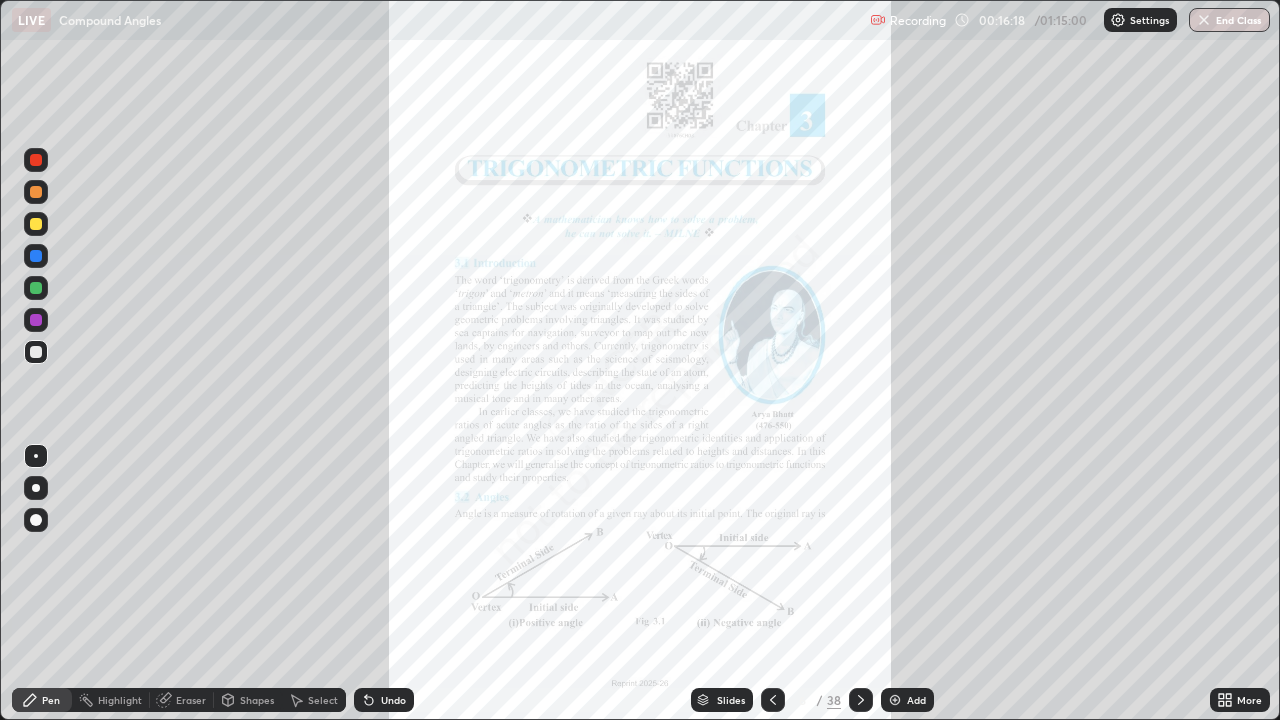 click on "Slides" at bounding box center (731, 700) 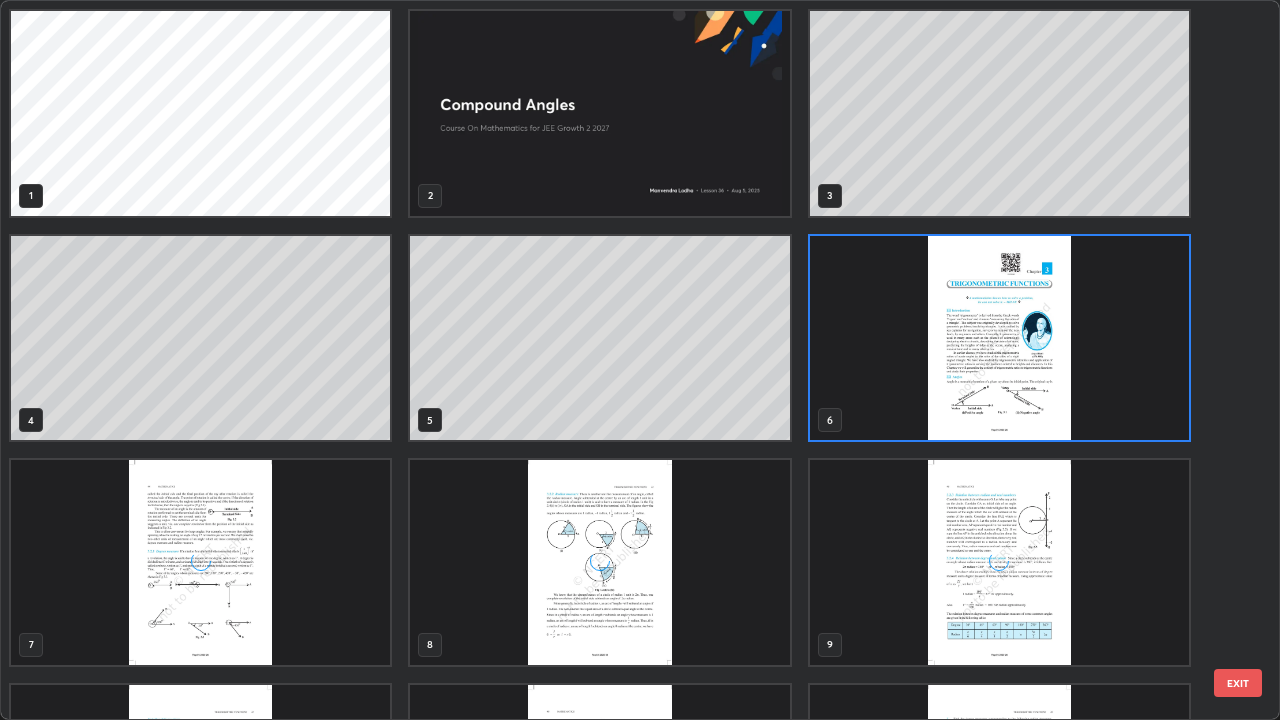 scroll, scrollTop: 7, scrollLeft: 11, axis: both 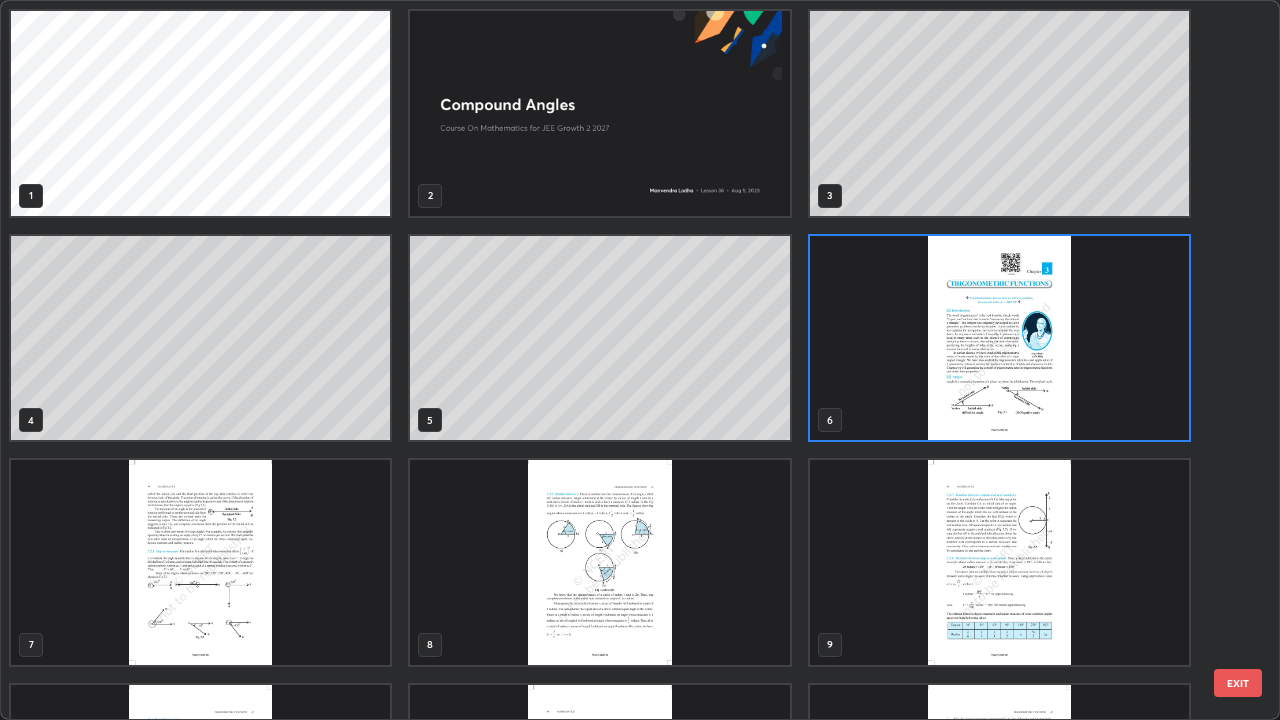 click at bounding box center [999, 562] 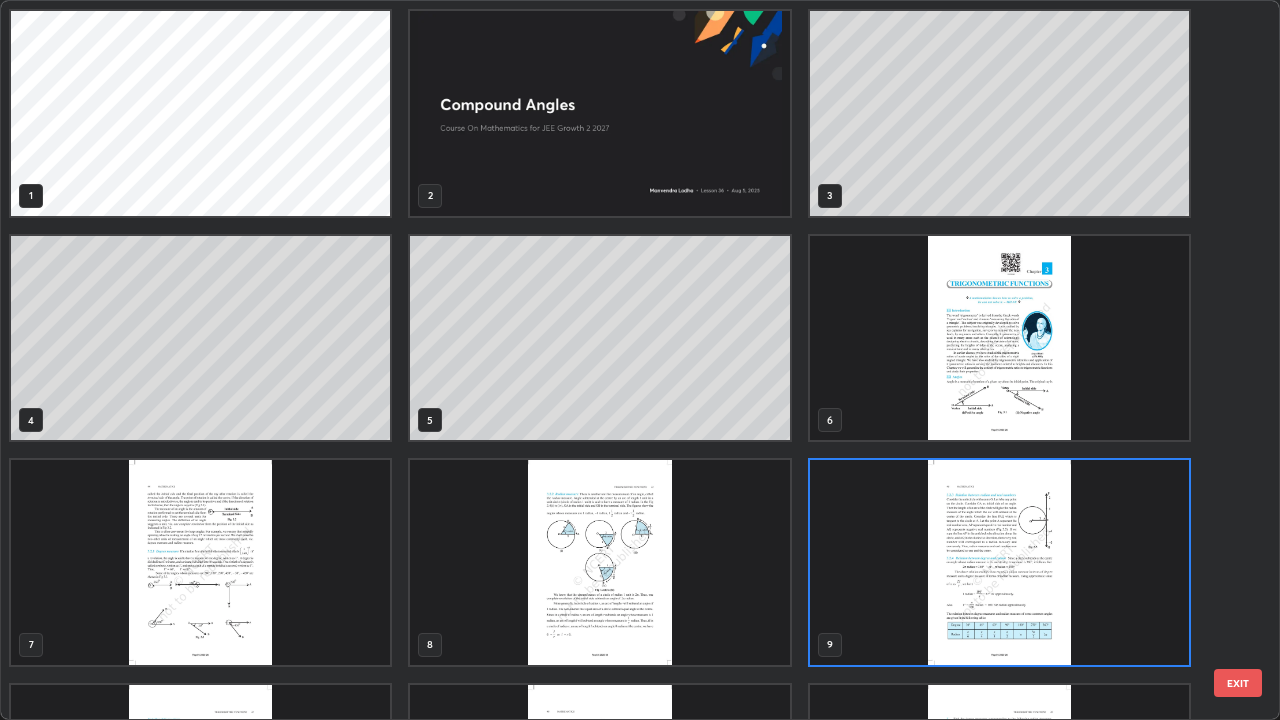 click at bounding box center (999, 562) 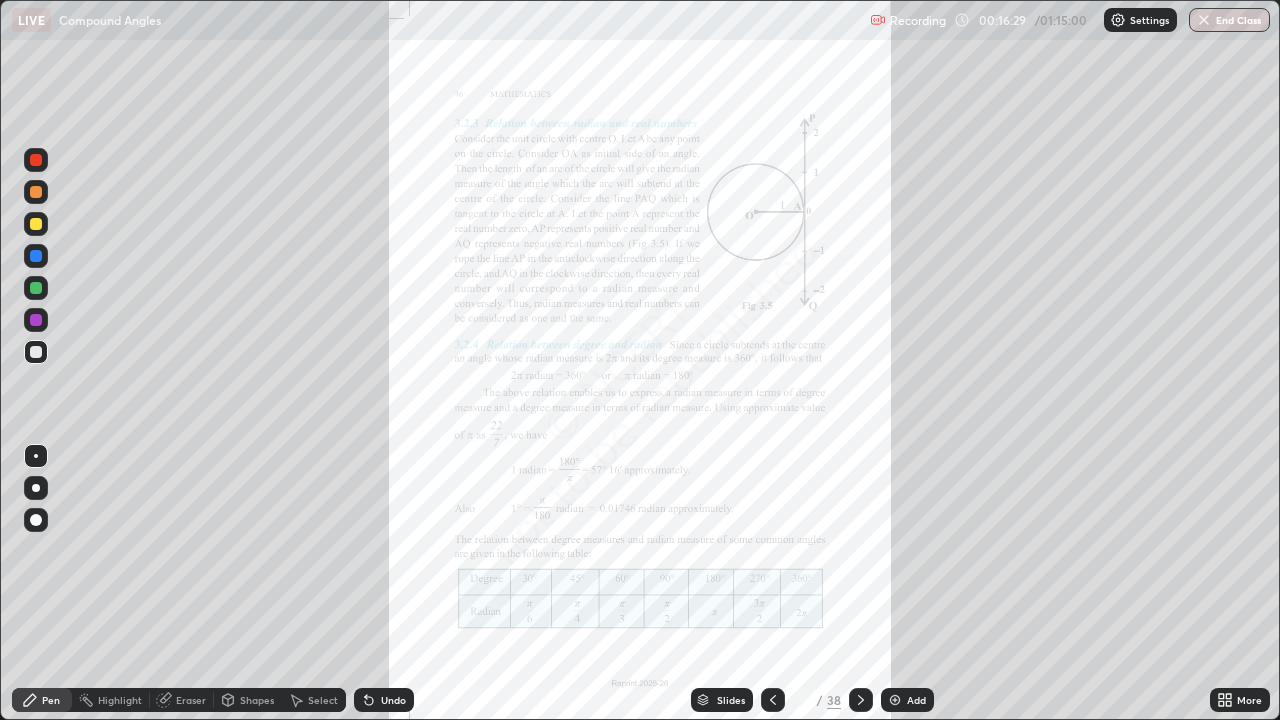 click 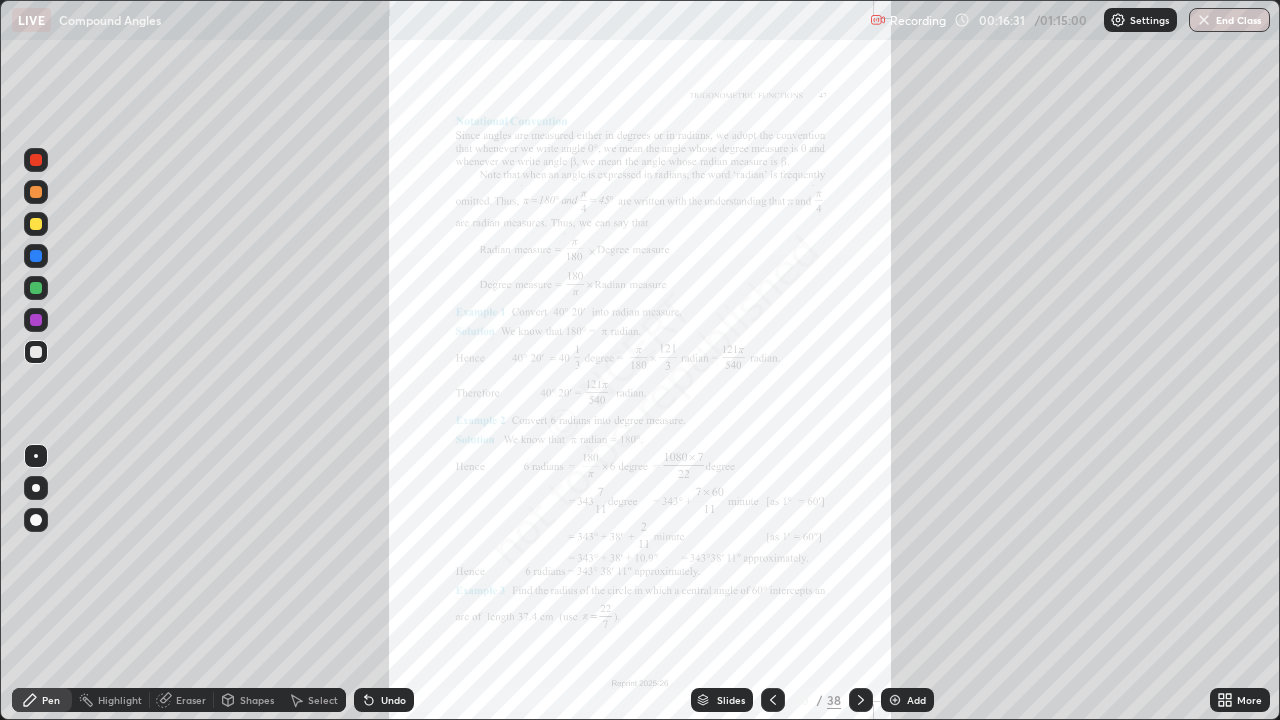 click on "More" at bounding box center (1249, 700) 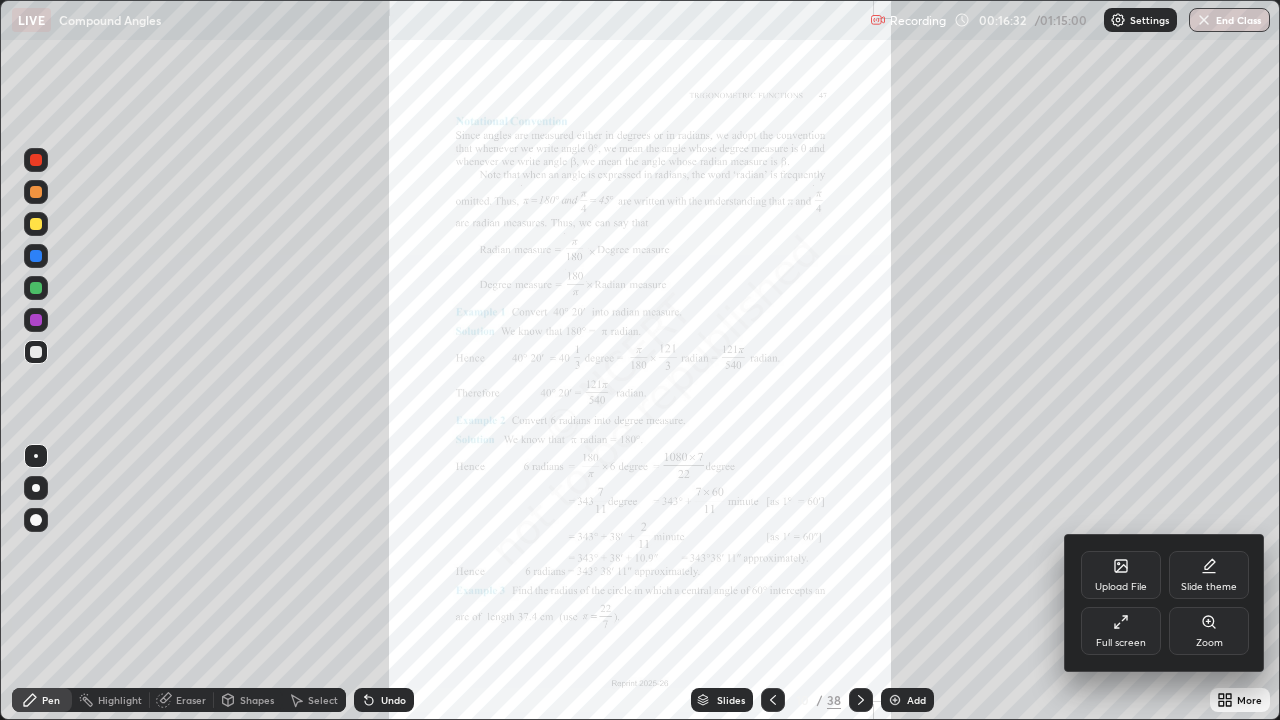 click on "Zoom" at bounding box center [1209, 643] 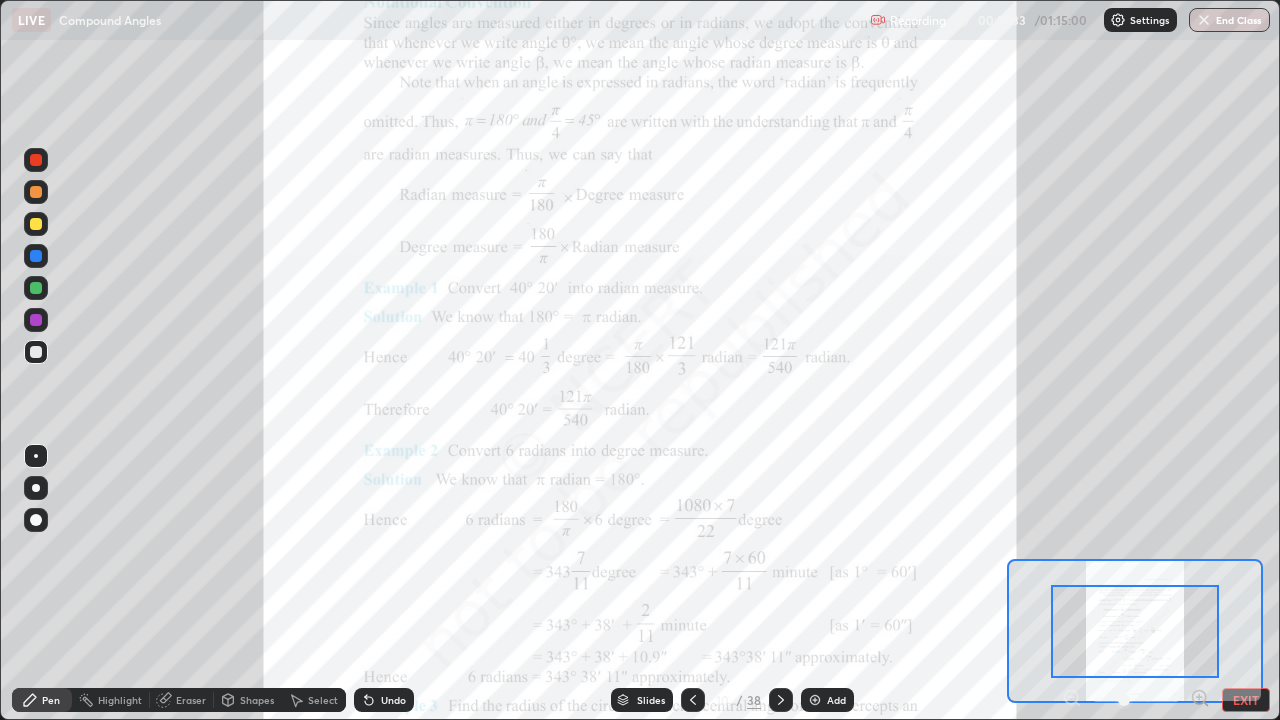 click 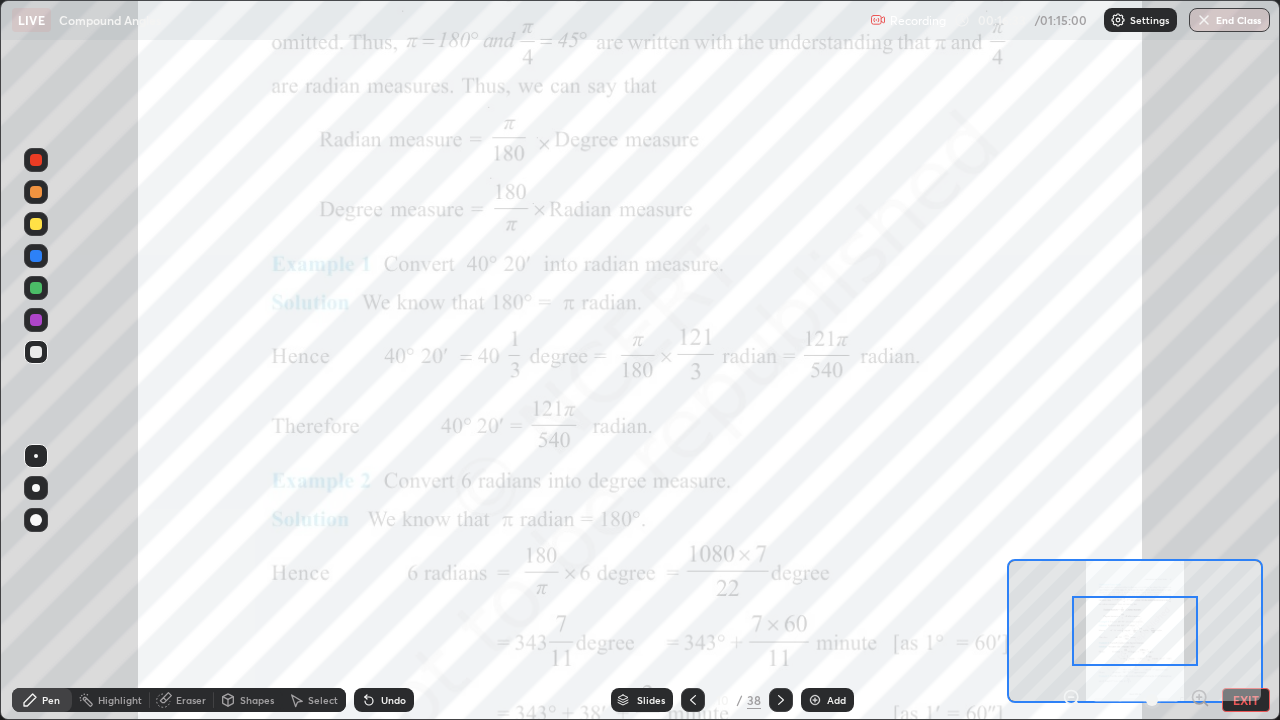 click 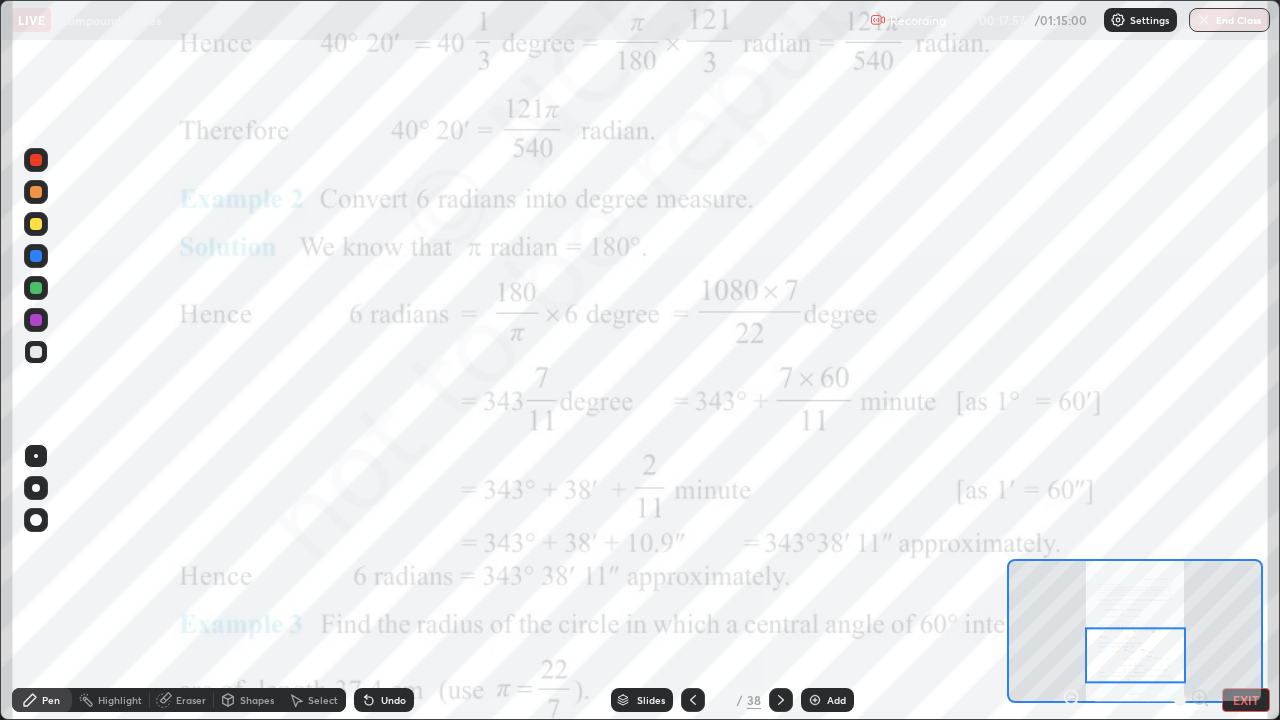 click on "Add" at bounding box center (827, 700) 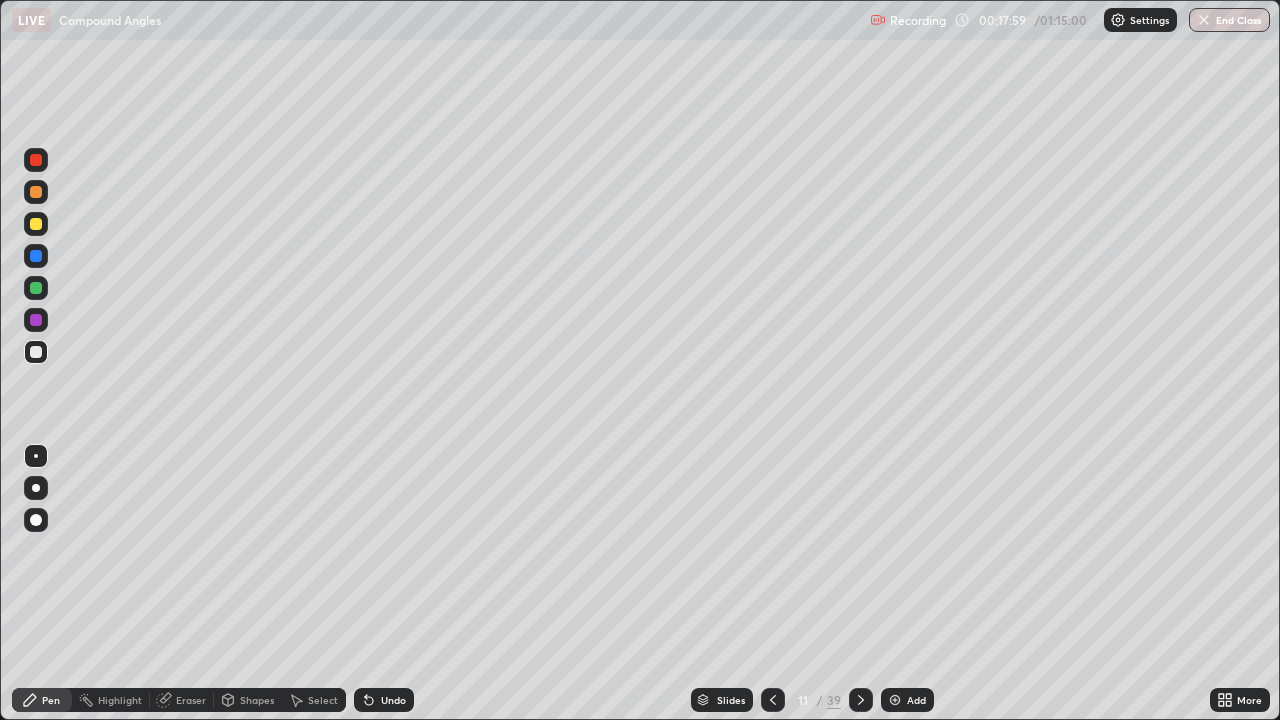 click at bounding box center [36, 224] 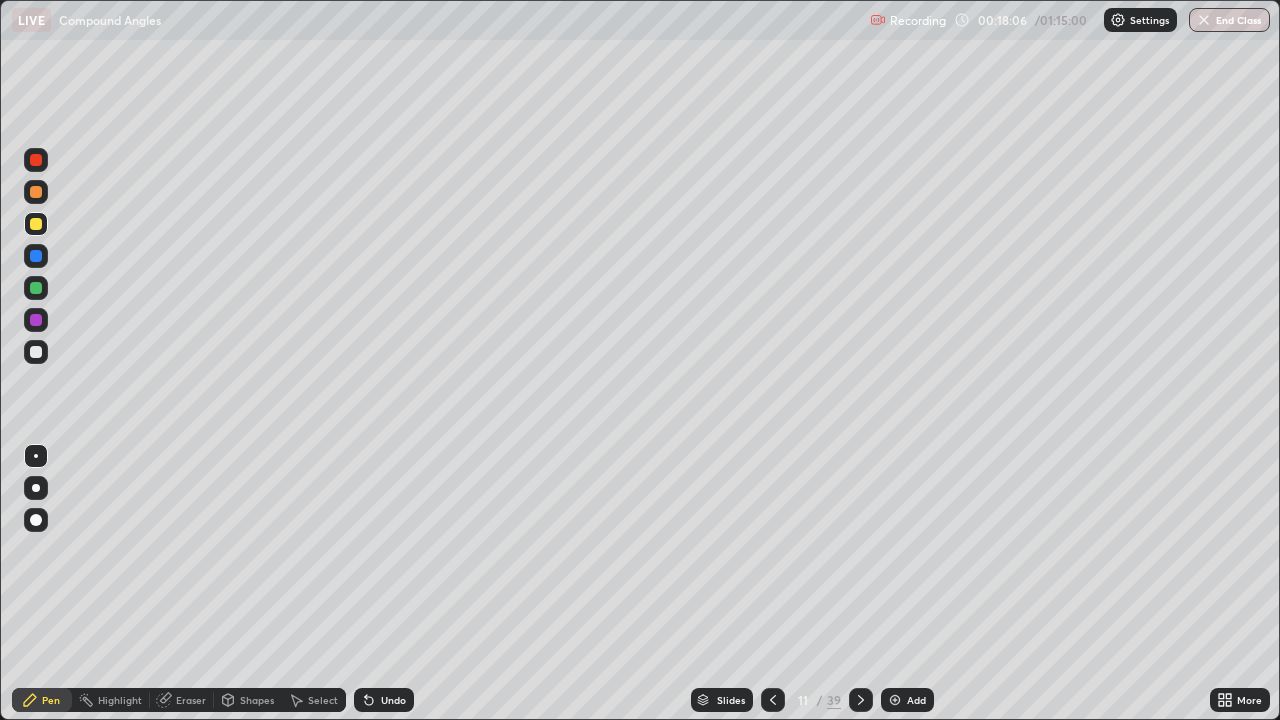 click at bounding box center [36, 352] 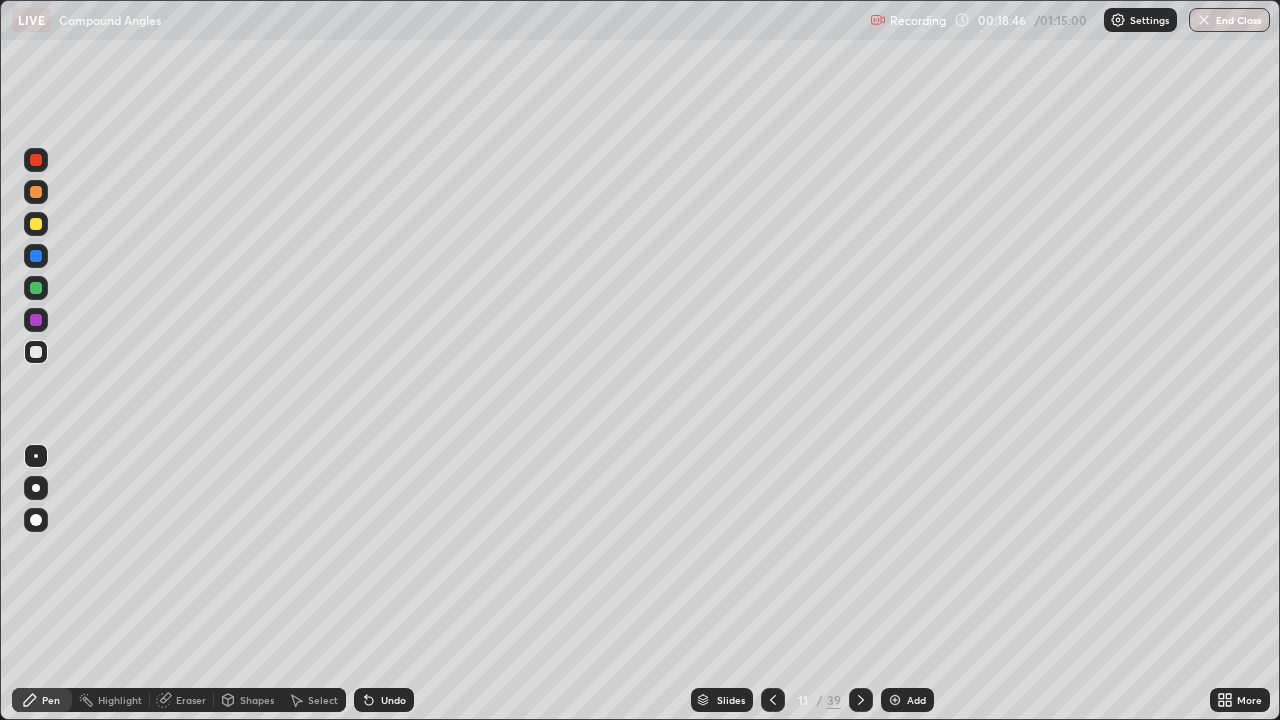 click 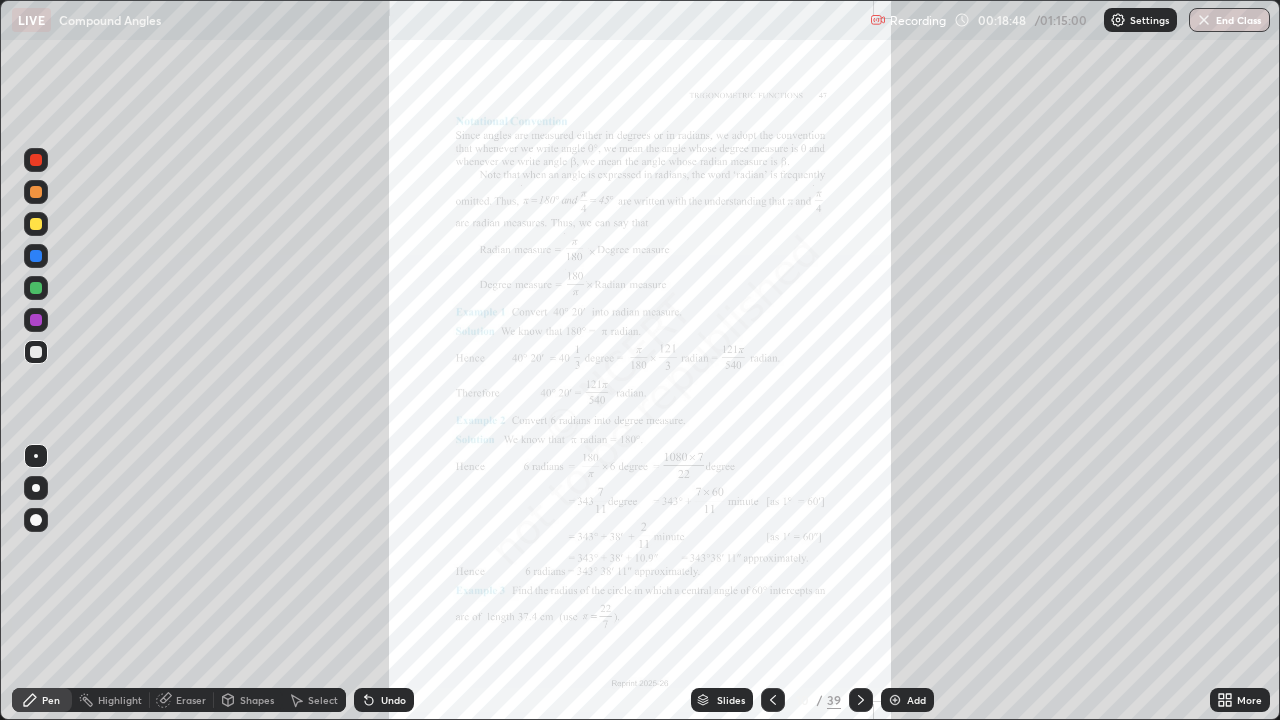 click on "More" at bounding box center [1240, 700] 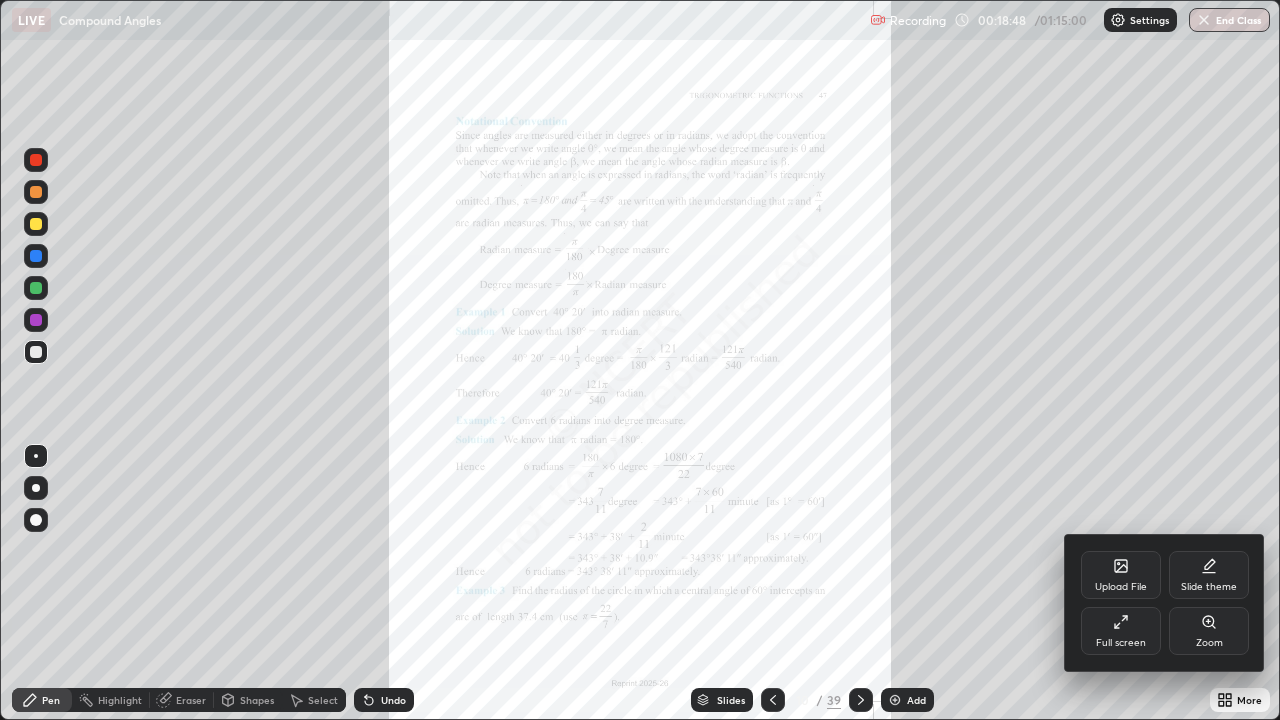 click on "Zoom" at bounding box center (1209, 643) 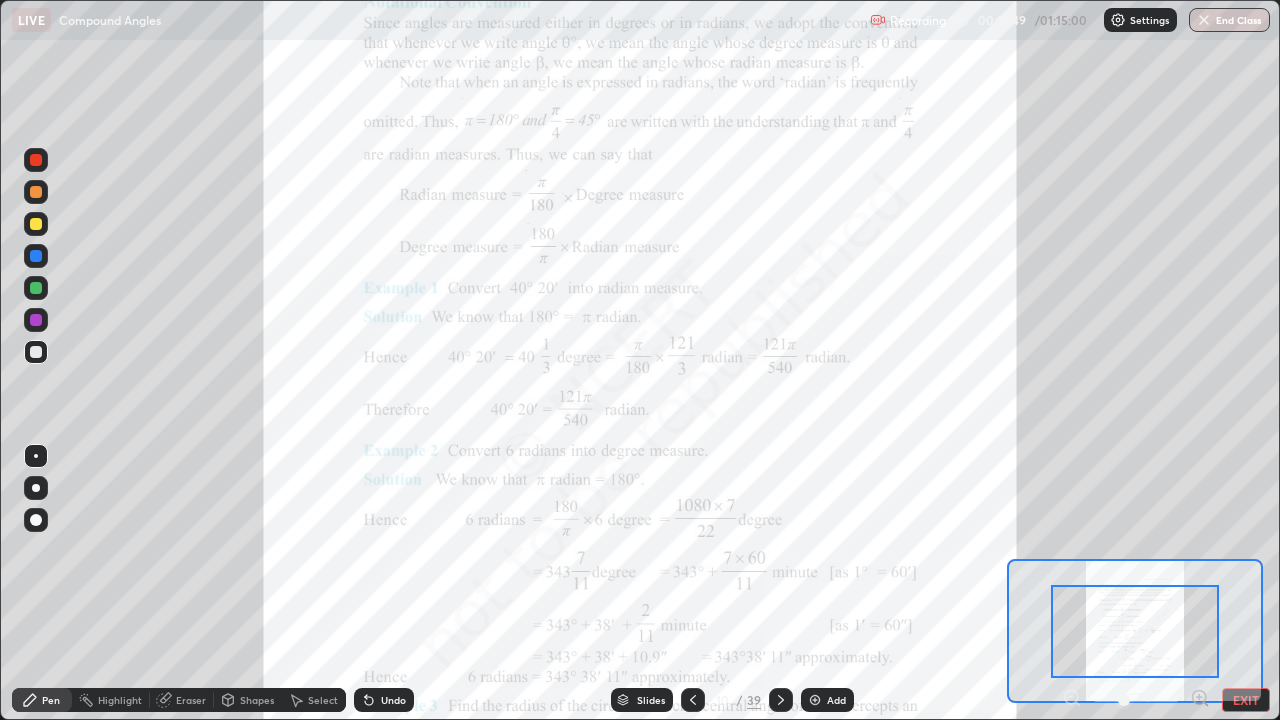 click 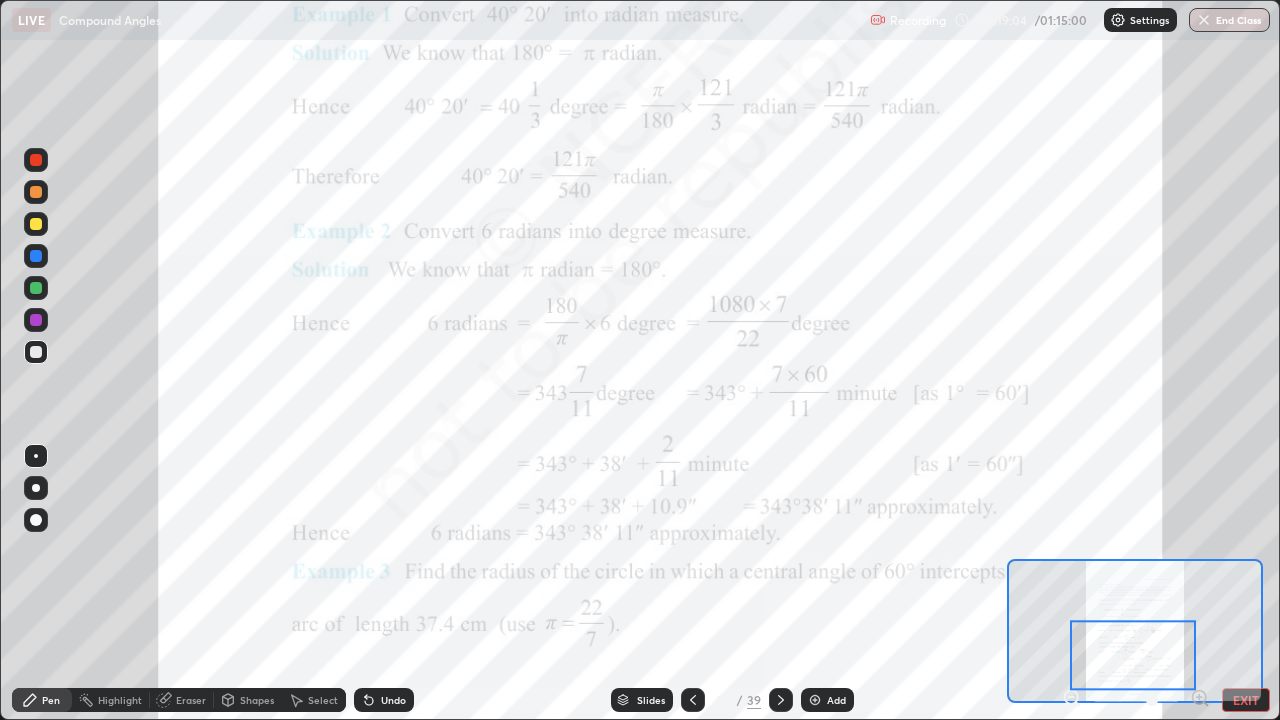click 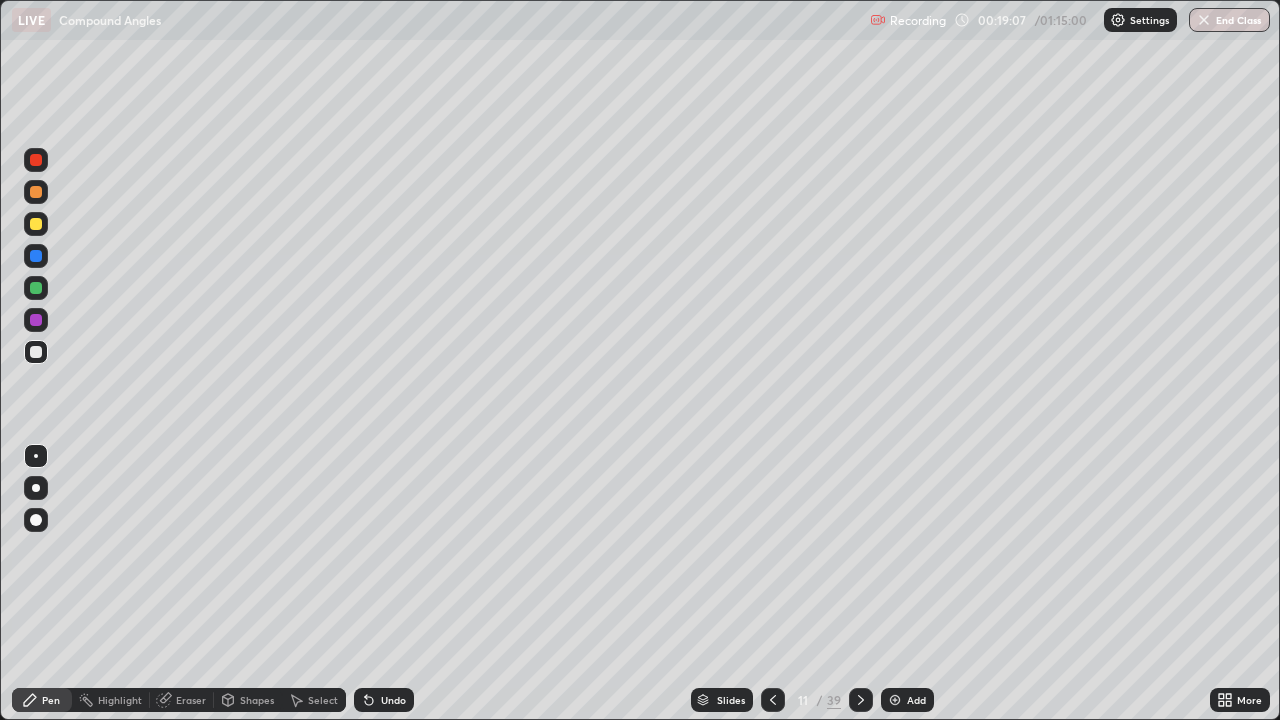 click at bounding box center (36, 288) 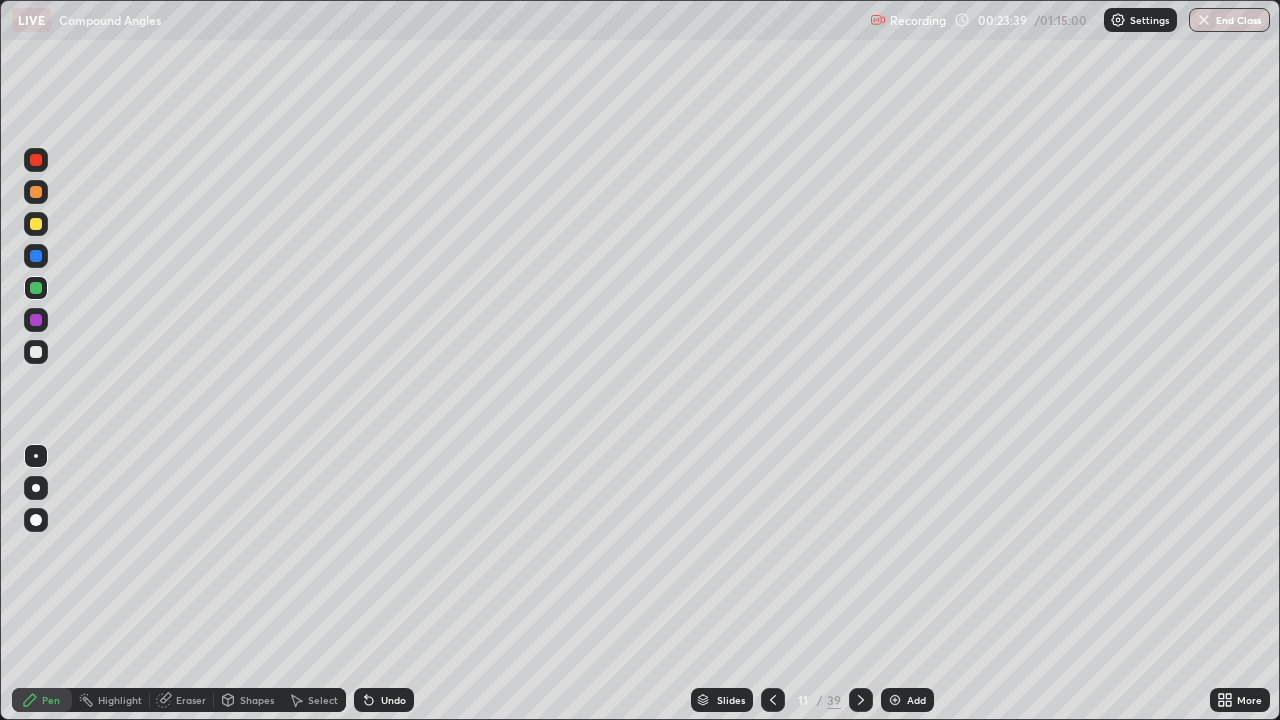 click 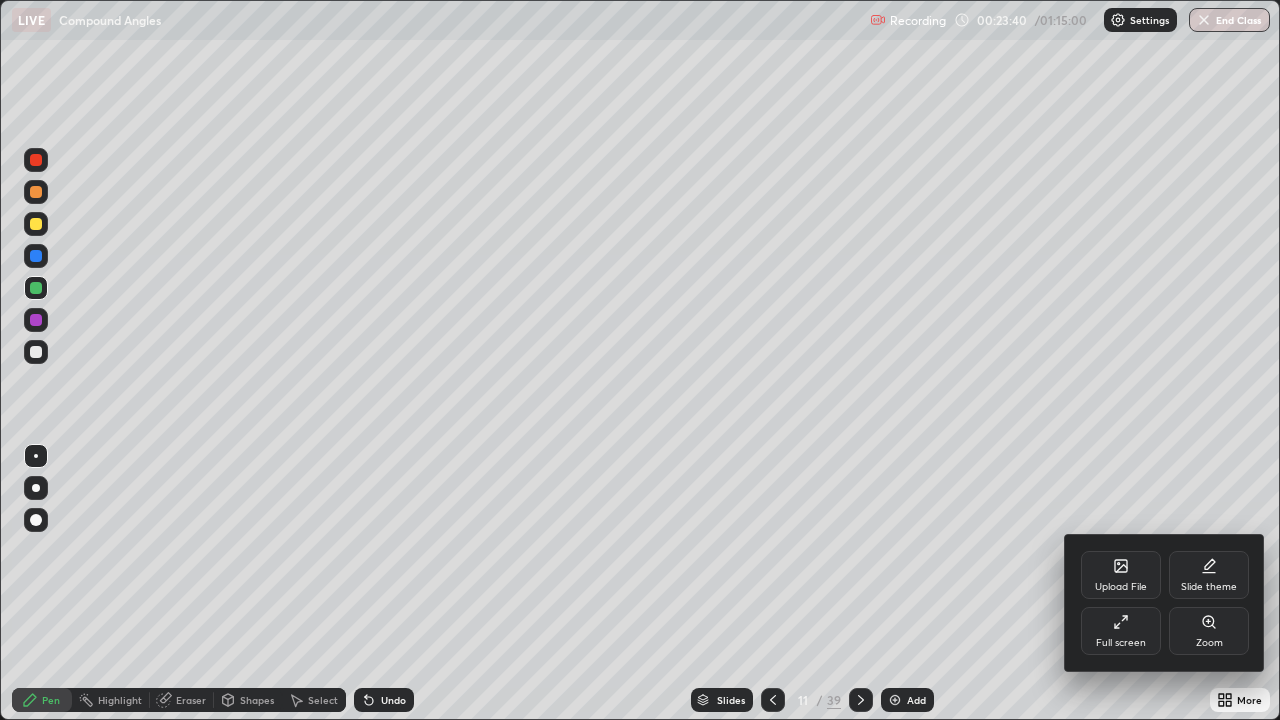 click at bounding box center [640, 360] 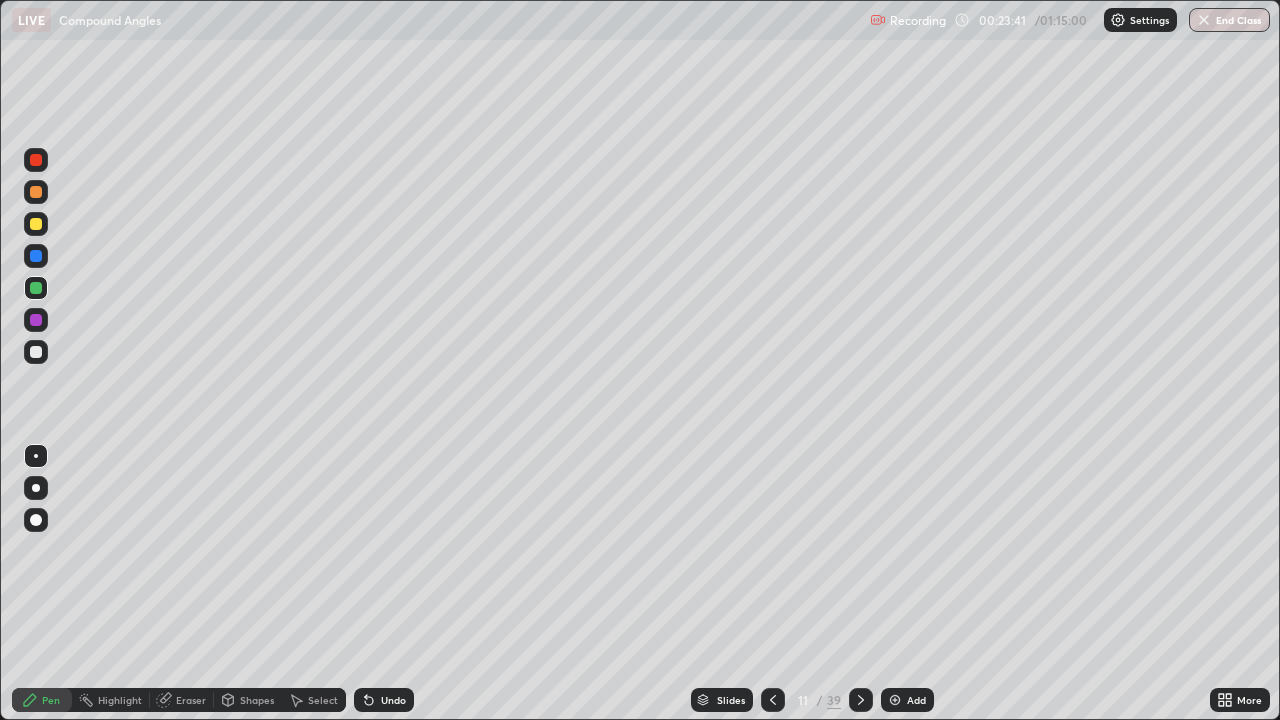 click 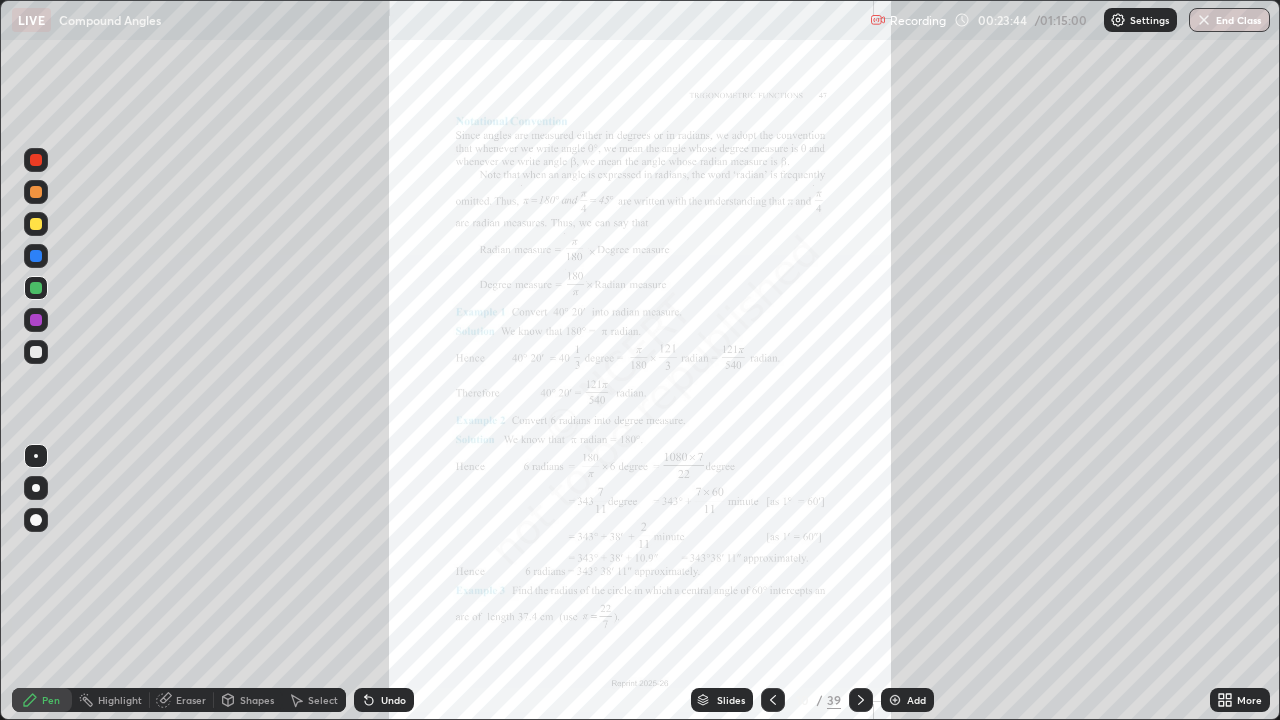 click on "More" at bounding box center [1240, 700] 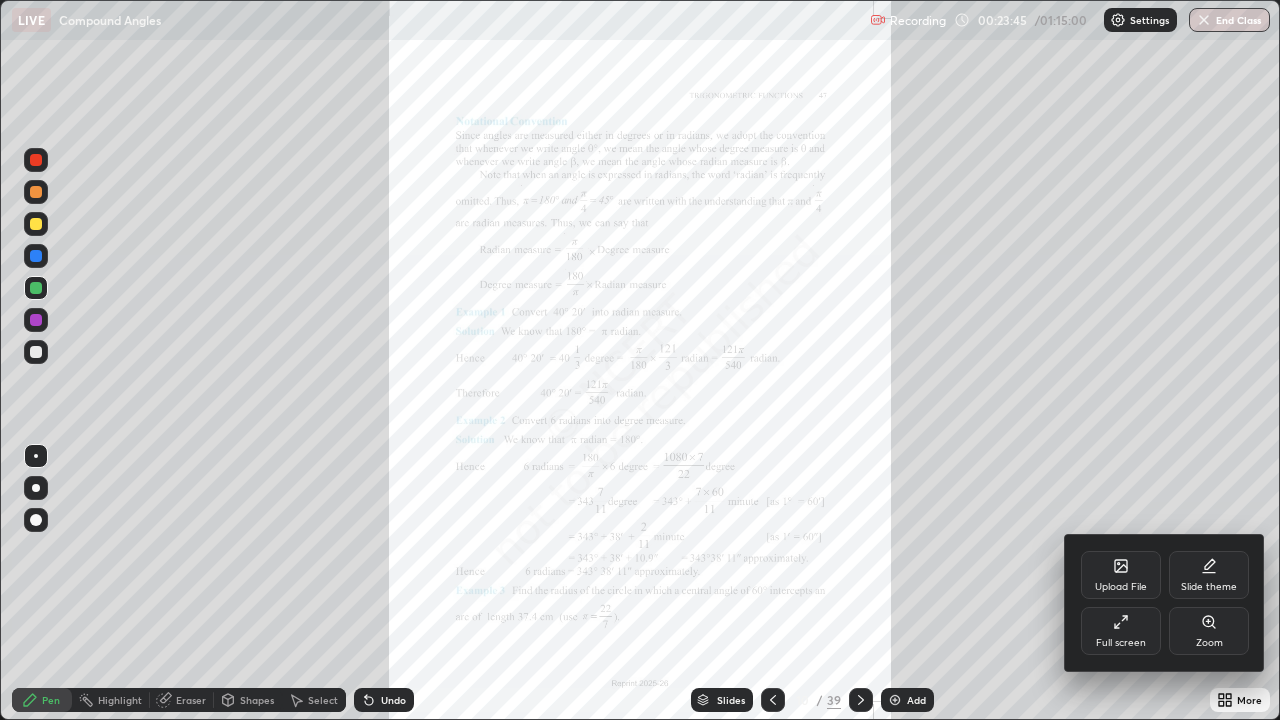 click on "Zoom" at bounding box center [1209, 643] 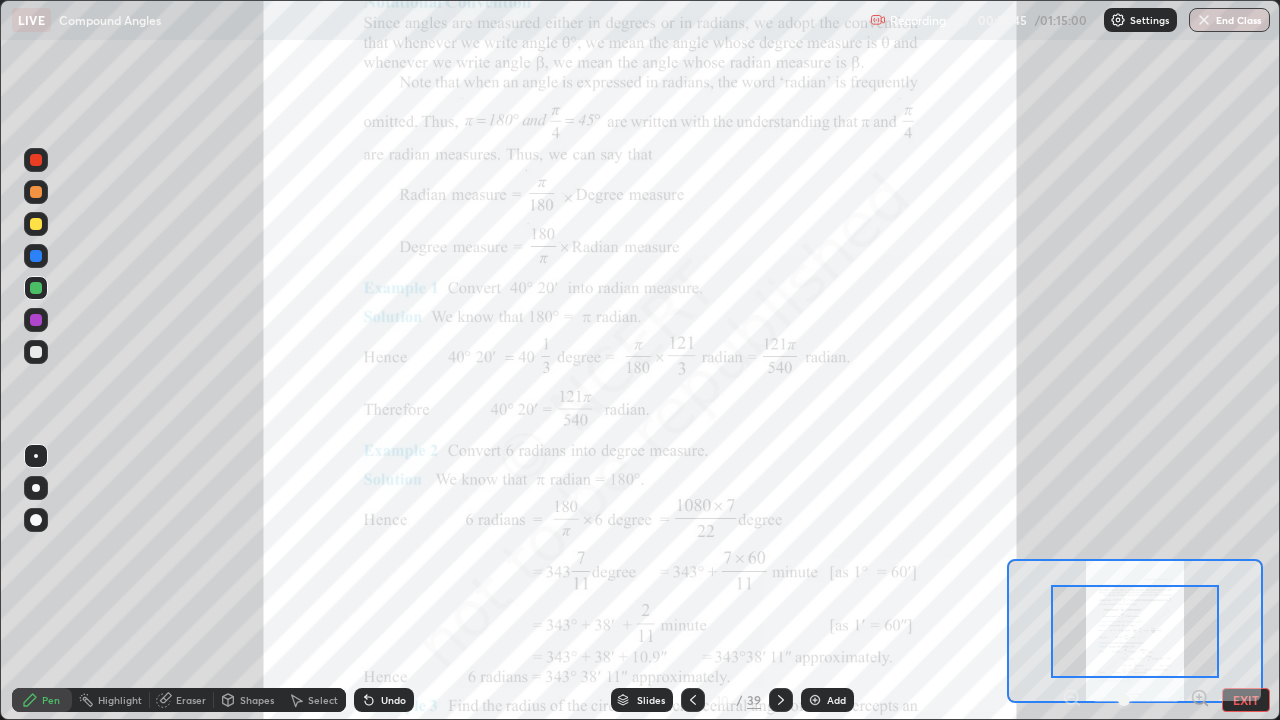 click 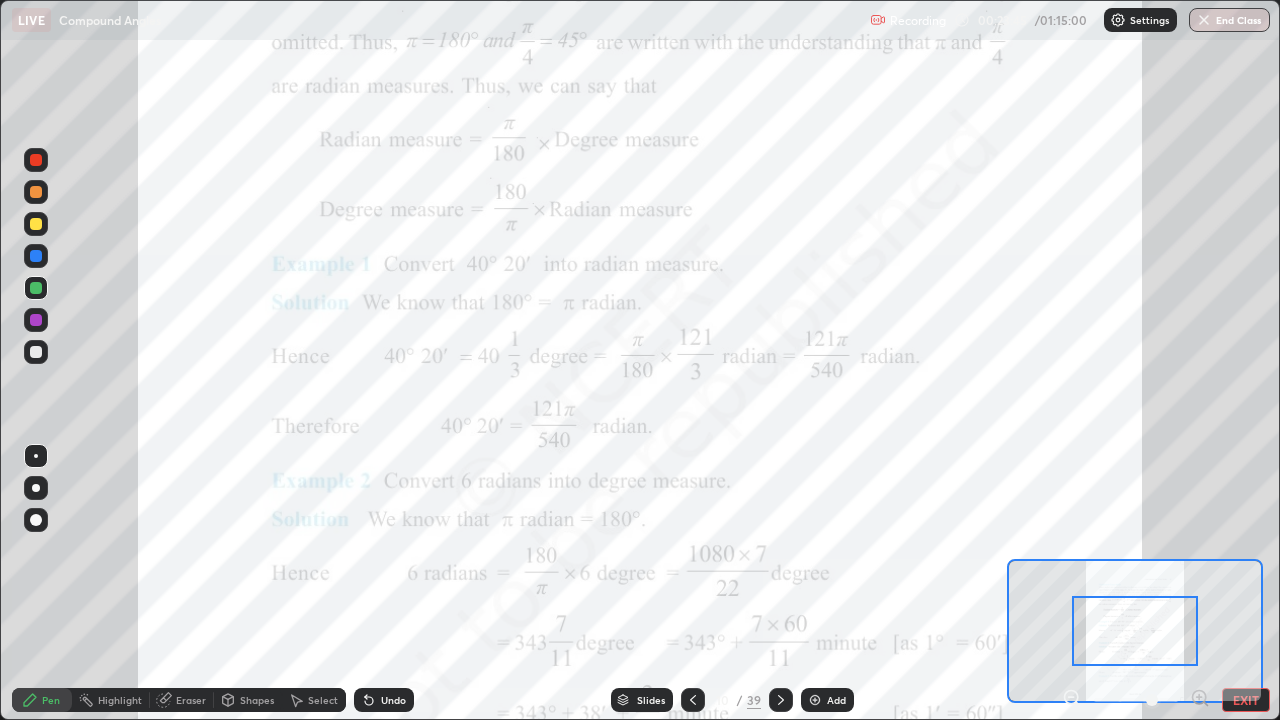 click 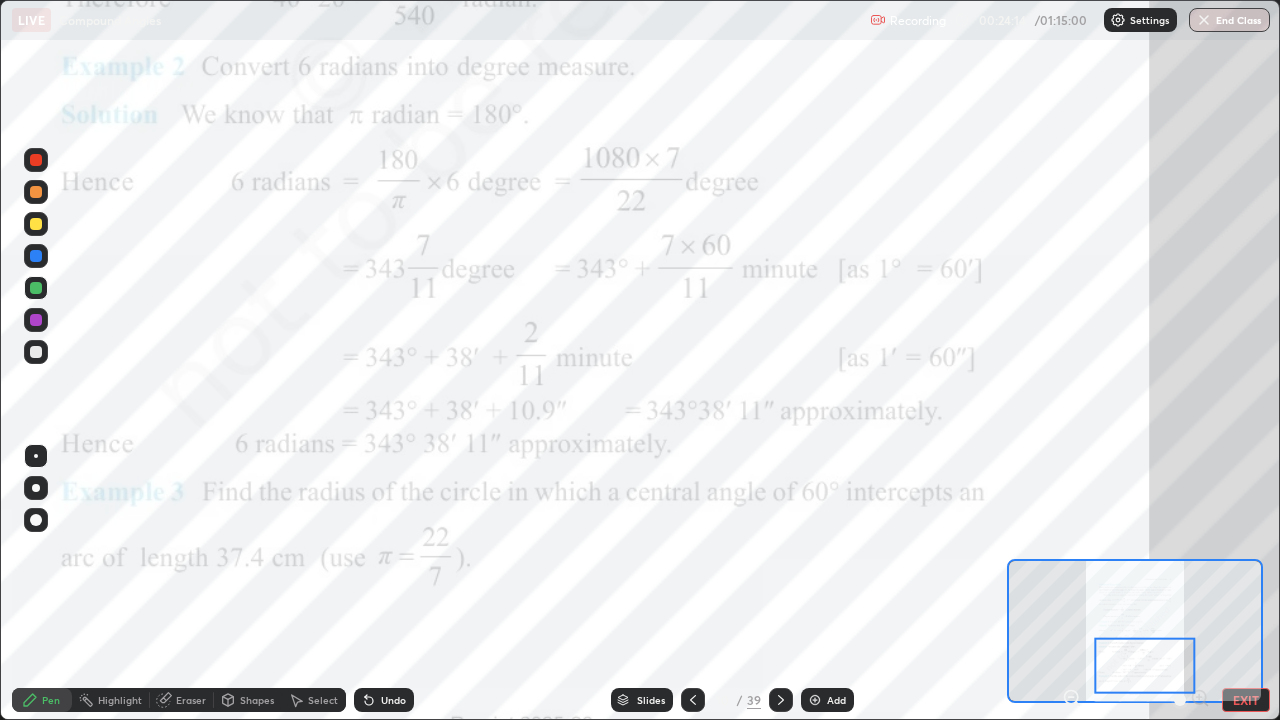 click 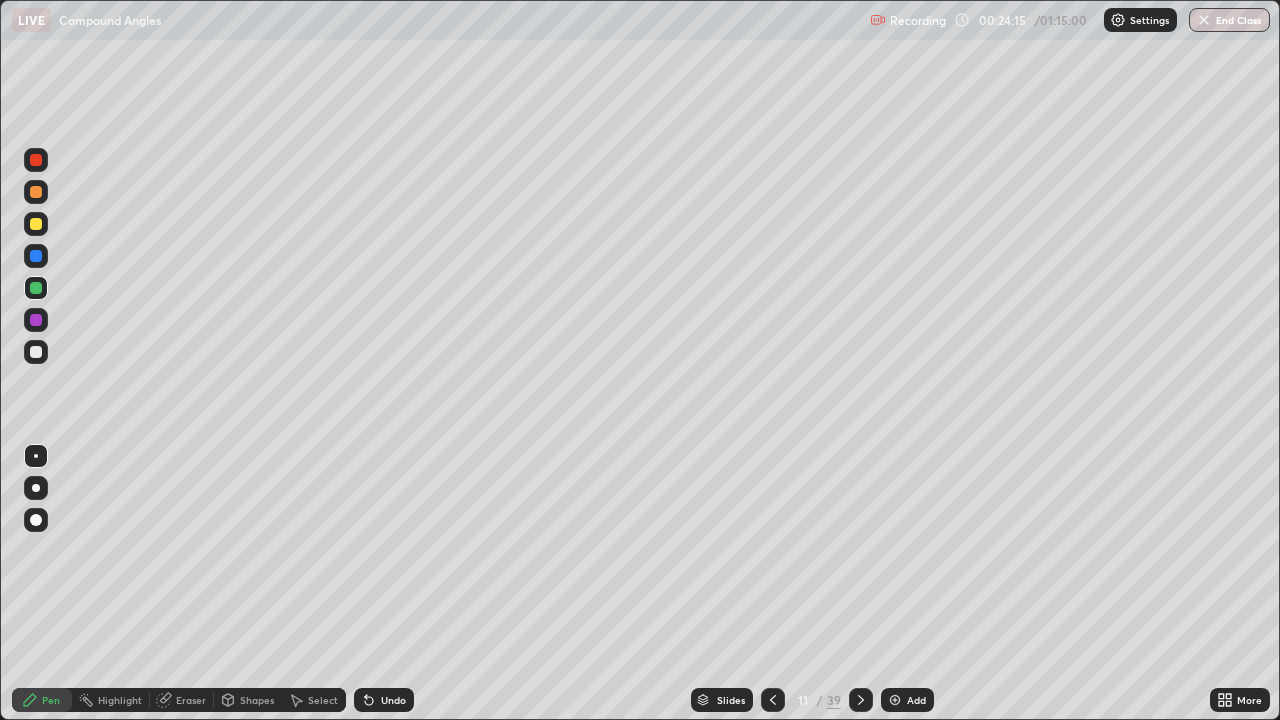 click at bounding box center [861, 700] 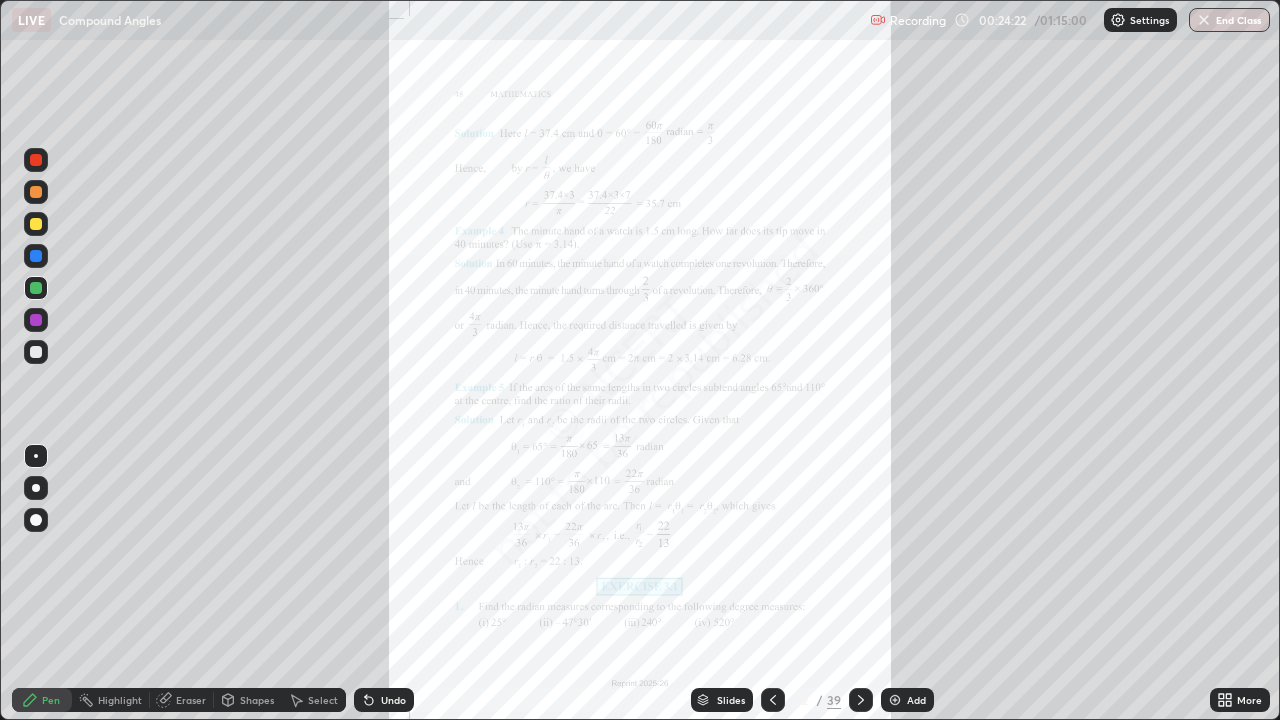 click 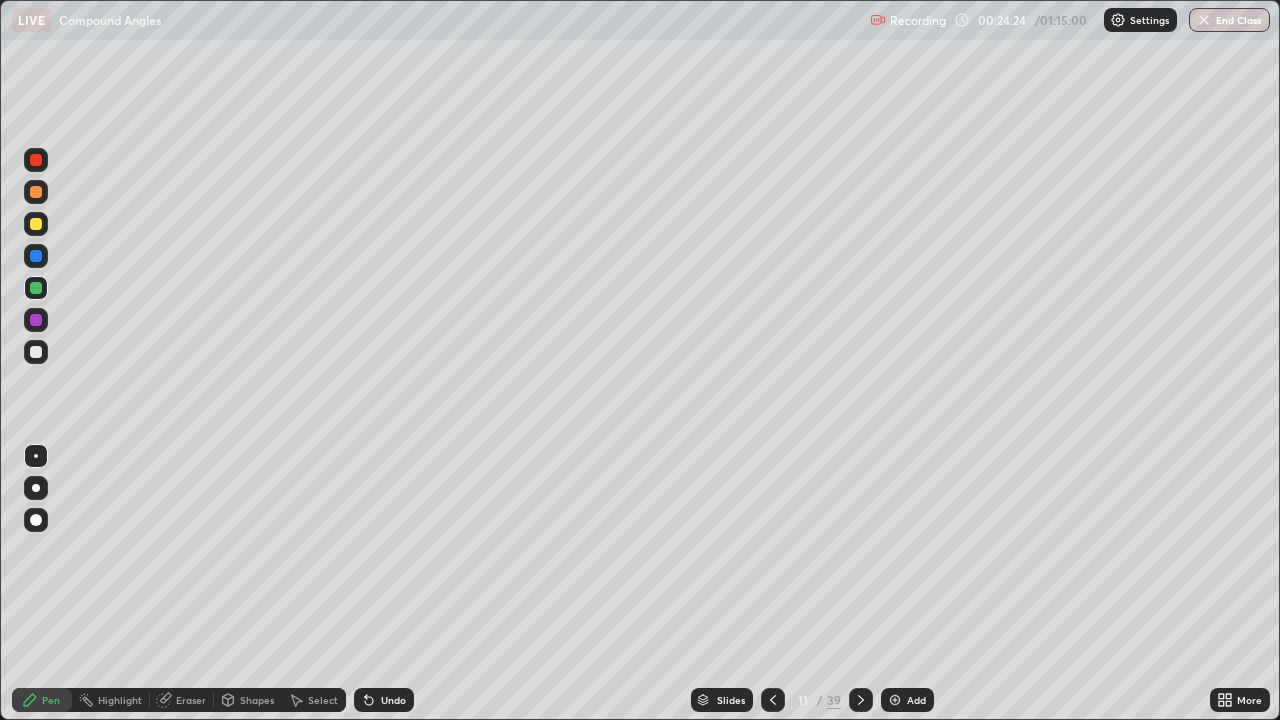 click on "Add" at bounding box center [916, 700] 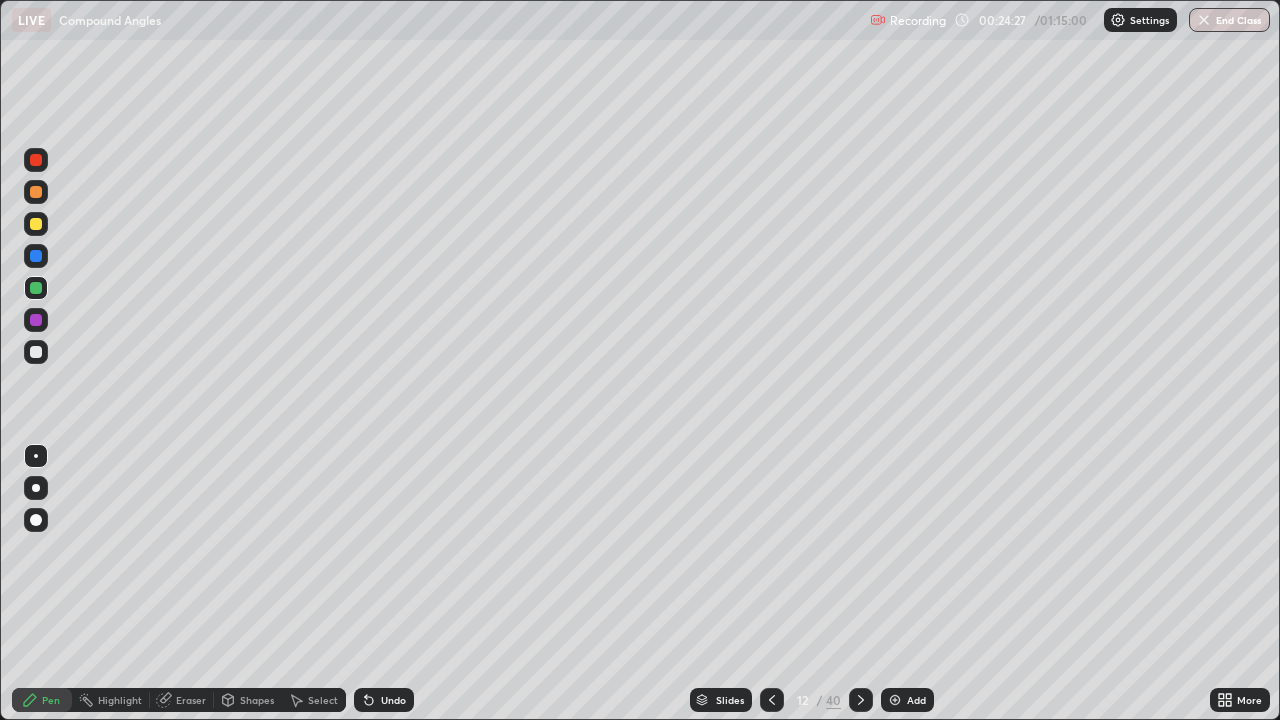 click at bounding box center [36, 224] 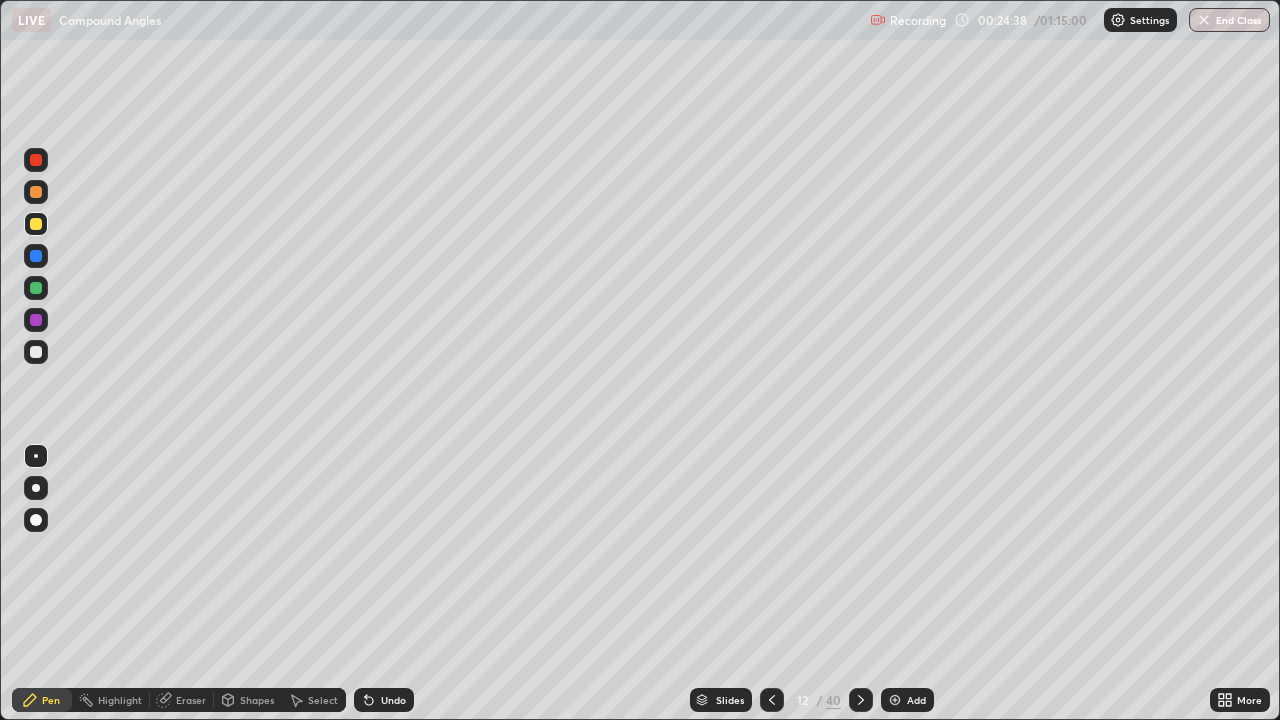 click at bounding box center (36, 352) 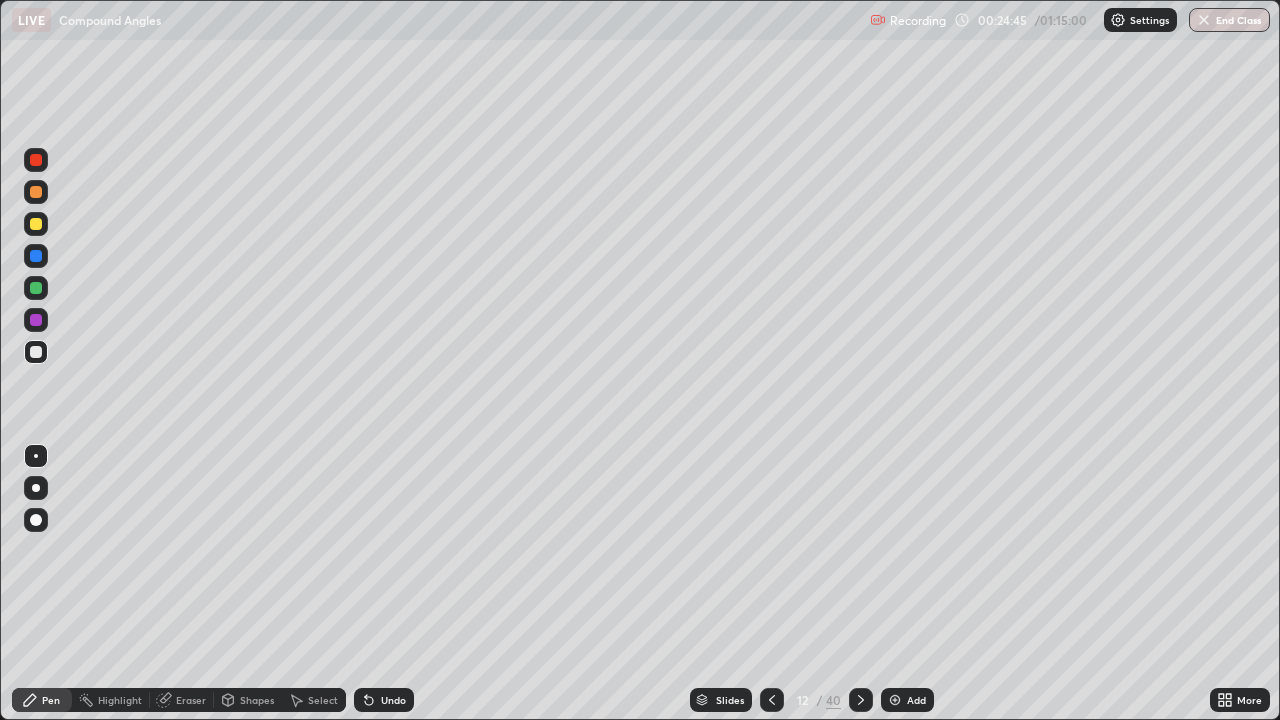 click on "Shapes" at bounding box center (257, 700) 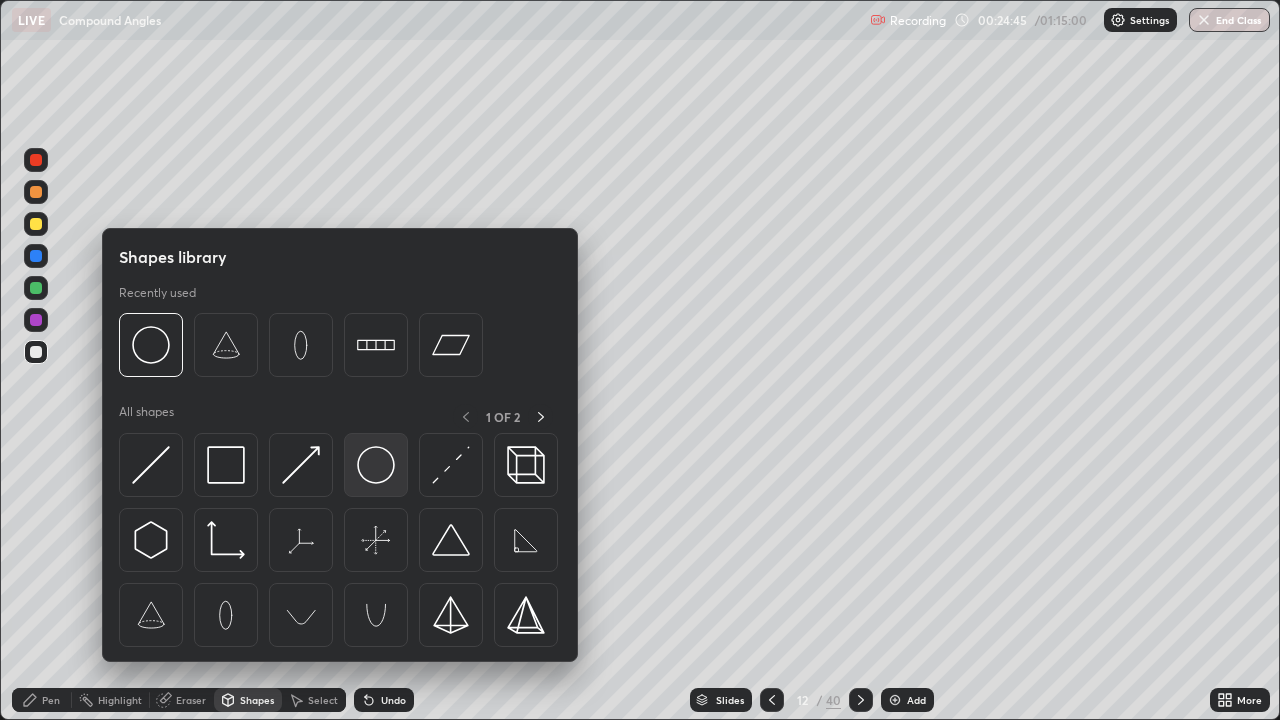 click at bounding box center [376, 465] 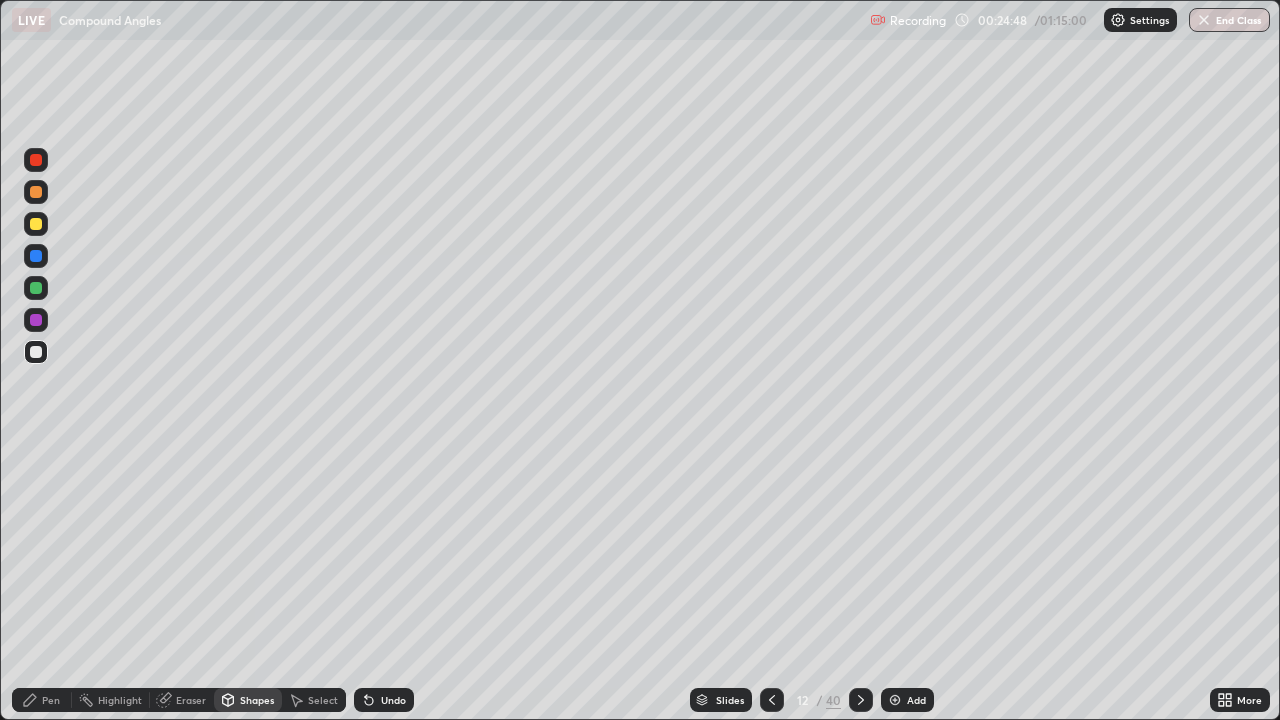 click on "Pen" at bounding box center [51, 700] 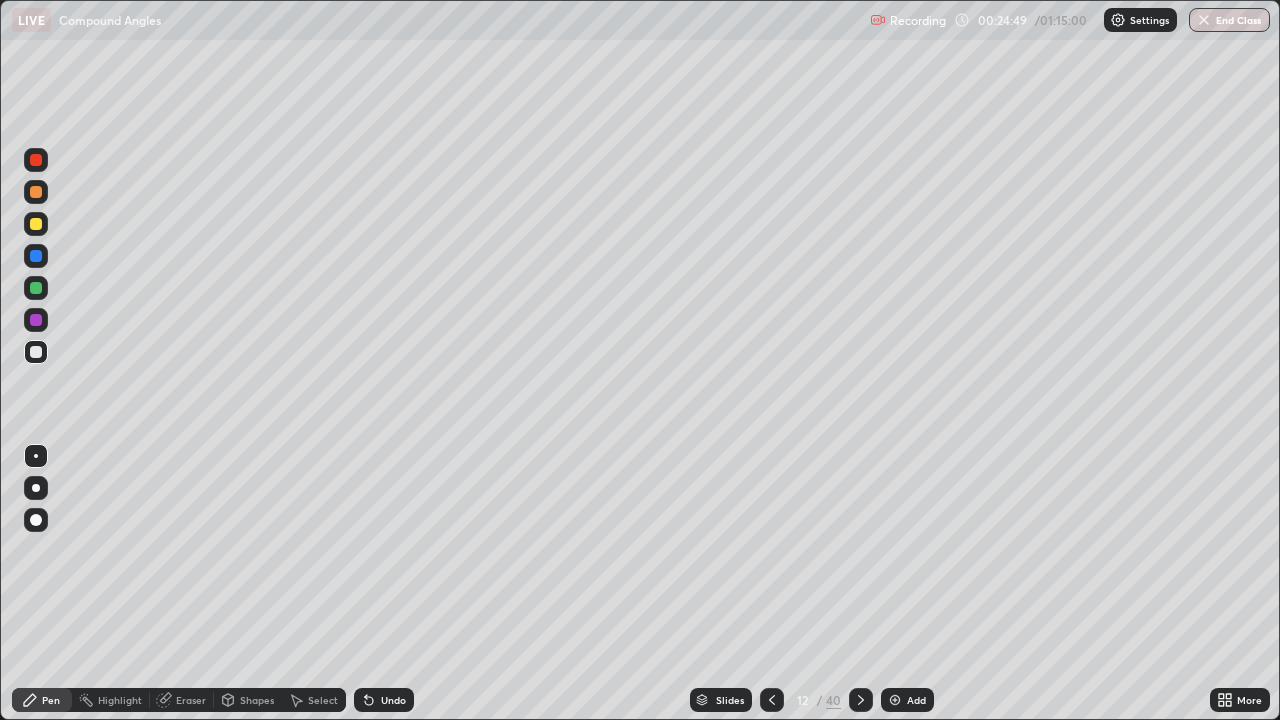 click at bounding box center [36, 288] 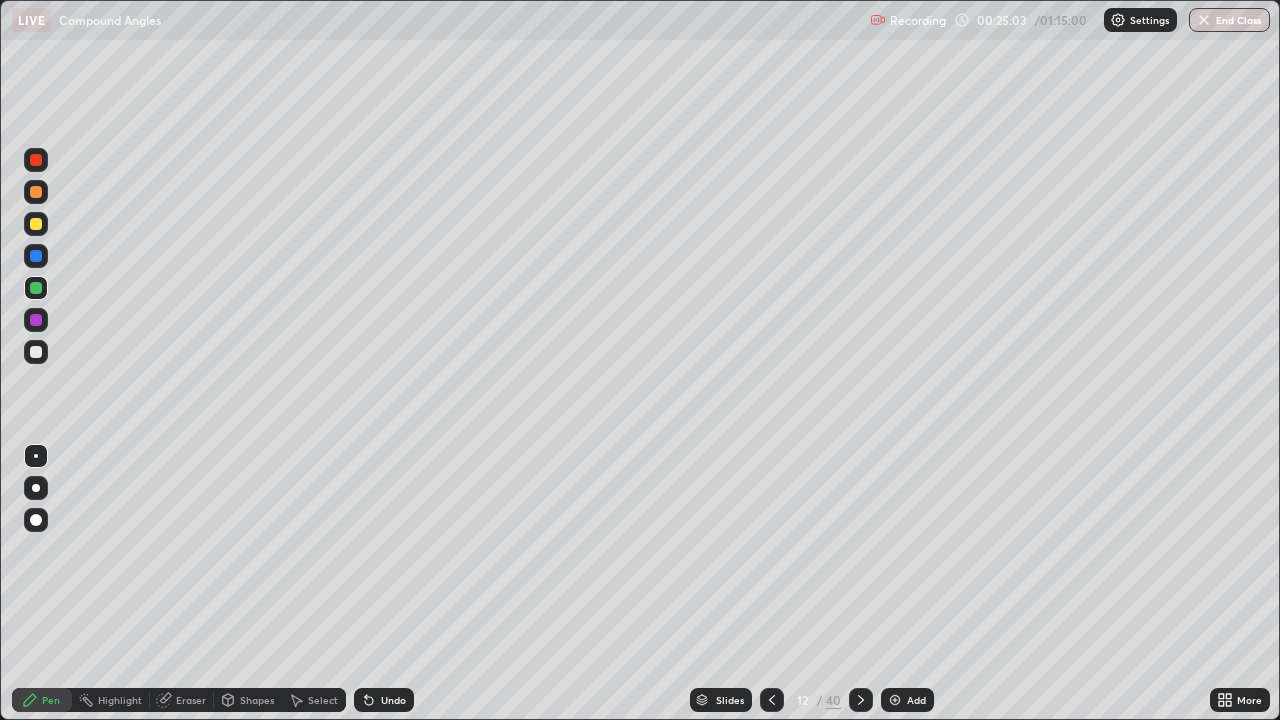 click on "Undo" at bounding box center [393, 700] 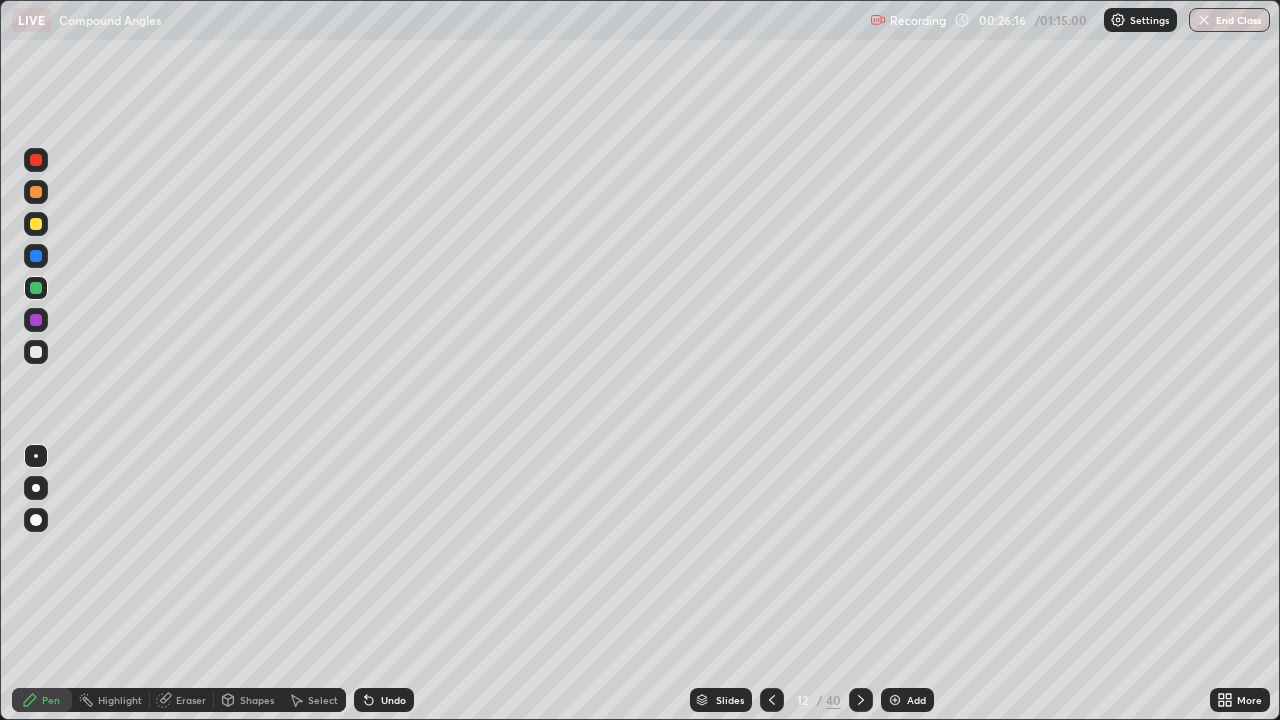 click at bounding box center (36, 224) 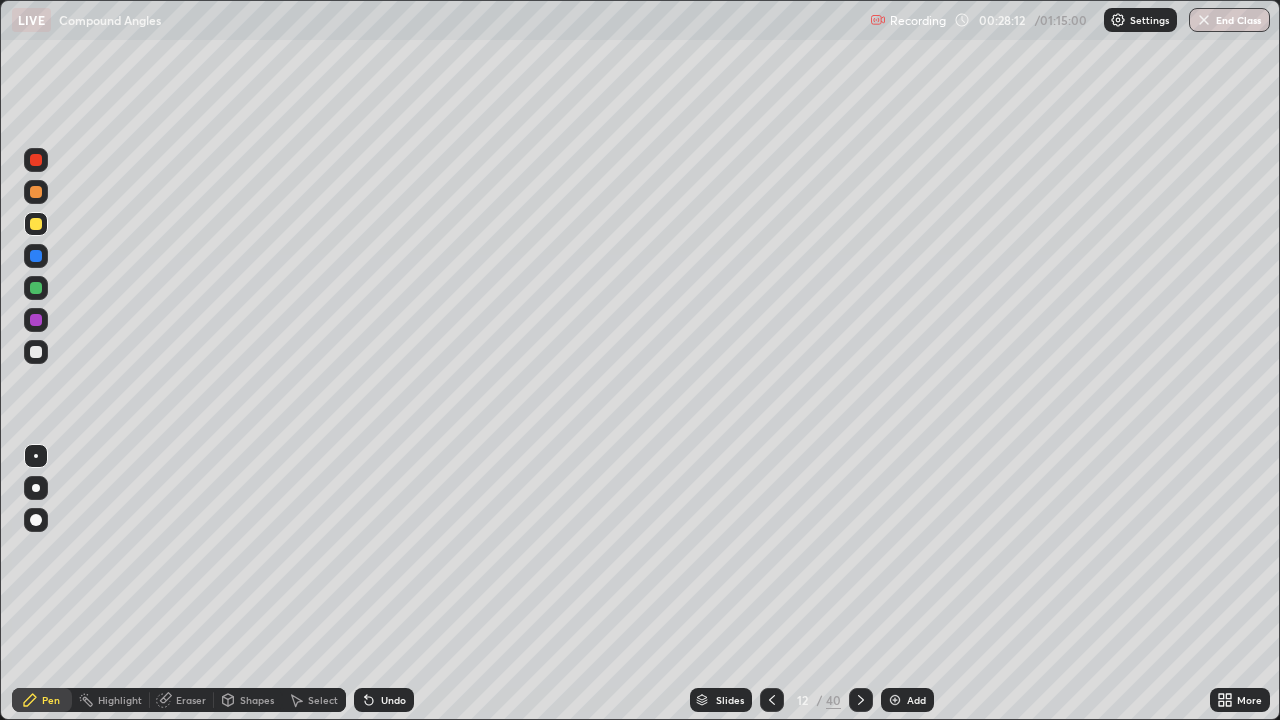 click 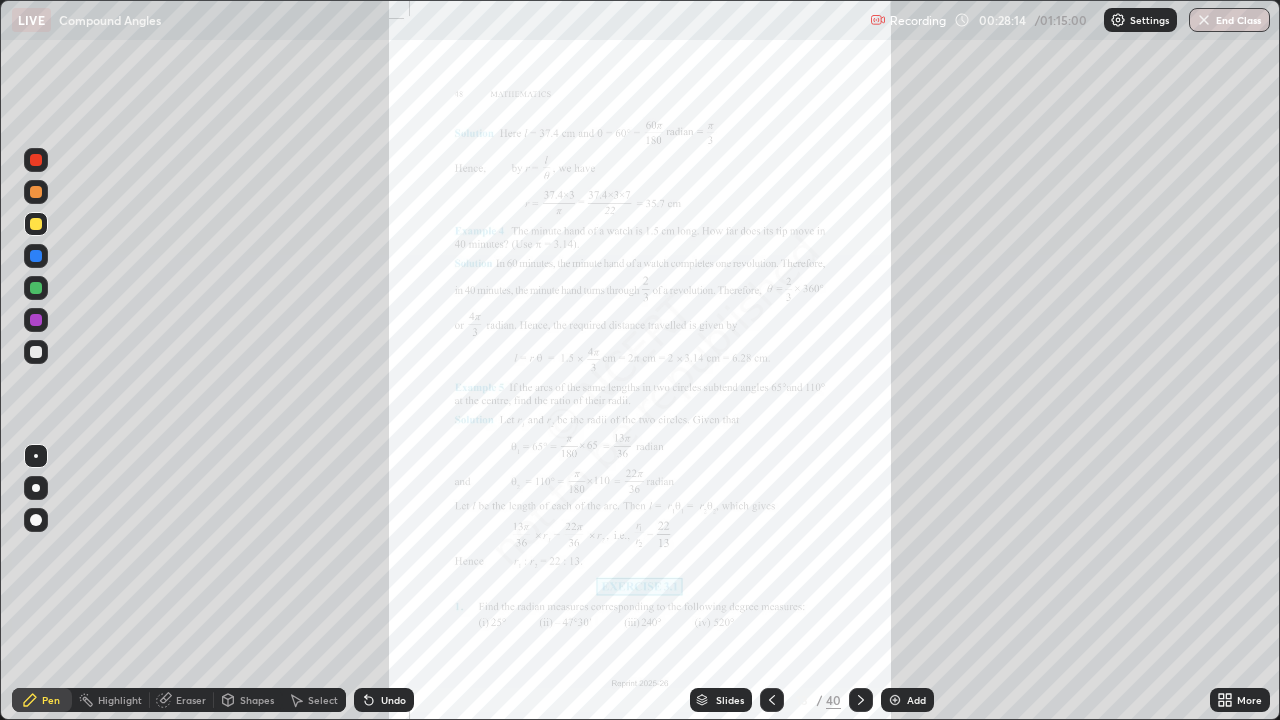 click on "More" at bounding box center (1249, 700) 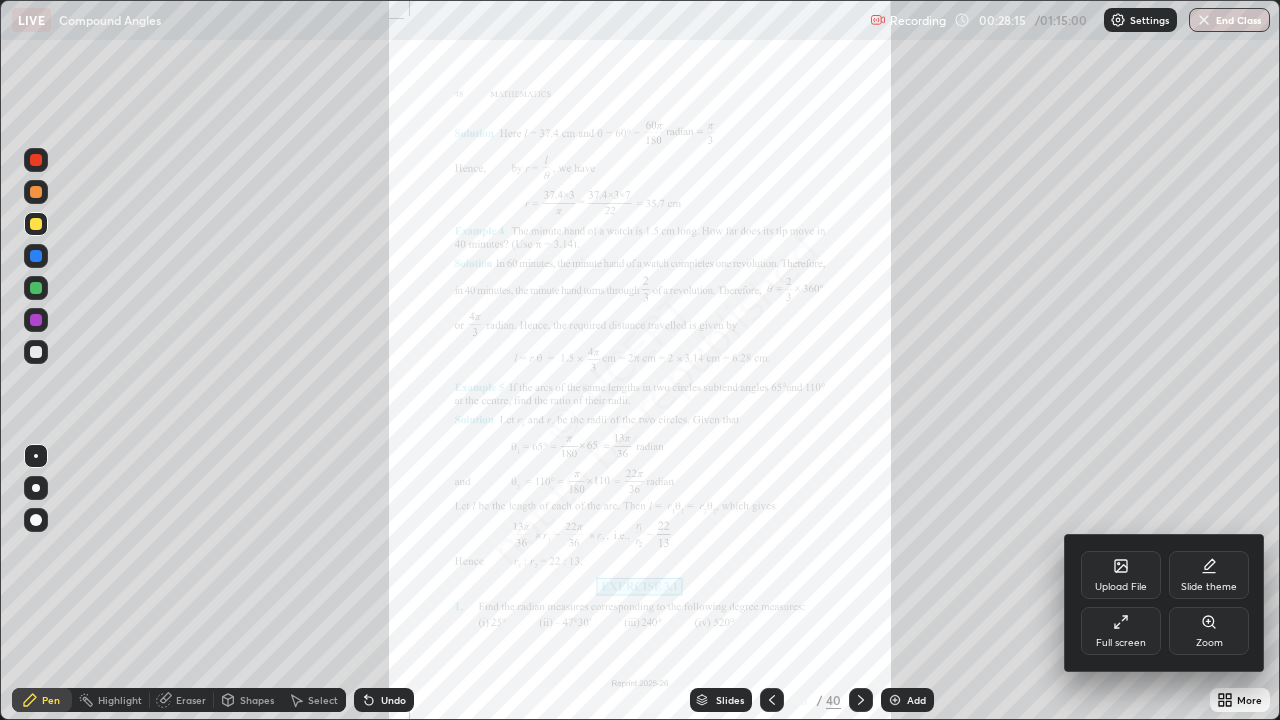 click on "Zoom" at bounding box center [1209, 643] 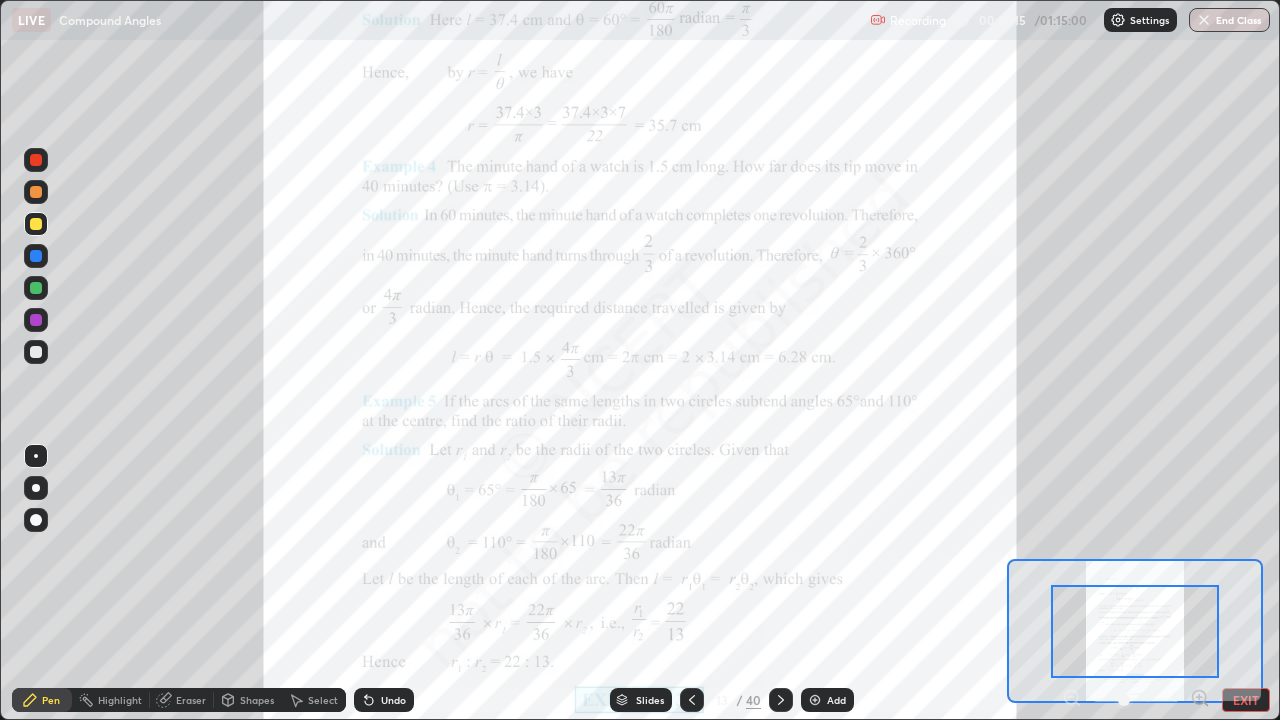 click 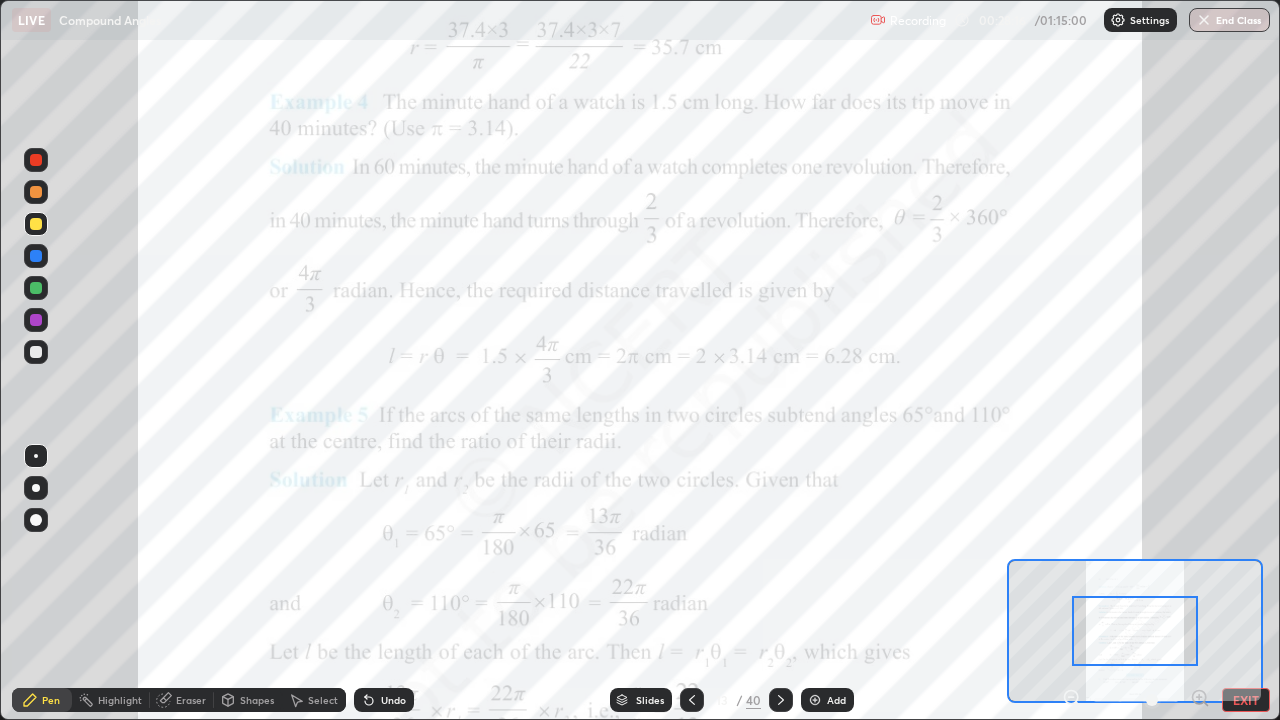 click 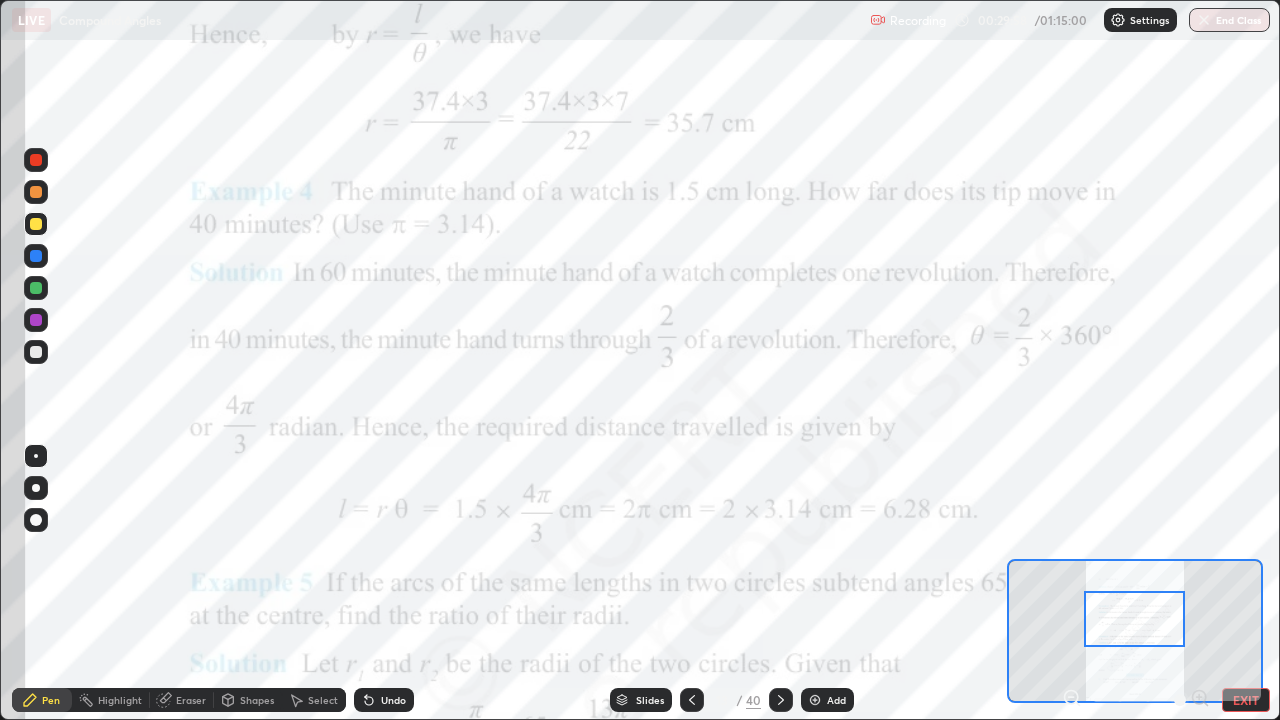 click at bounding box center [36, 320] 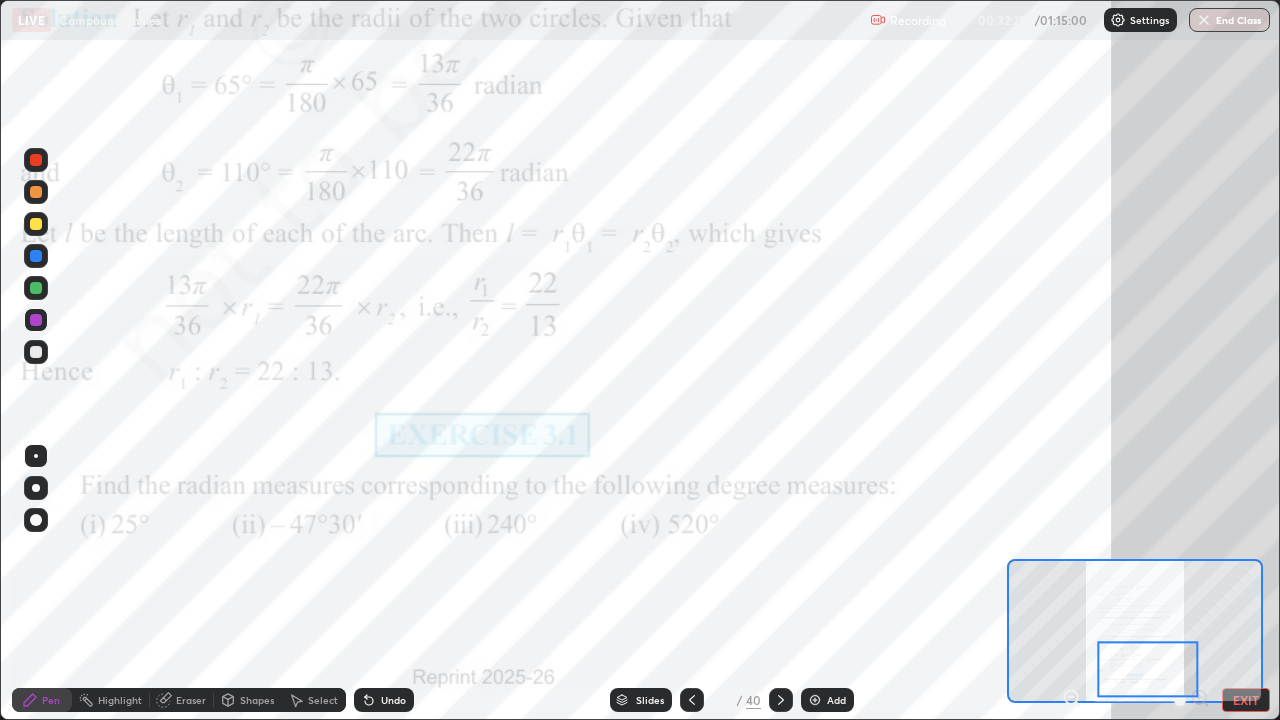 click 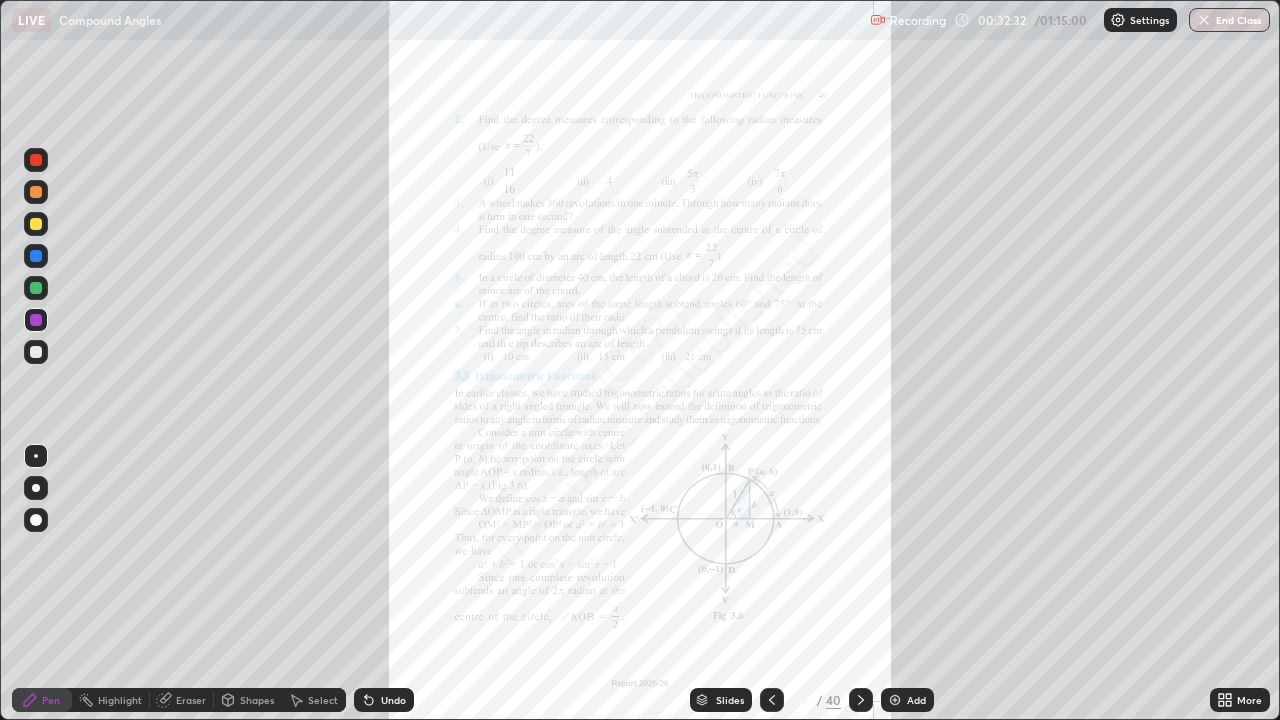 click 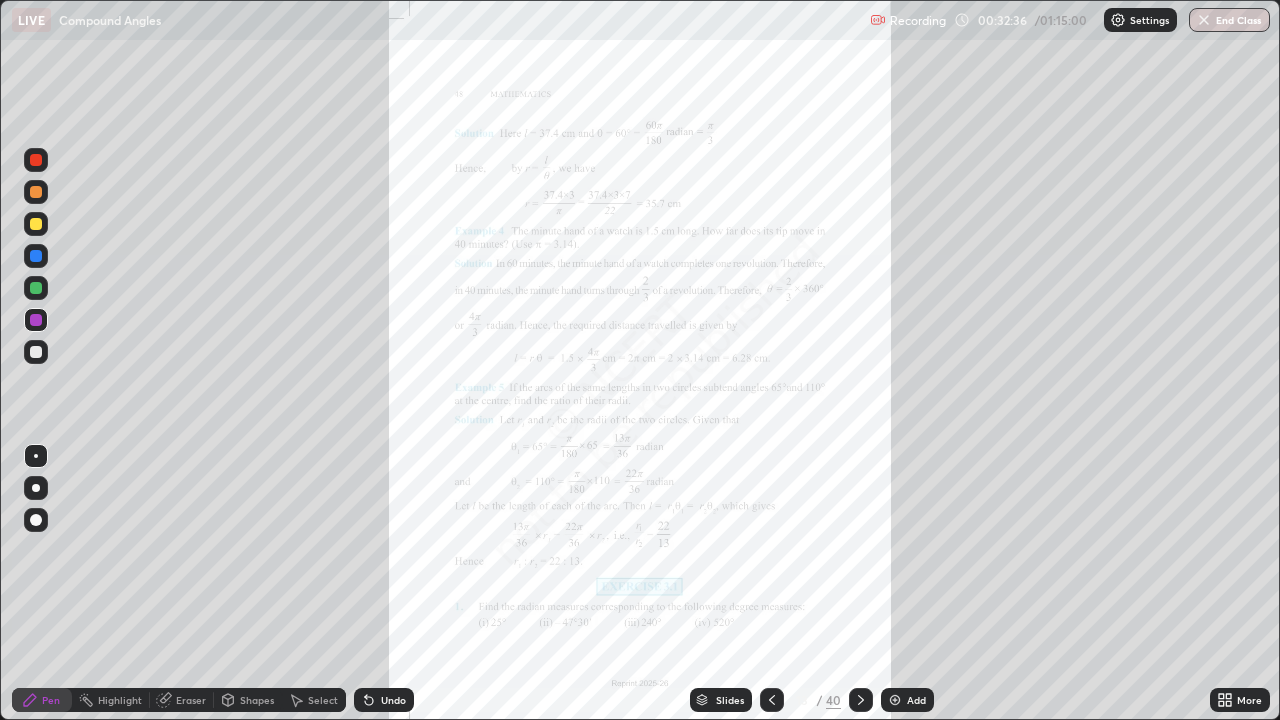 click 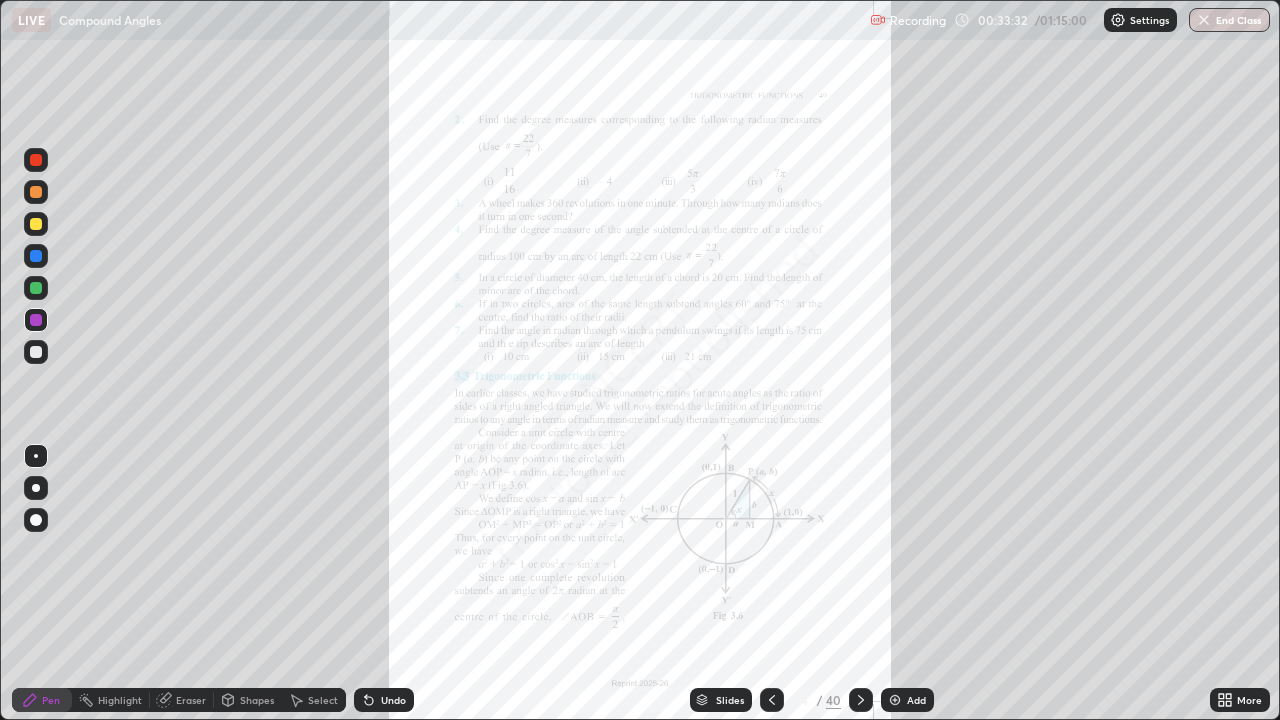 click on "Add" at bounding box center [916, 700] 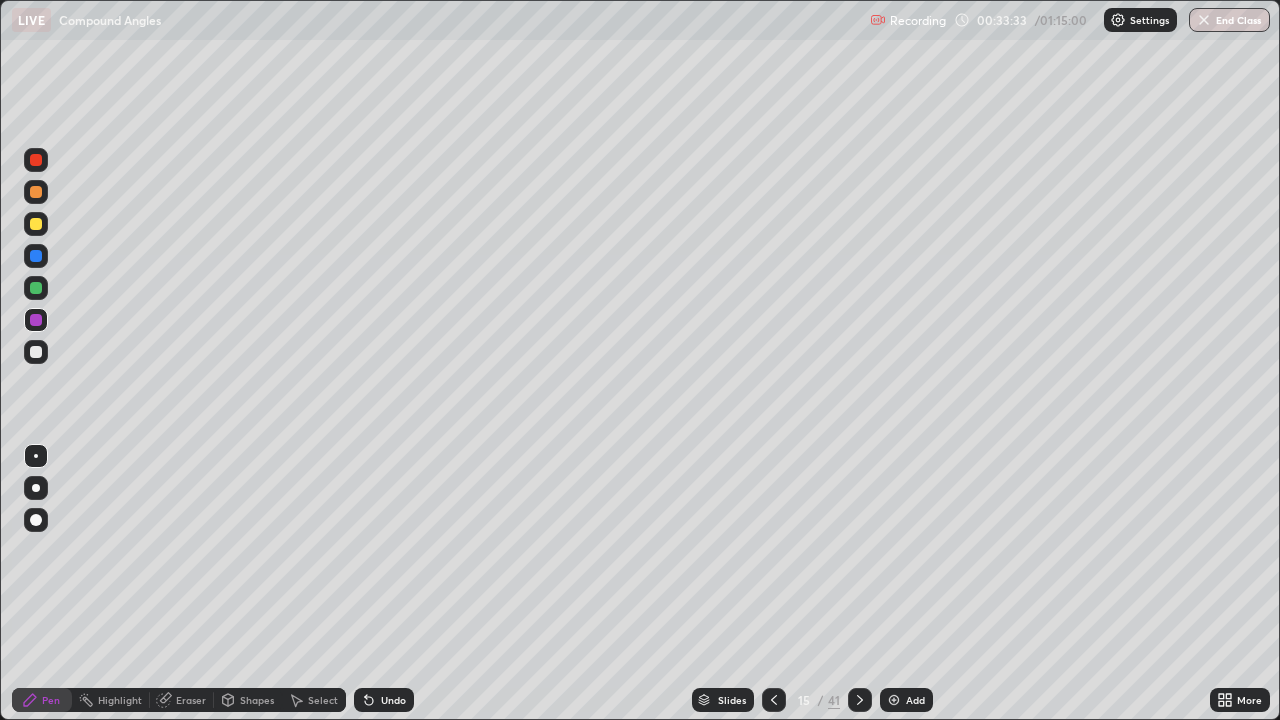 click at bounding box center (36, 224) 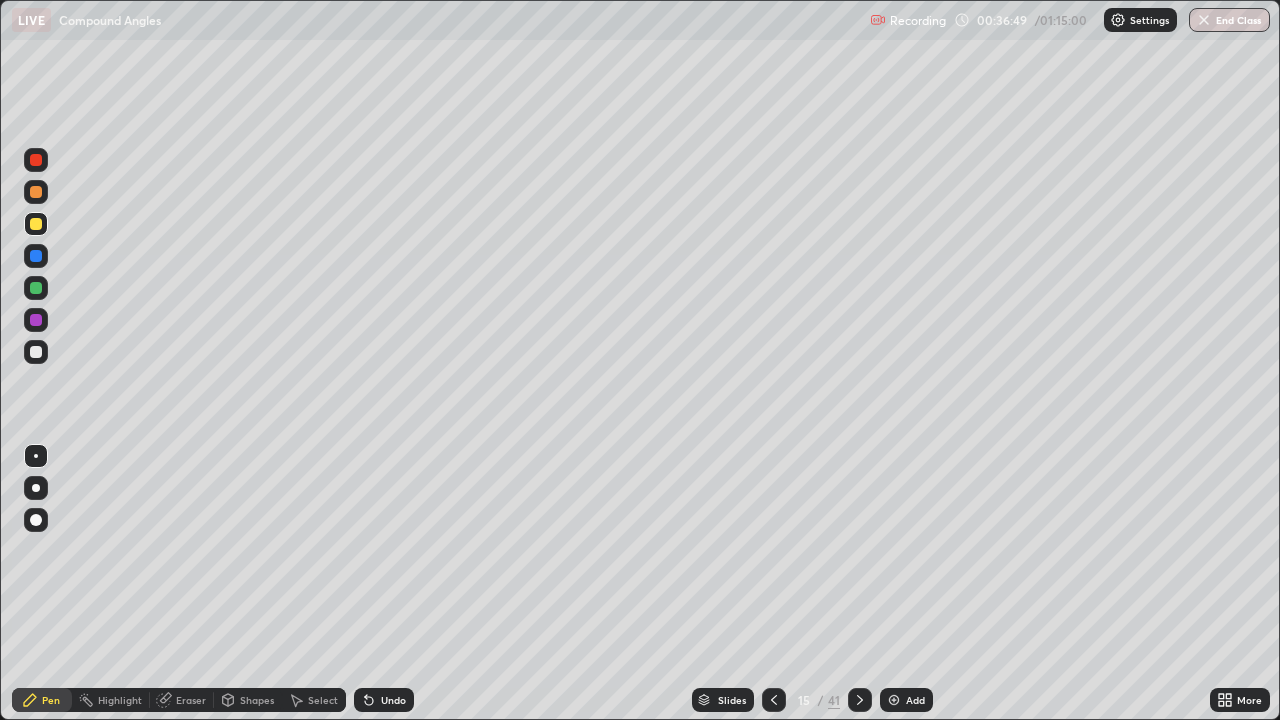 click on "Shapes" at bounding box center [257, 700] 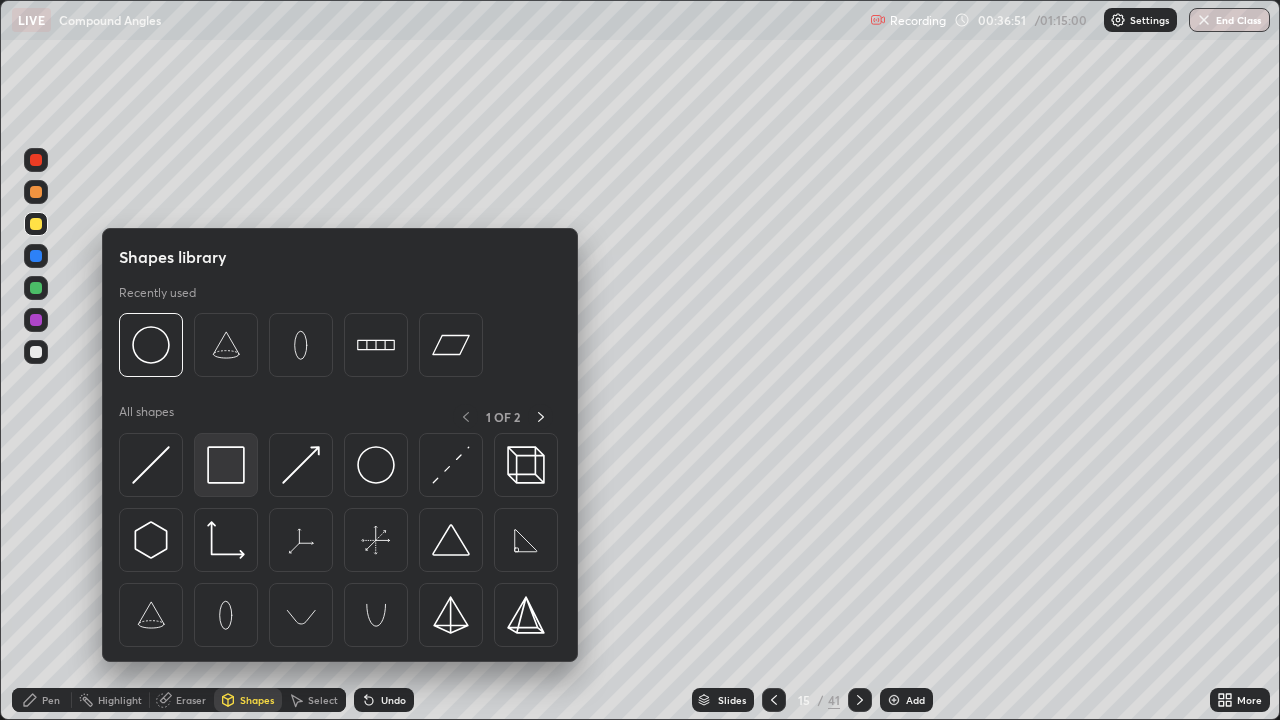 click at bounding box center [226, 465] 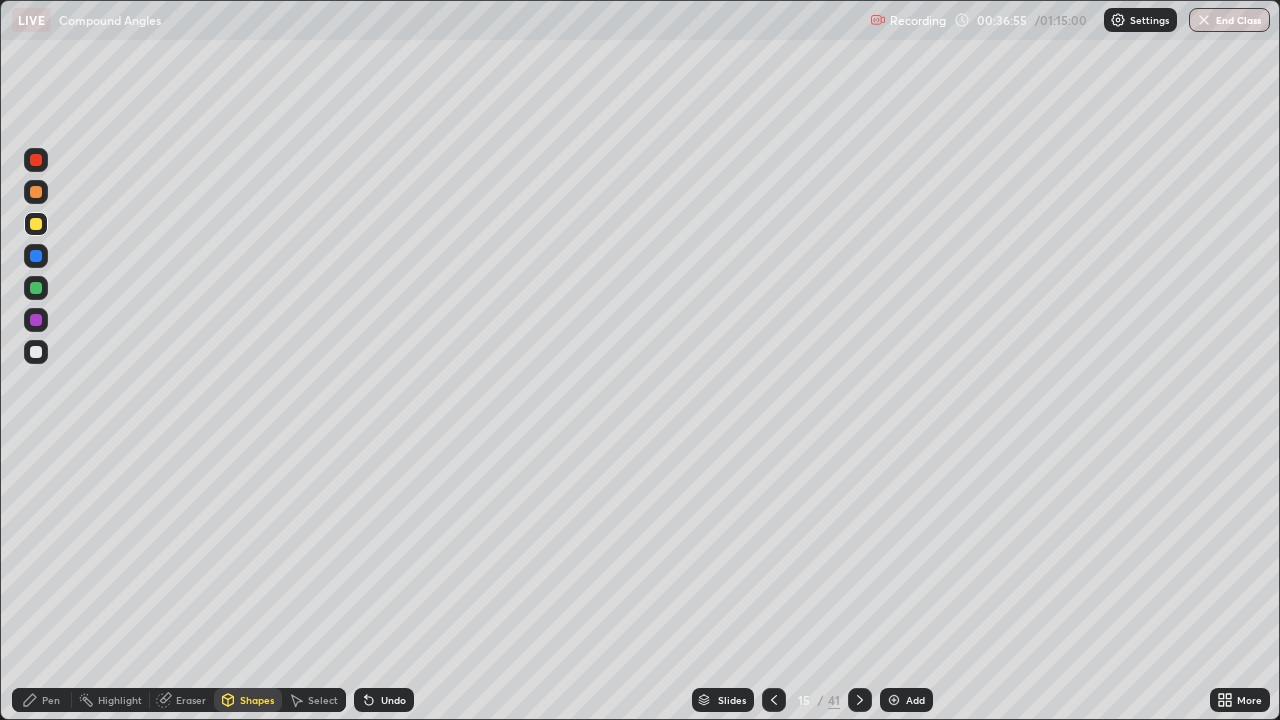 click at bounding box center [36, 352] 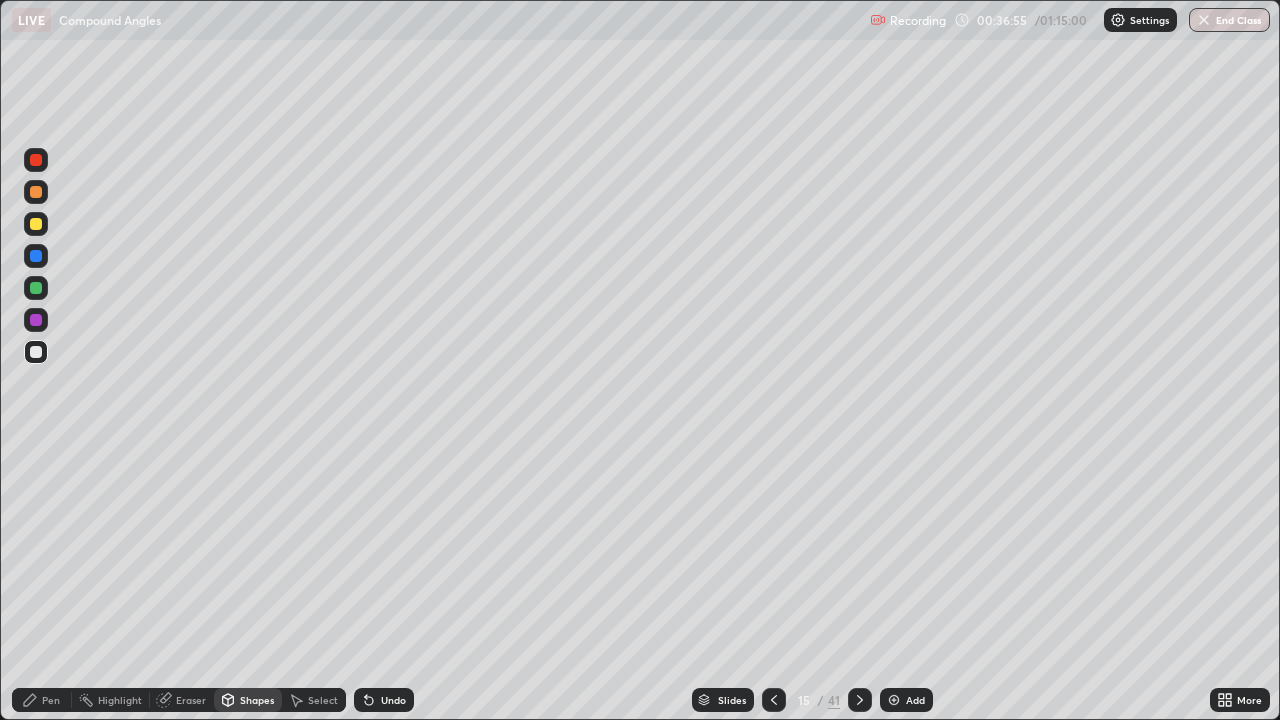 click on "Pen" at bounding box center [51, 700] 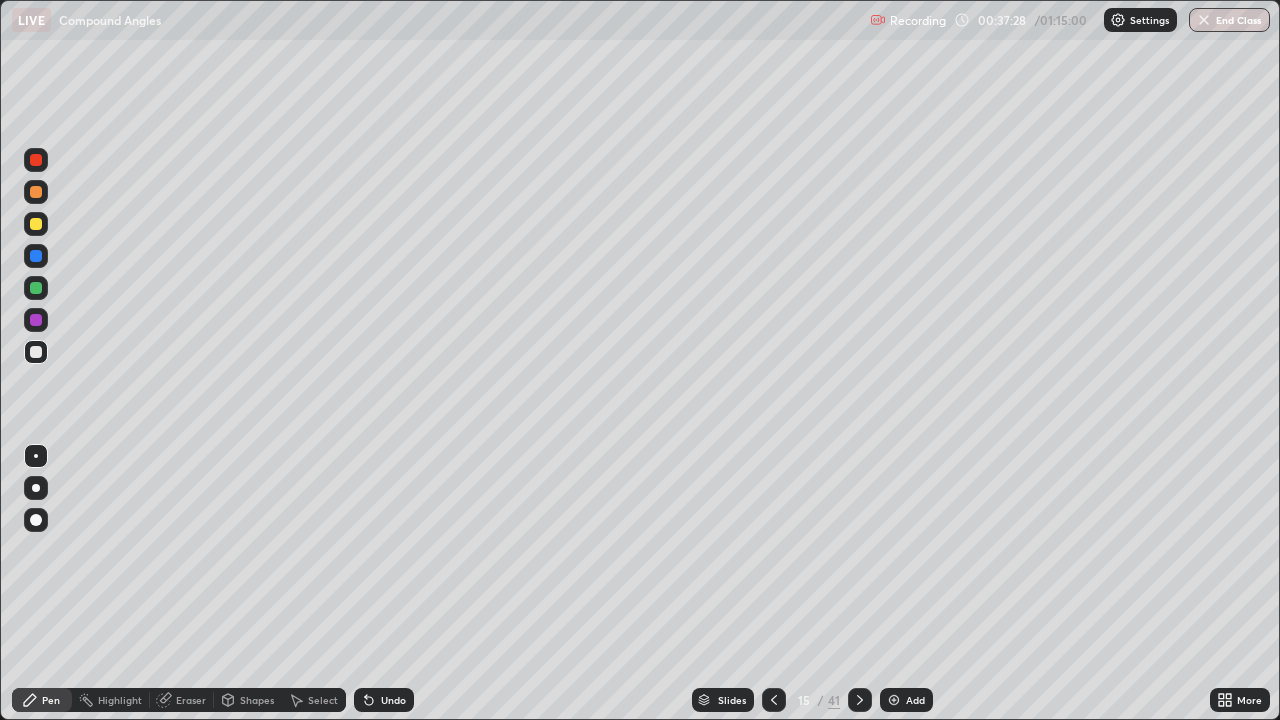click on "Undo" at bounding box center (393, 700) 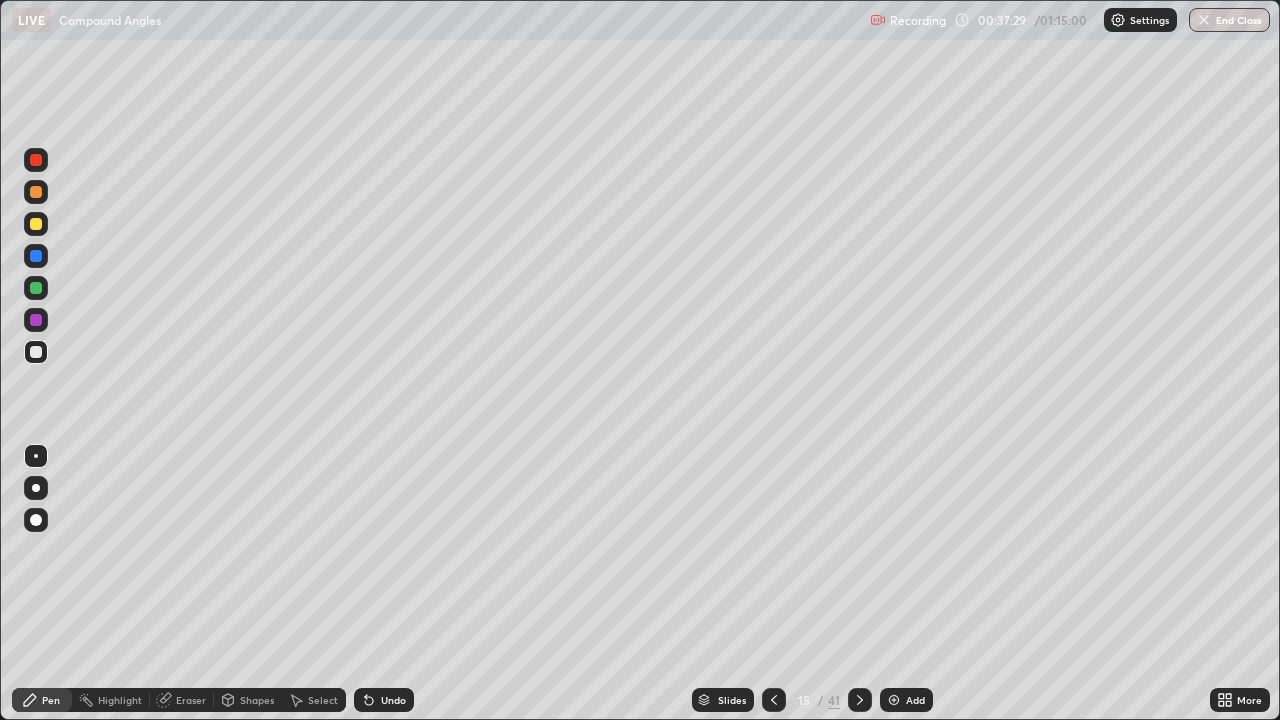 click on "Undo" at bounding box center [393, 700] 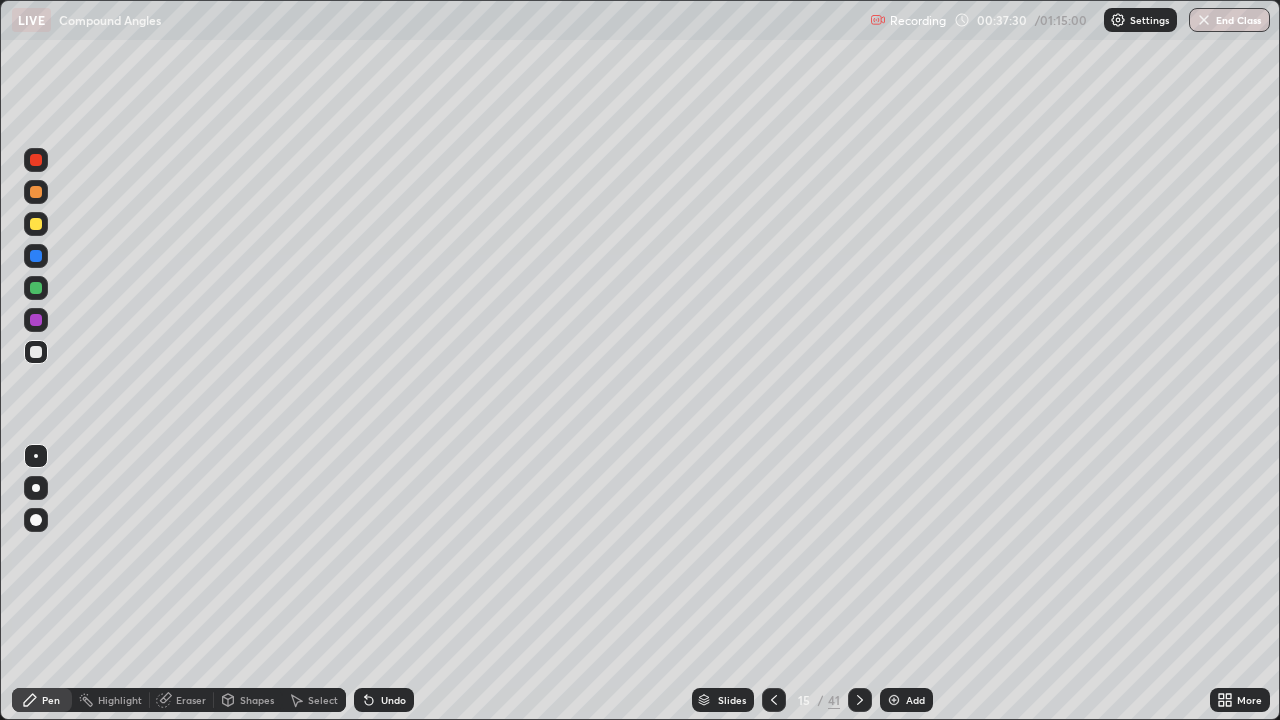 click on "Undo" at bounding box center (393, 700) 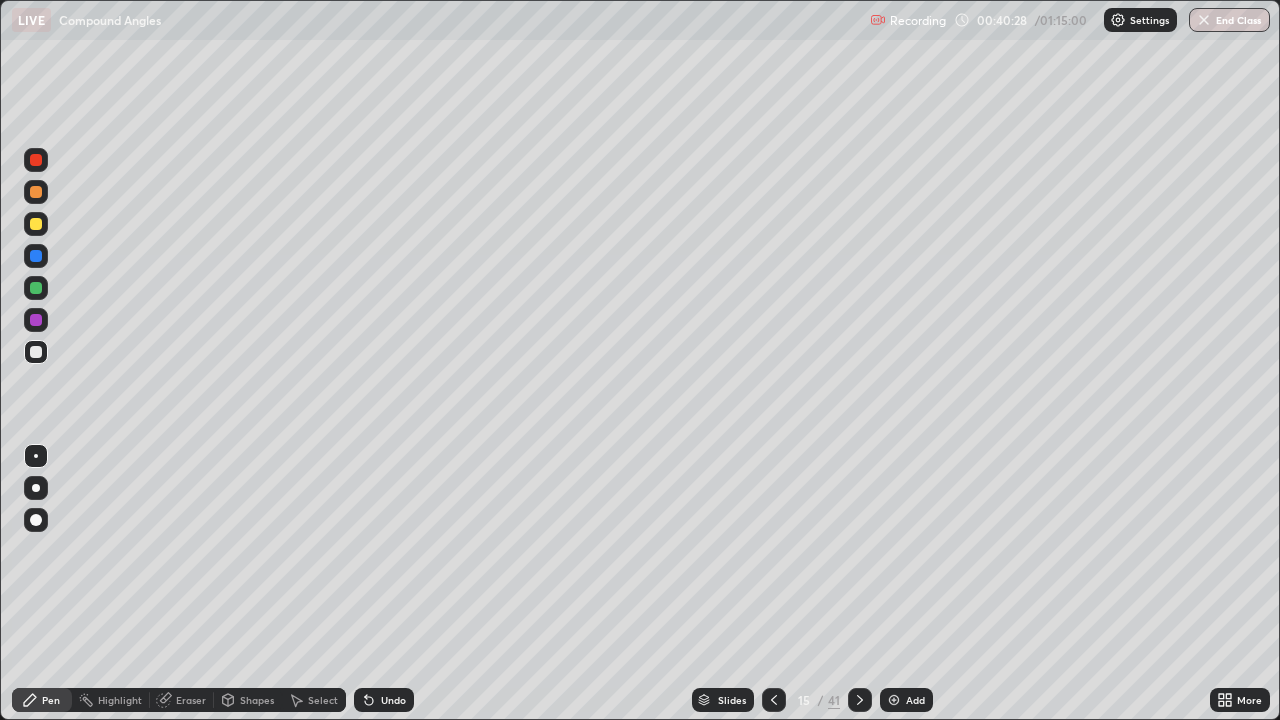 click on "Shapes" at bounding box center (257, 700) 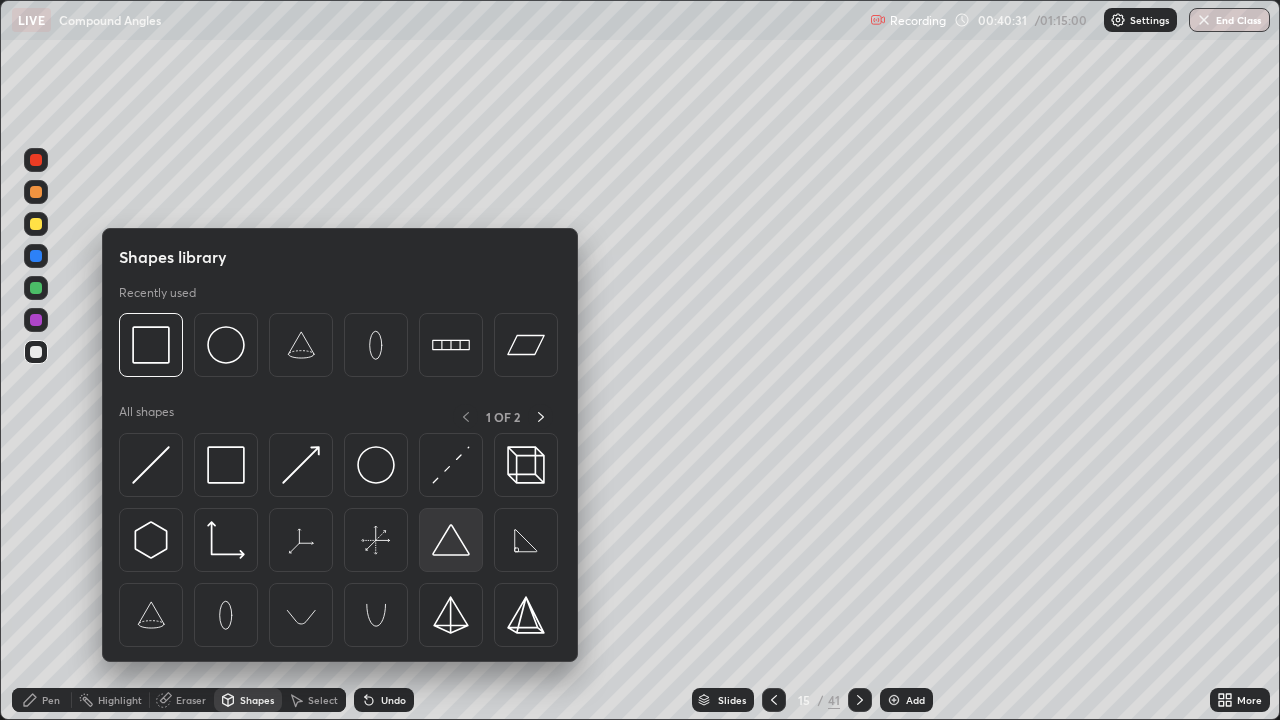 click at bounding box center (451, 540) 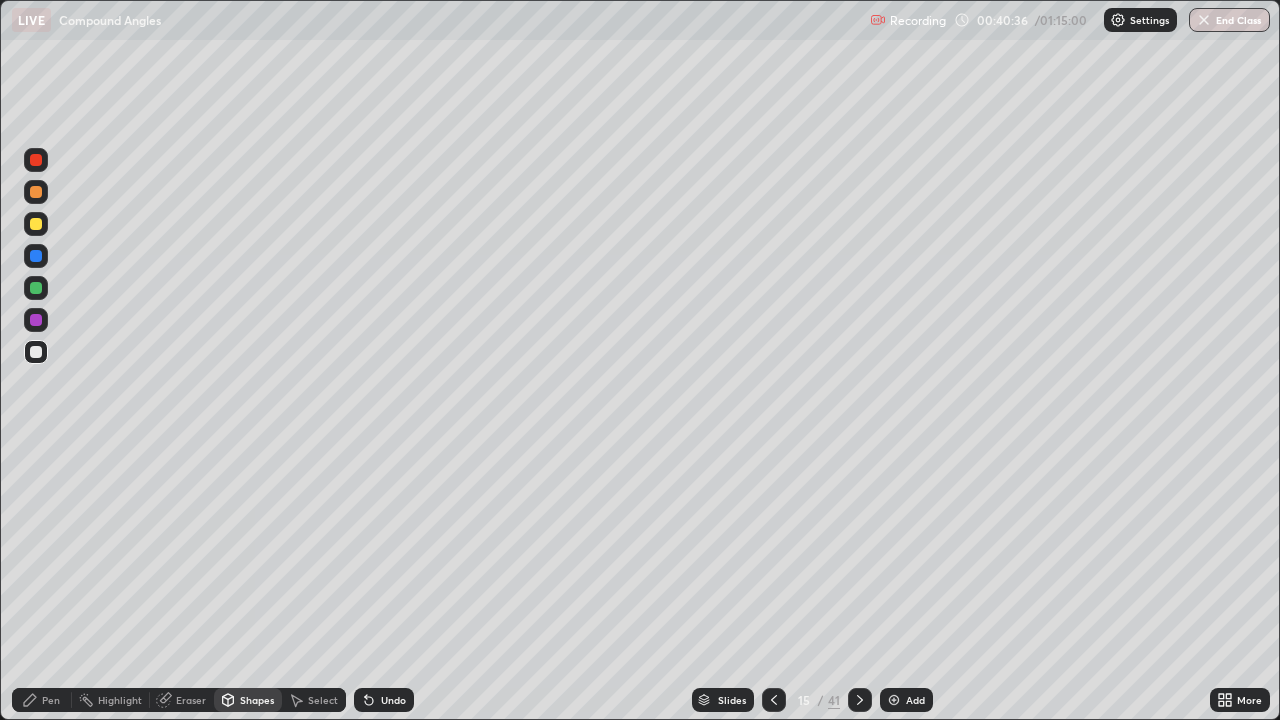 click on "Pen" at bounding box center (51, 700) 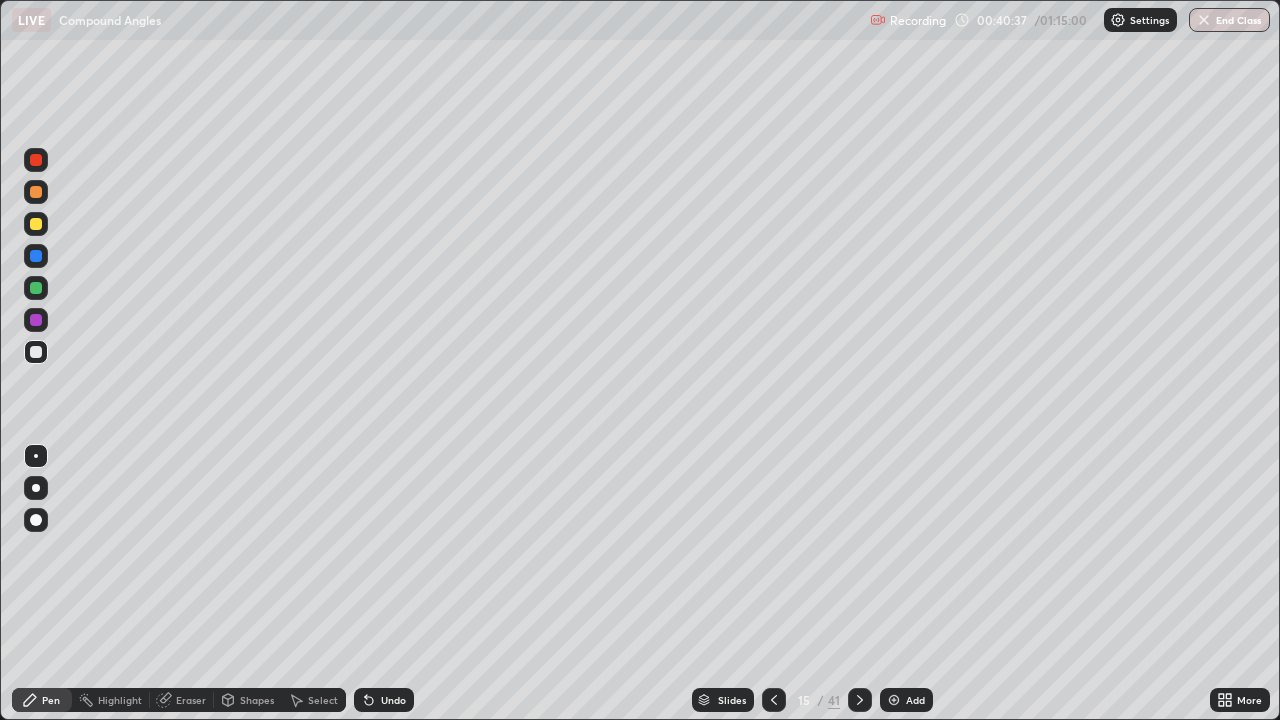 click at bounding box center (36, 224) 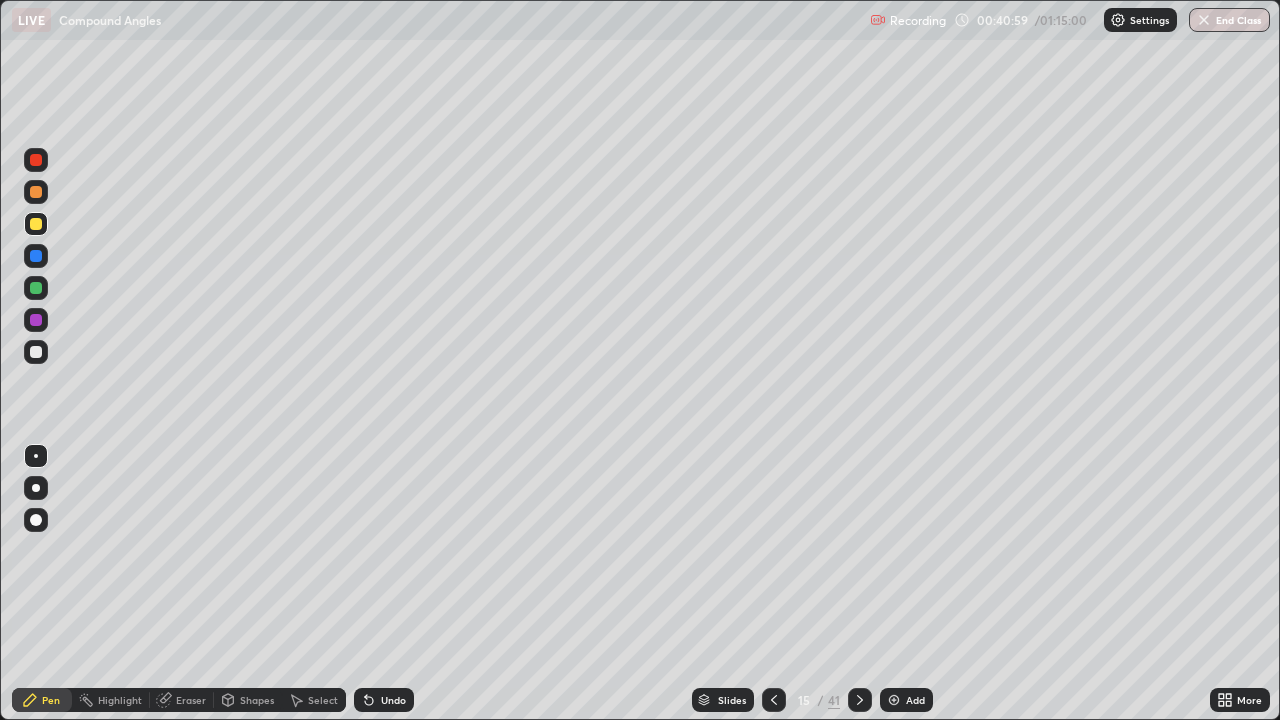 click on "Undo" at bounding box center [393, 700] 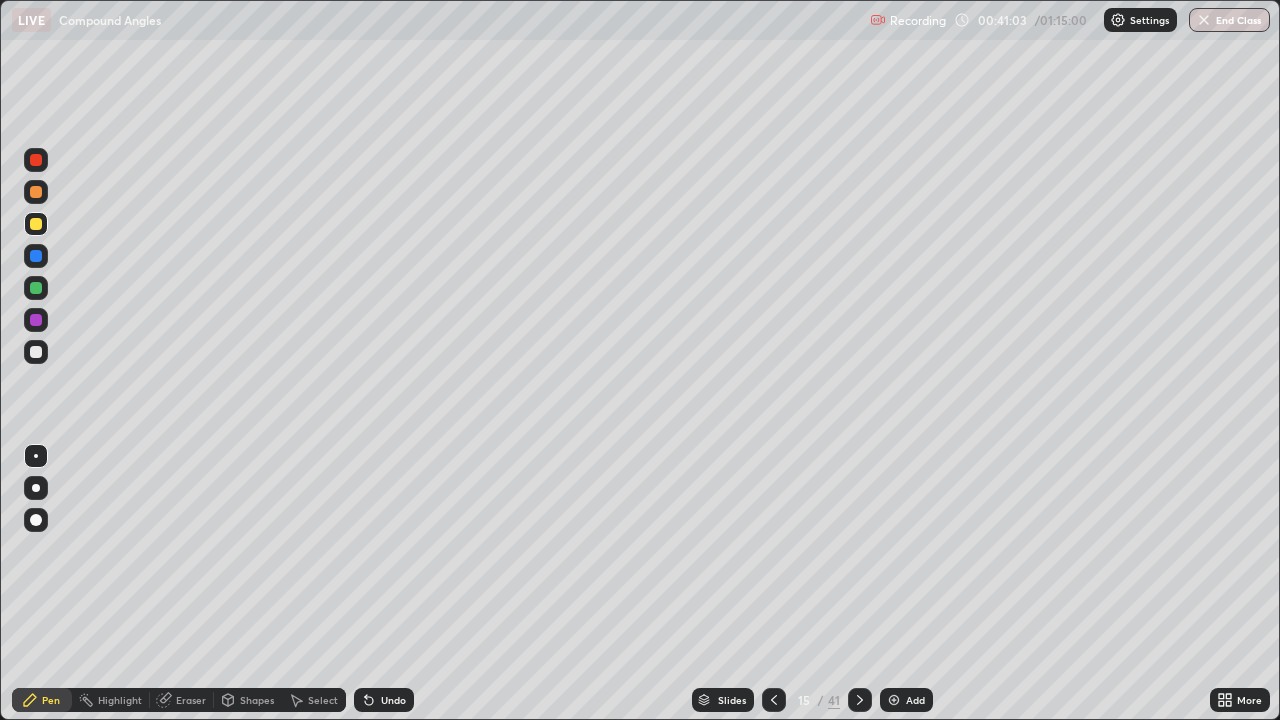 click on "Undo" at bounding box center (384, 700) 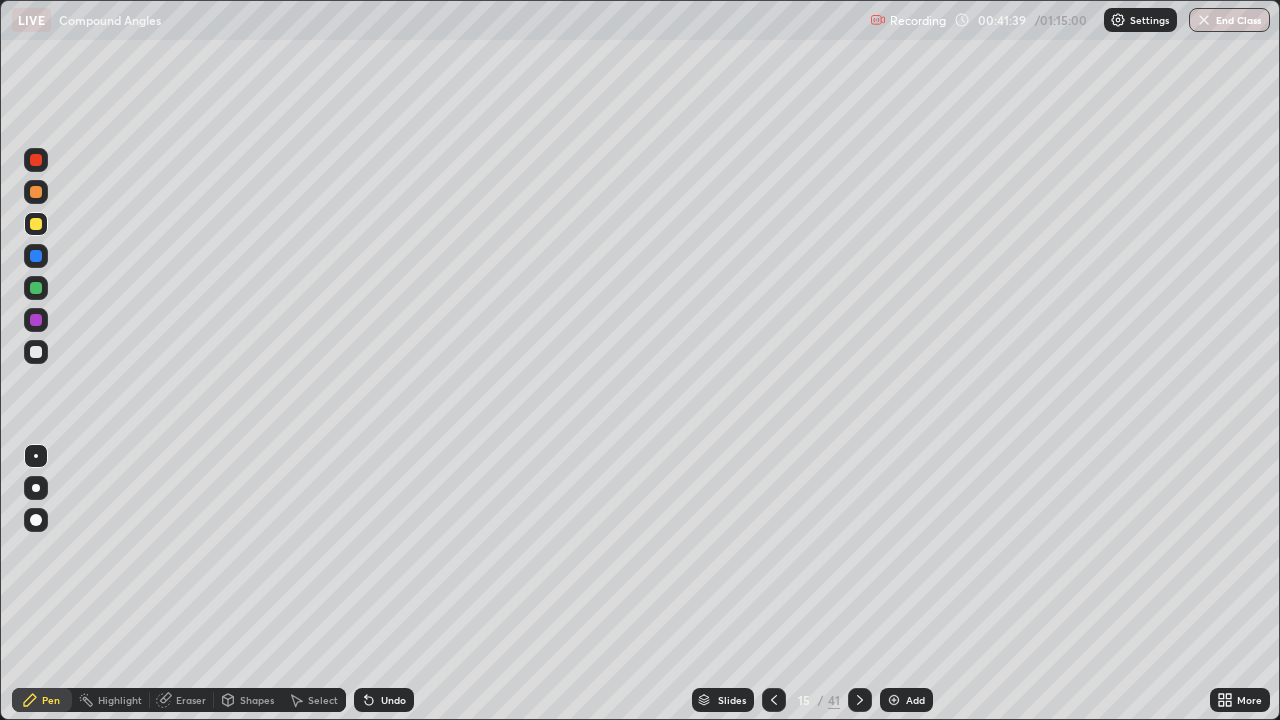 click on "Undo" at bounding box center (393, 700) 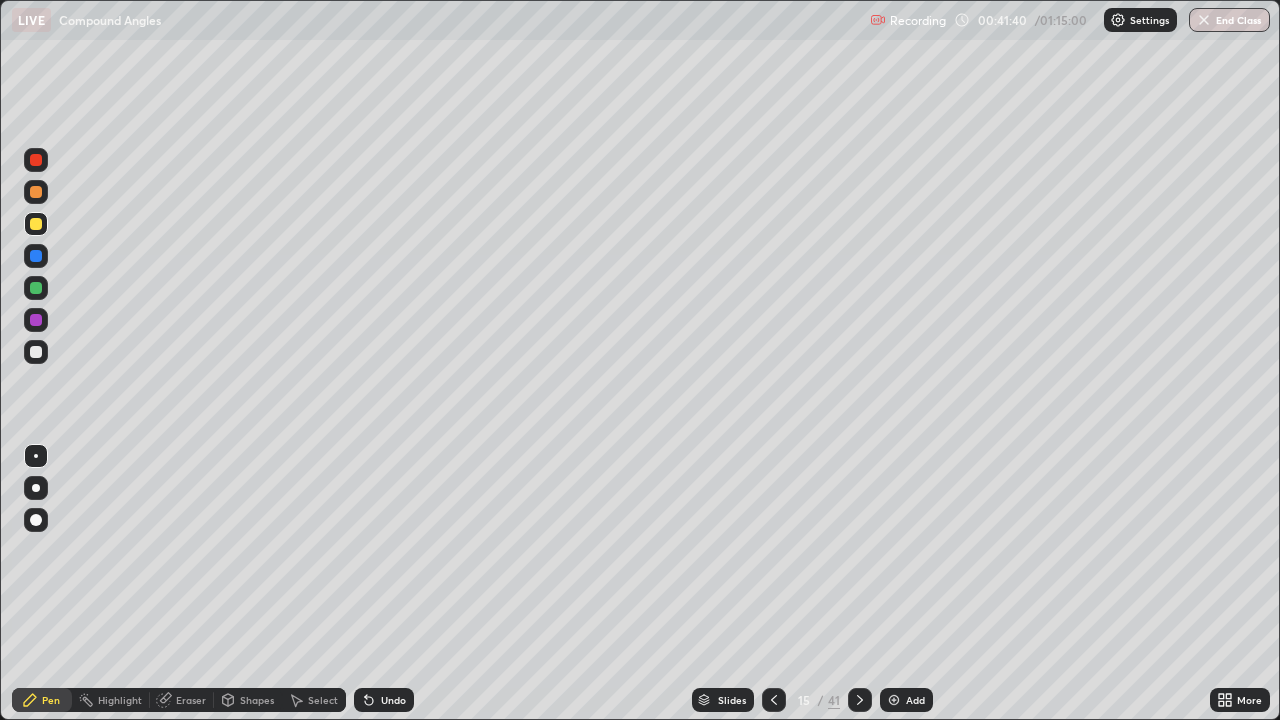 click on "Undo" at bounding box center (393, 700) 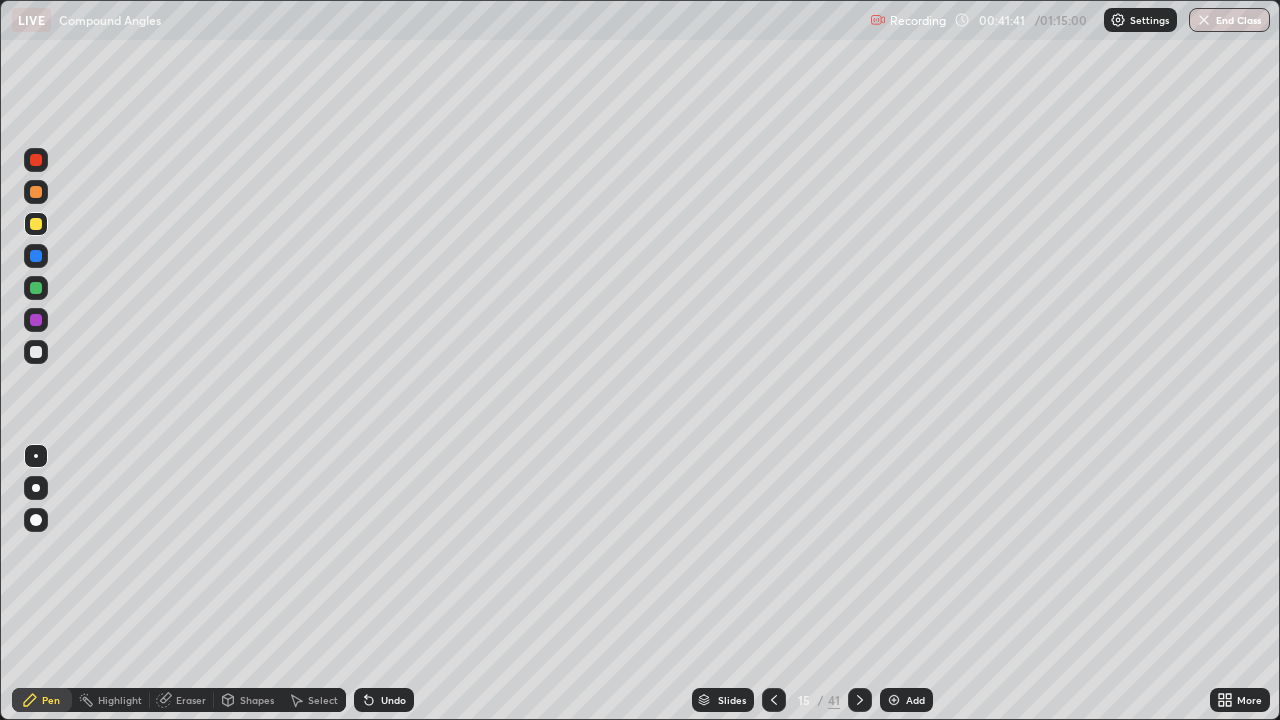 click on "Undo" at bounding box center (384, 700) 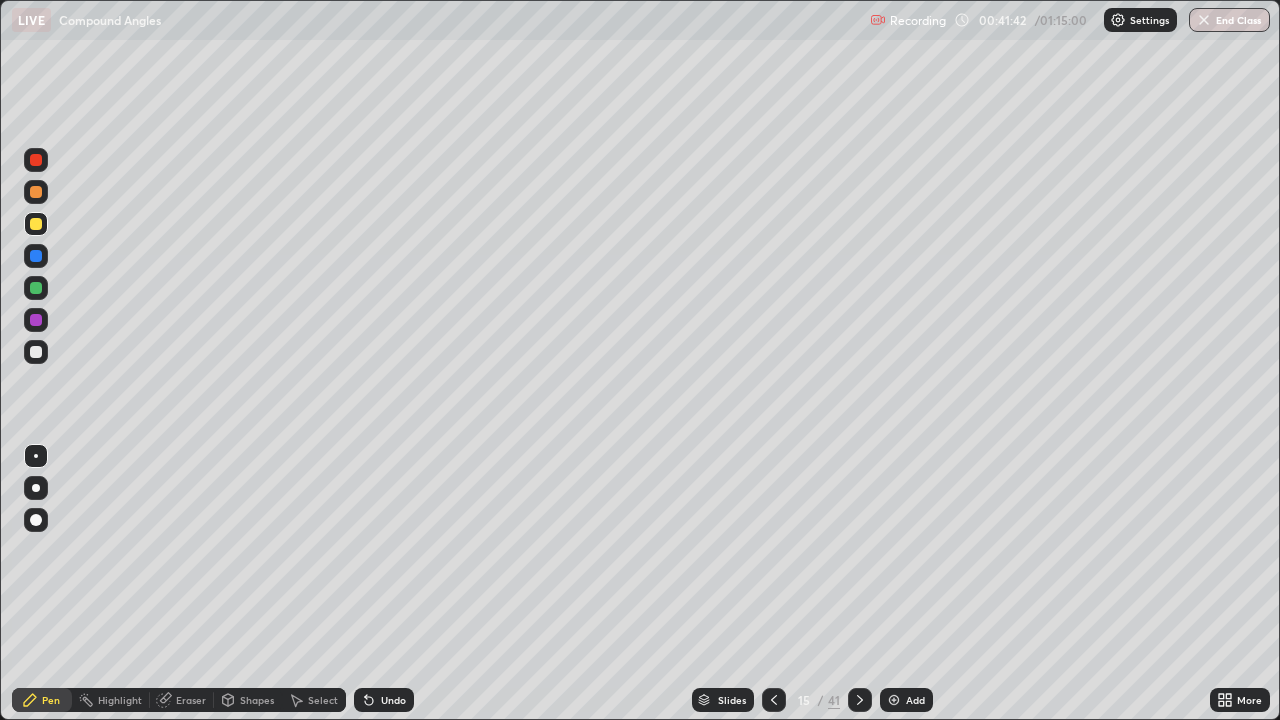 click on "Undo" at bounding box center [384, 700] 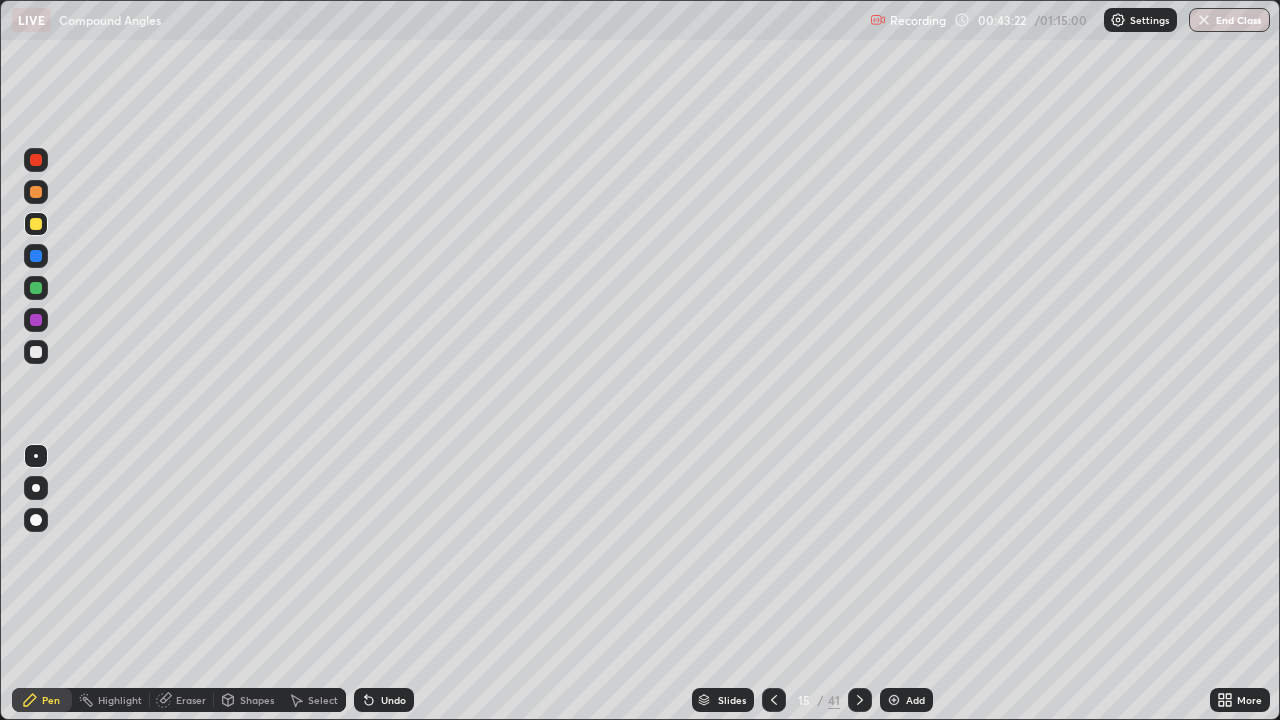 click on "Add" at bounding box center [906, 700] 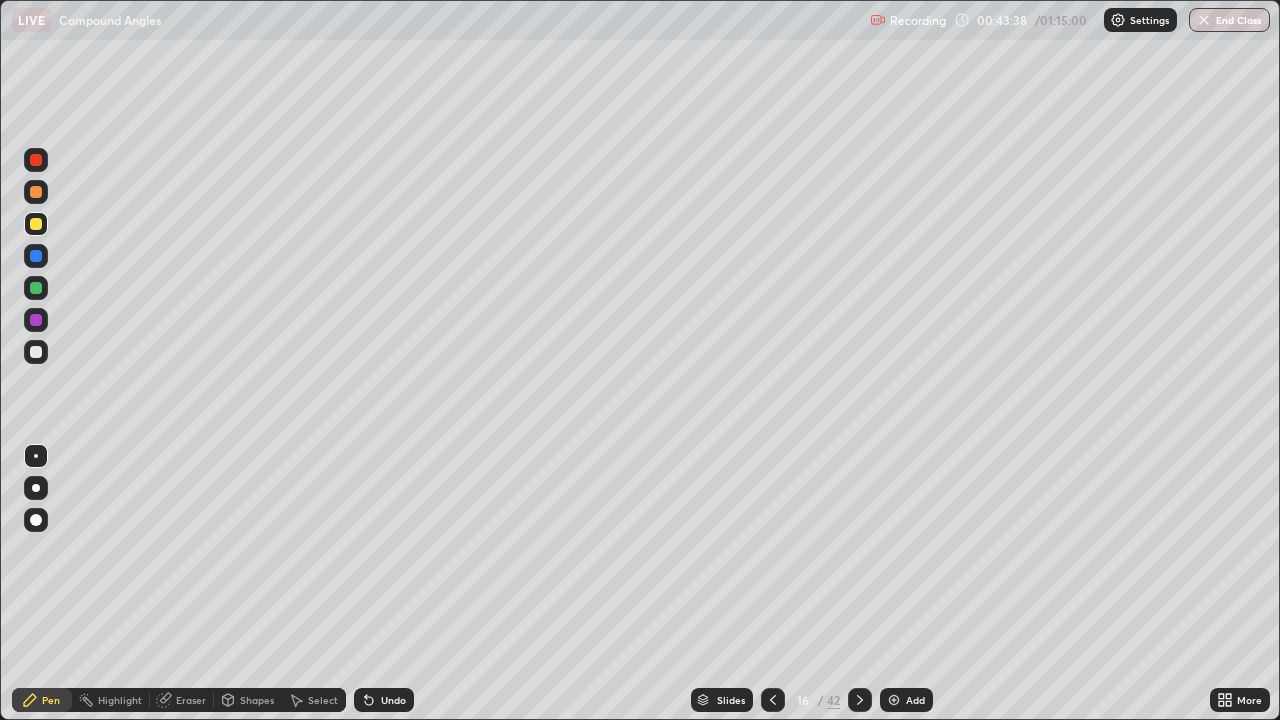 click at bounding box center [36, 352] 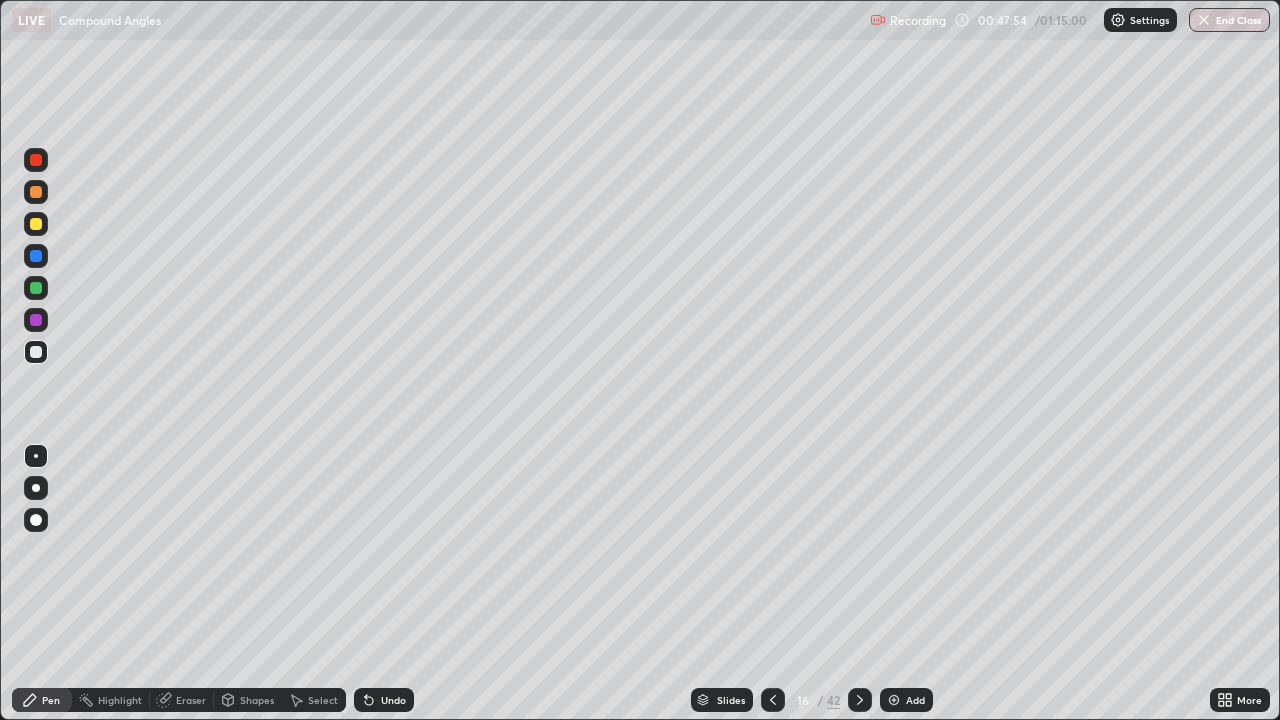 click at bounding box center [36, 288] 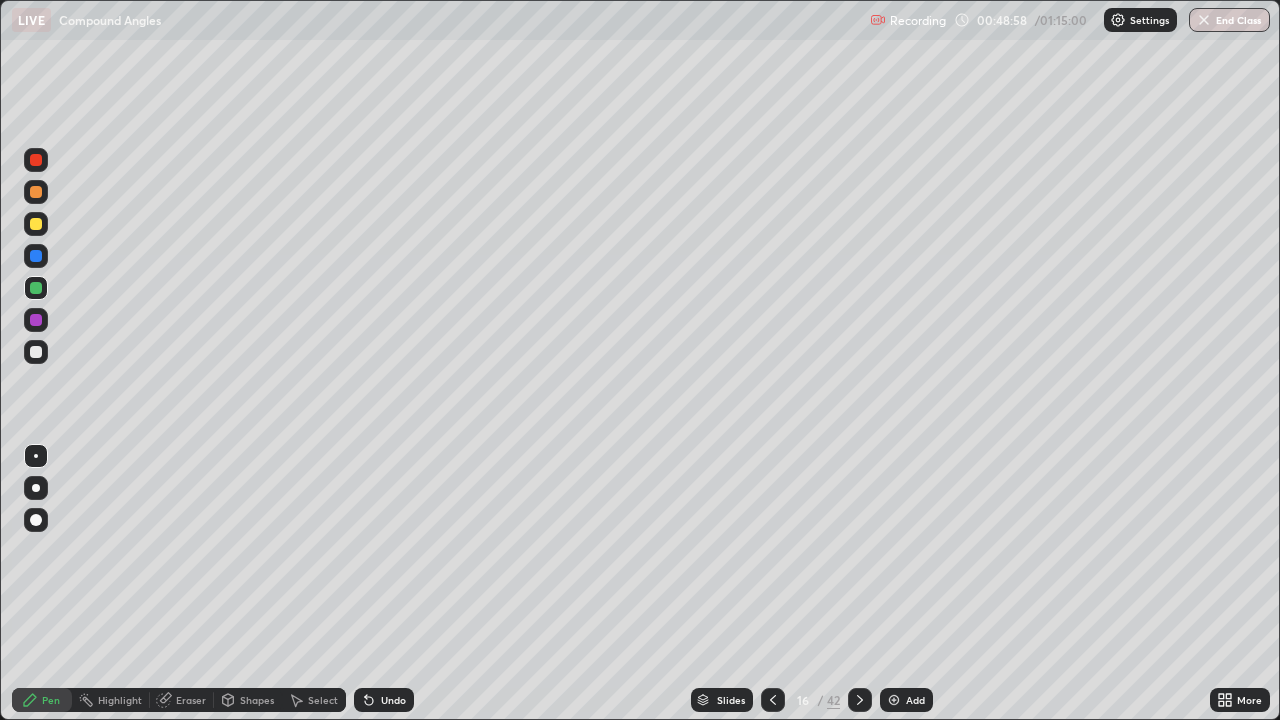 click at bounding box center (36, 352) 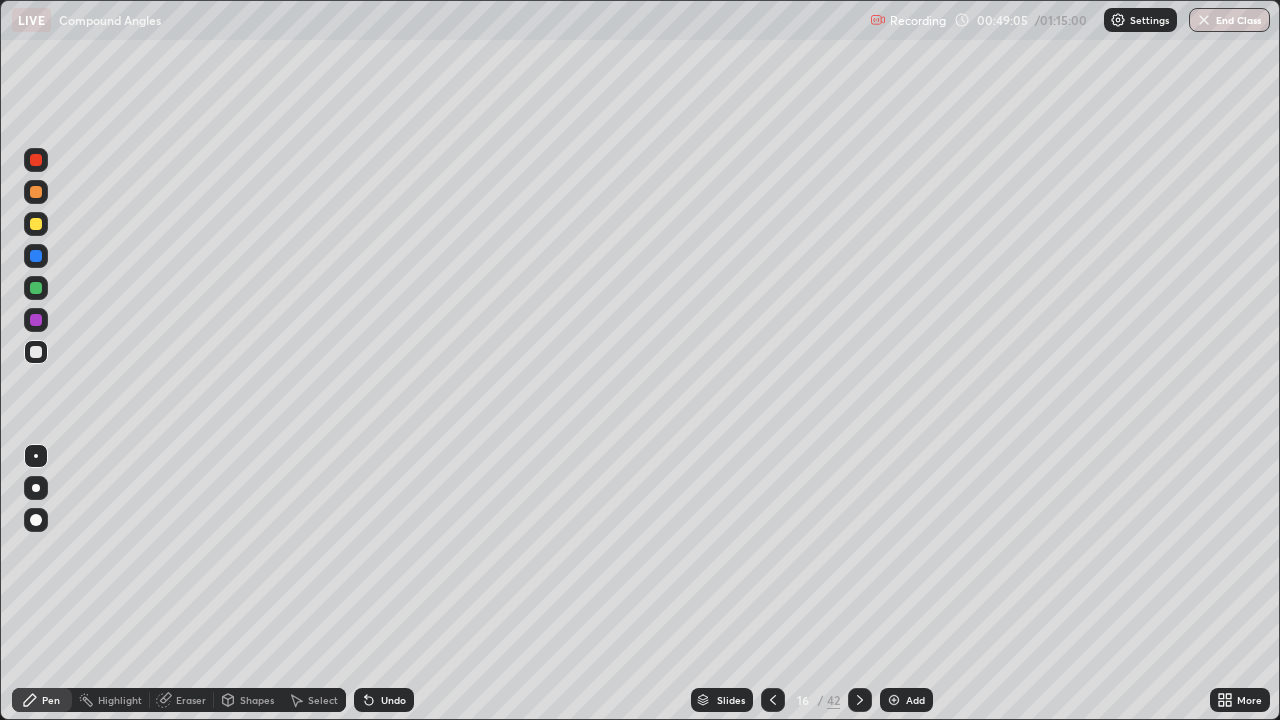 click on "Undo" at bounding box center [393, 700] 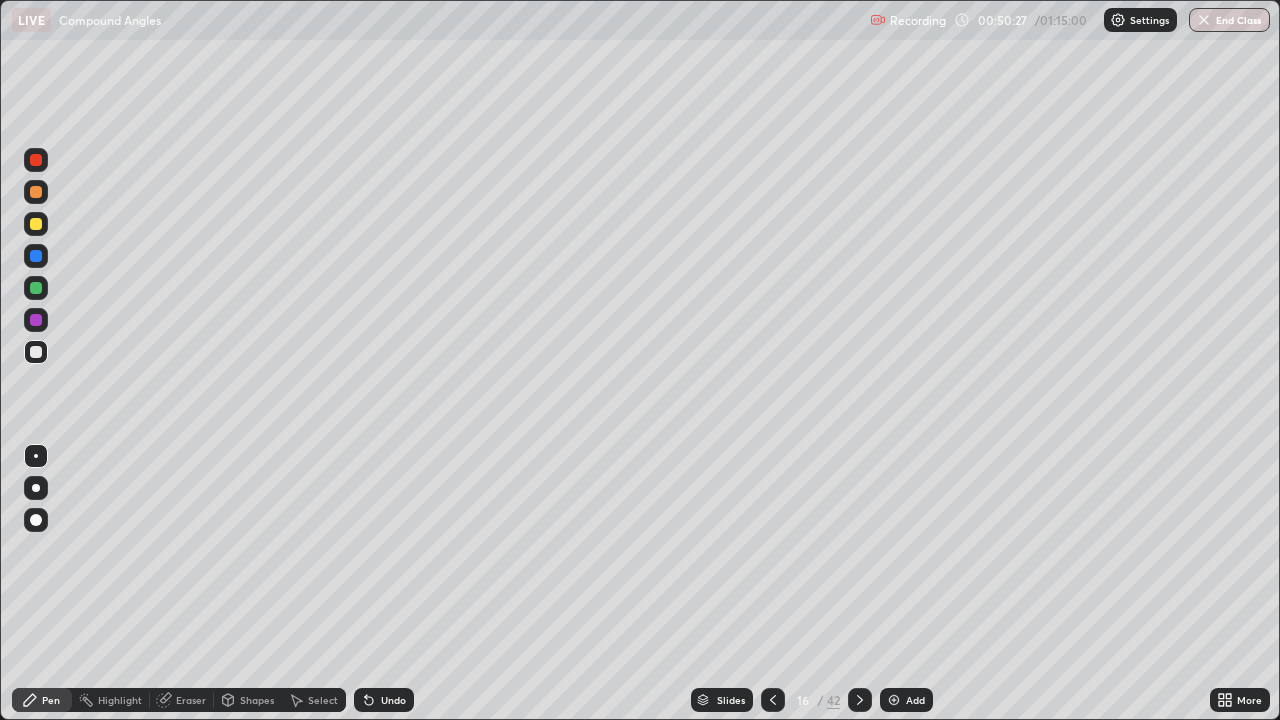 click on "Add" at bounding box center [915, 700] 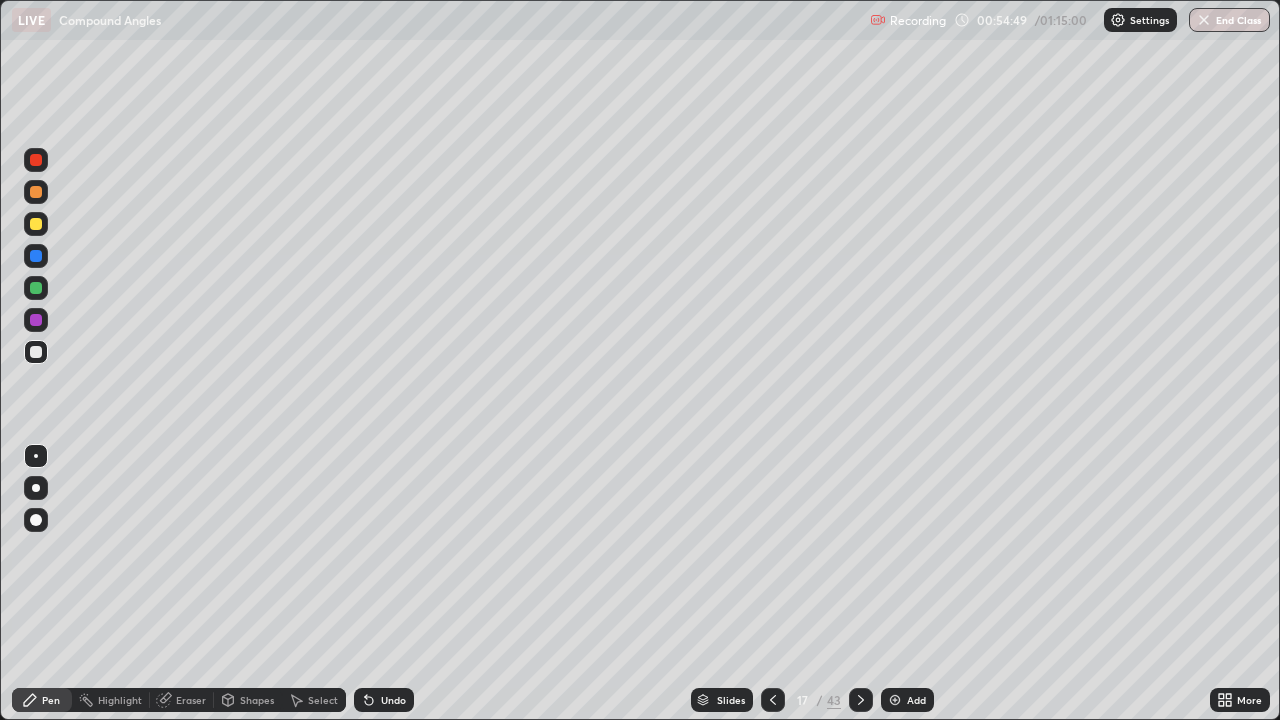 click on "Add" at bounding box center (916, 700) 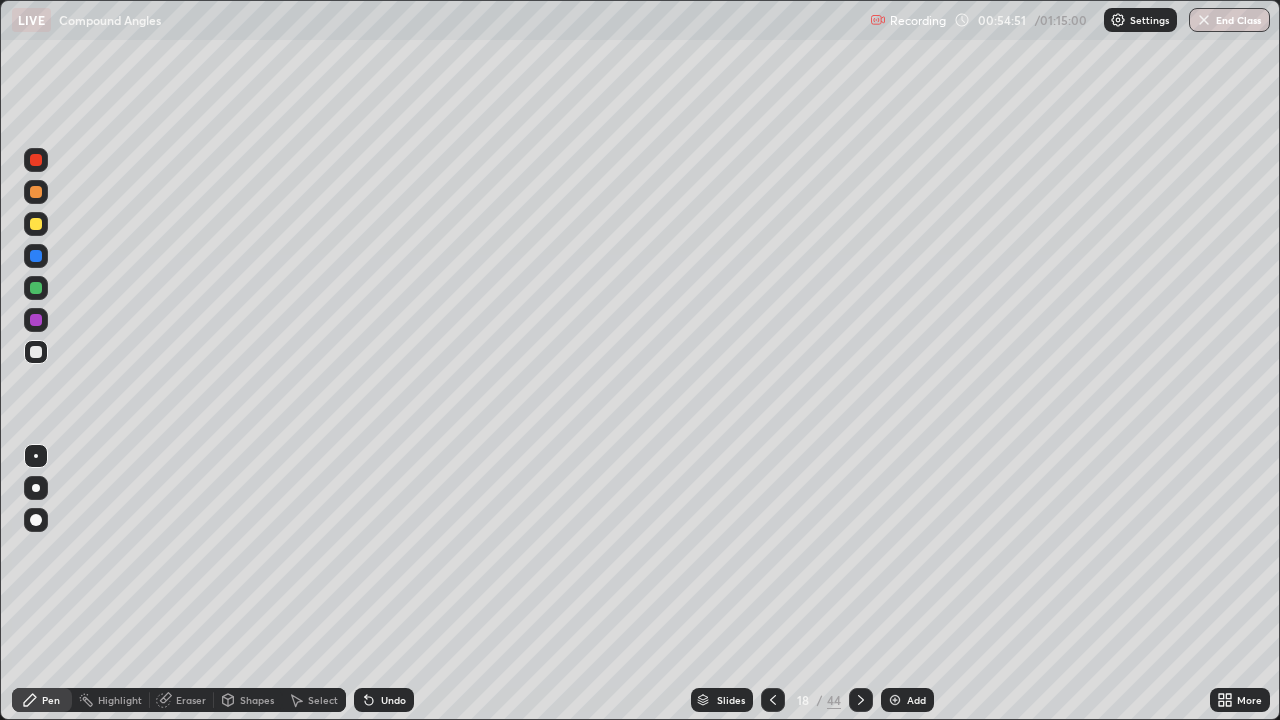 click at bounding box center (36, 224) 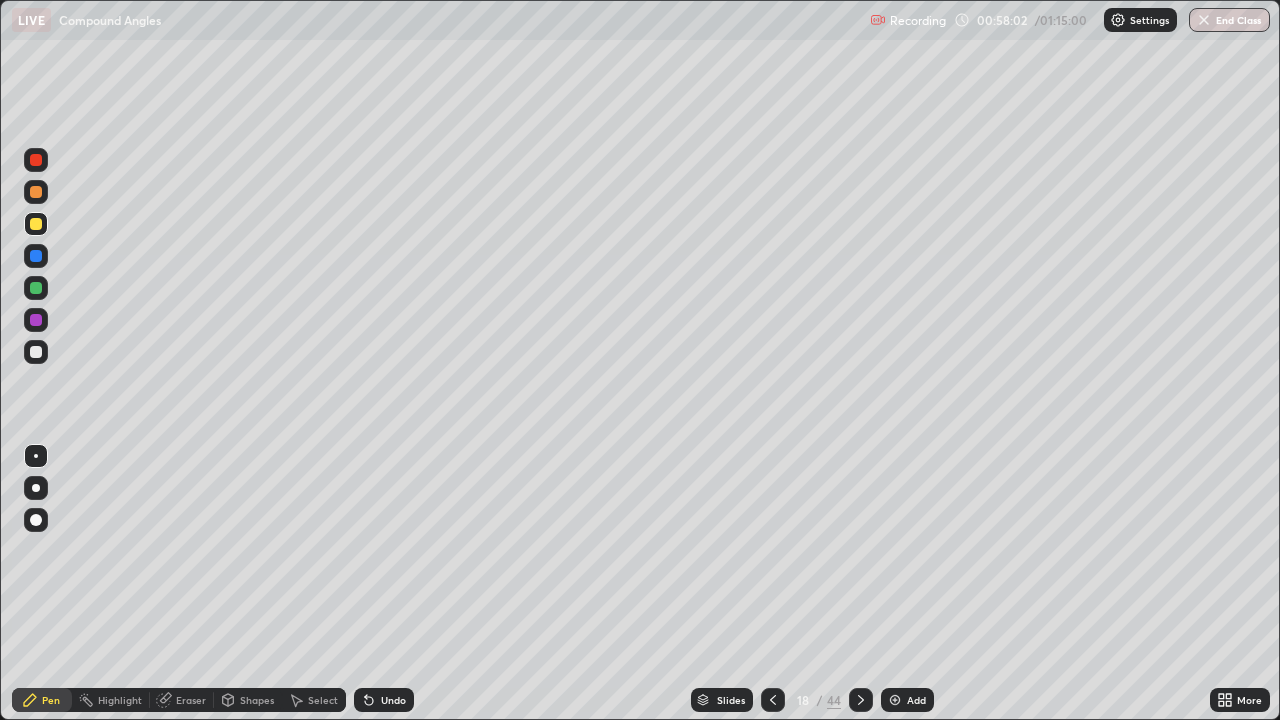 click at bounding box center [36, 352] 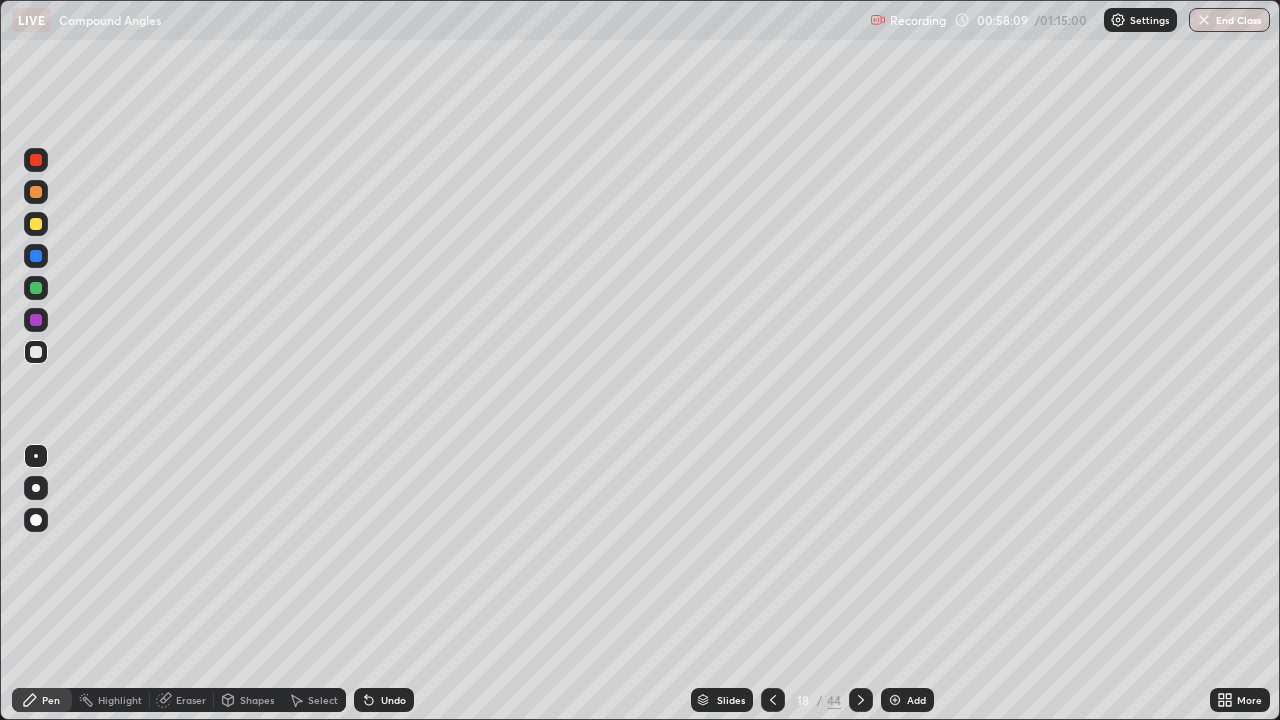 click on "Undo" at bounding box center (393, 700) 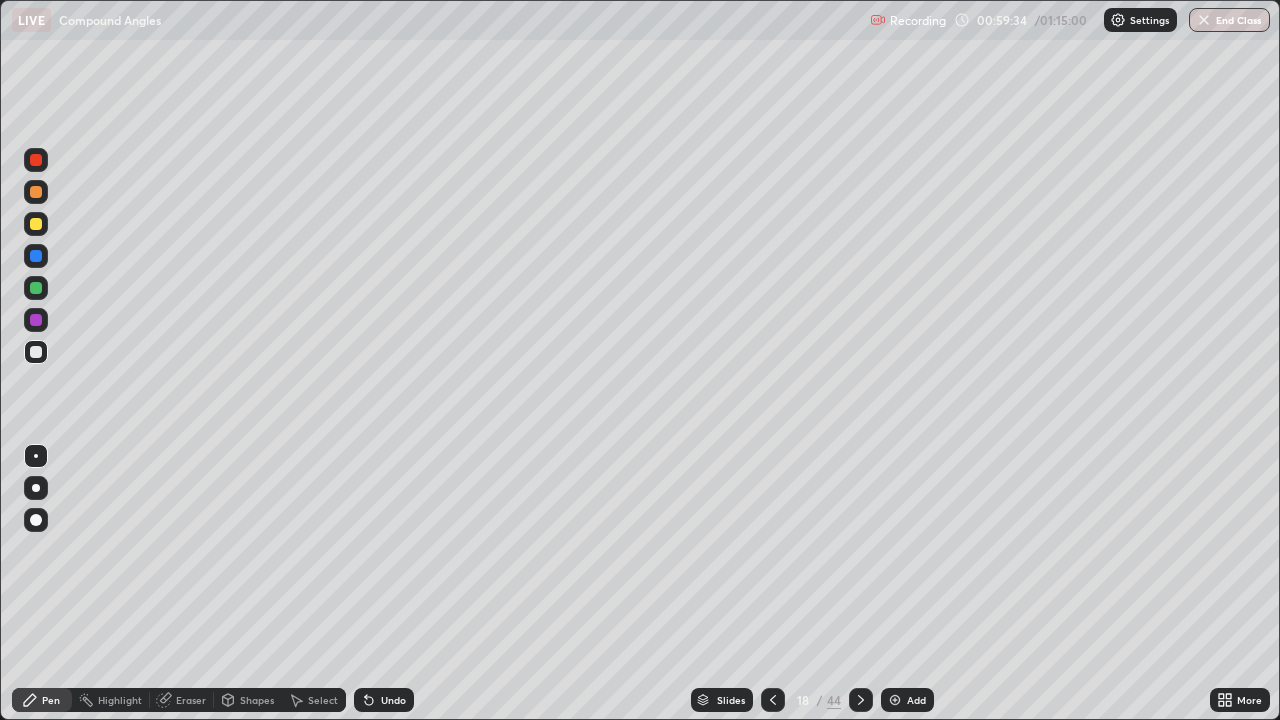 click on "Add" at bounding box center (916, 700) 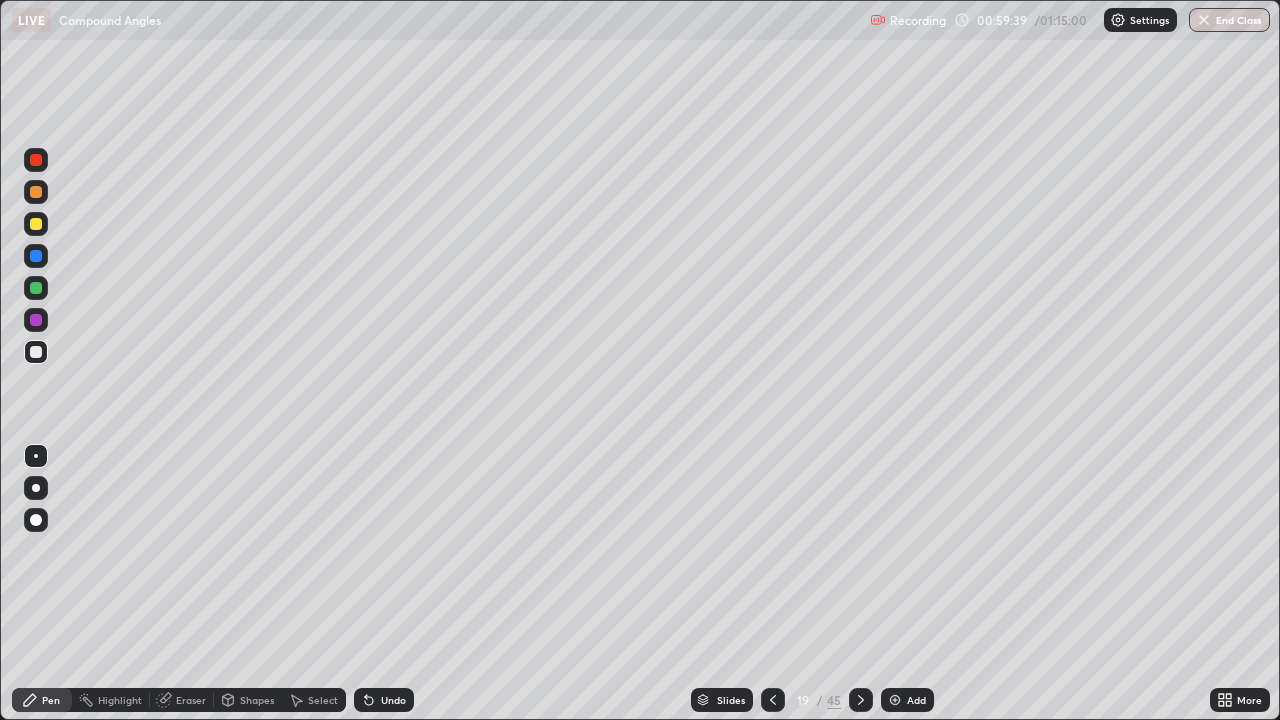 click at bounding box center [36, 224] 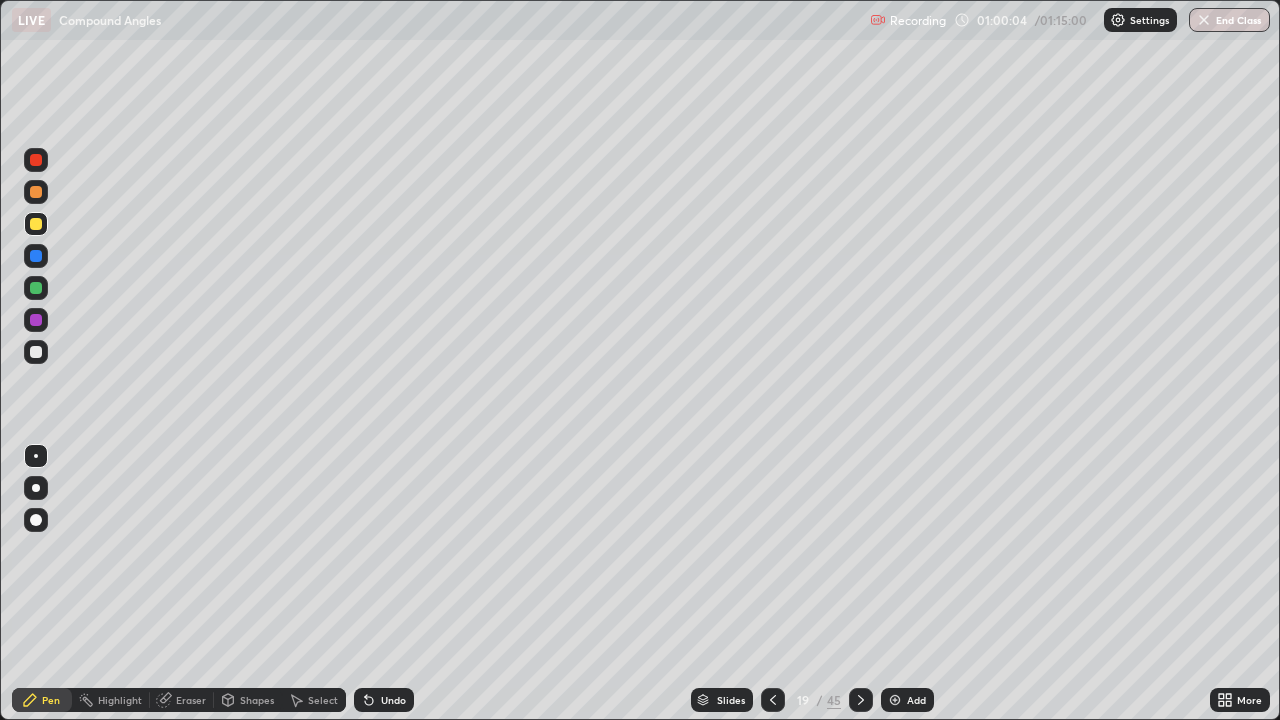 click on "Undo" at bounding box center [384, 700] 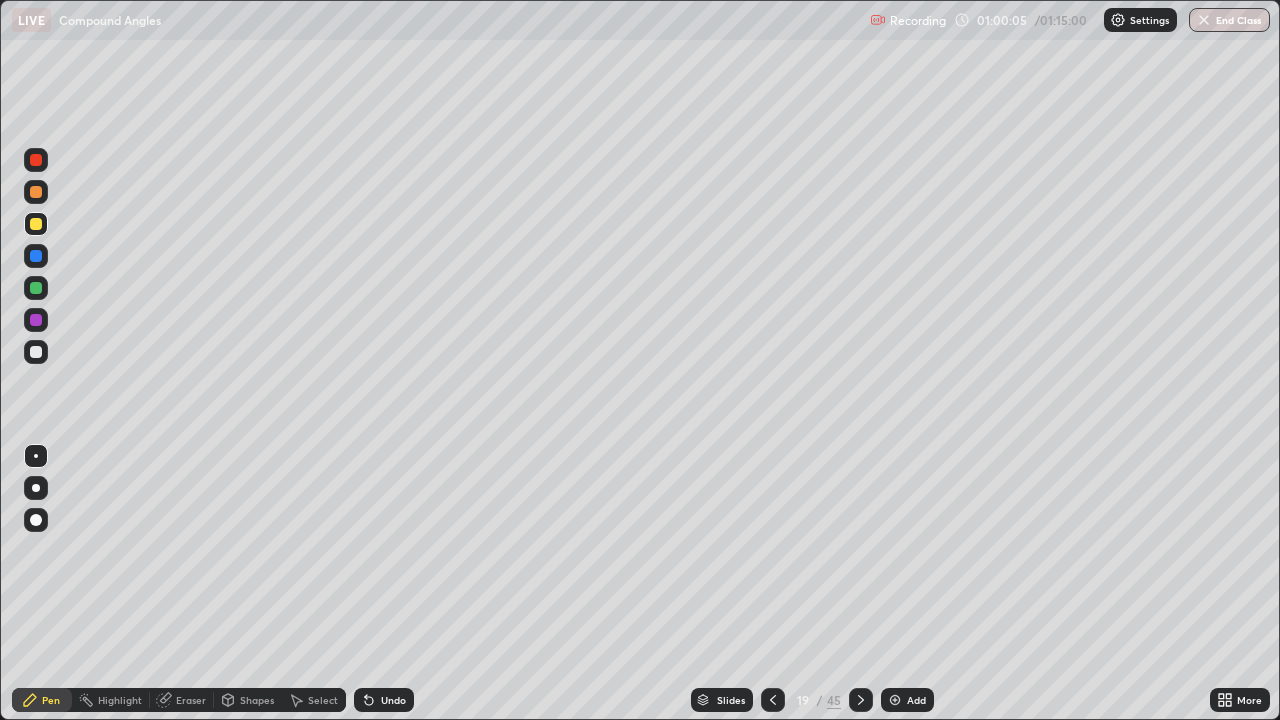 click on "Undo" at bounding box center [384, 700] 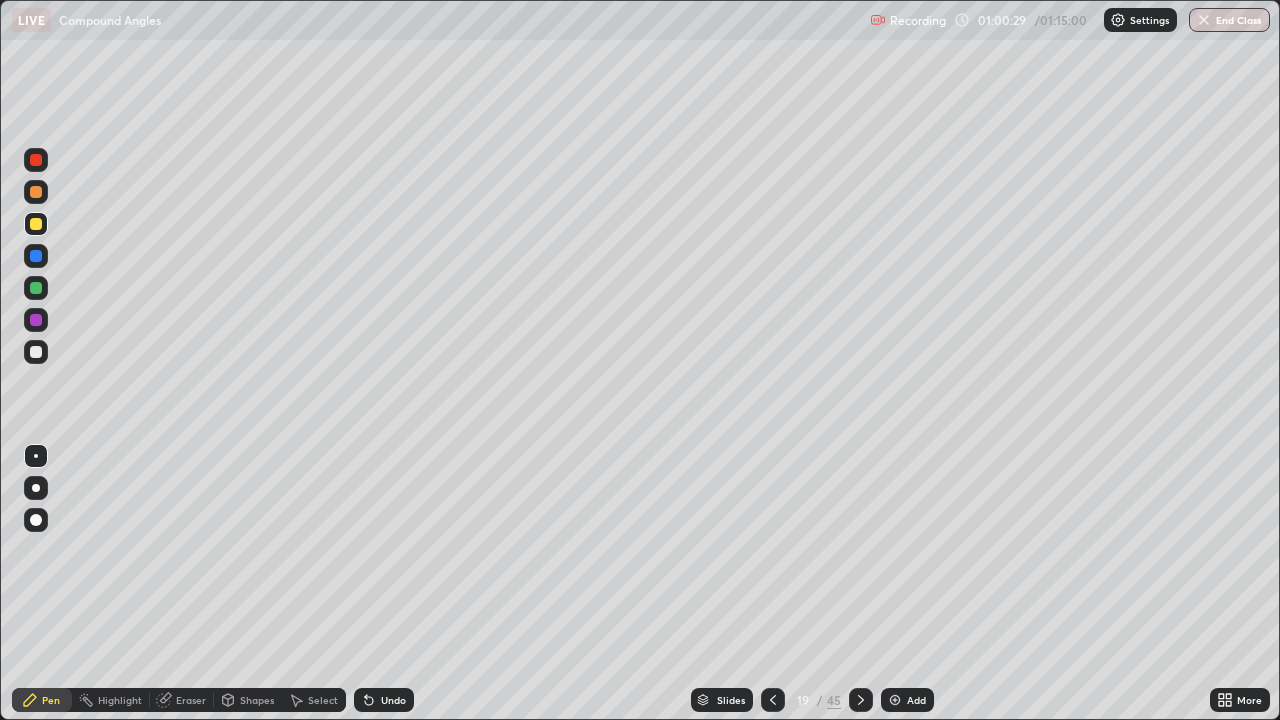 click at bounding box center [36, 352] 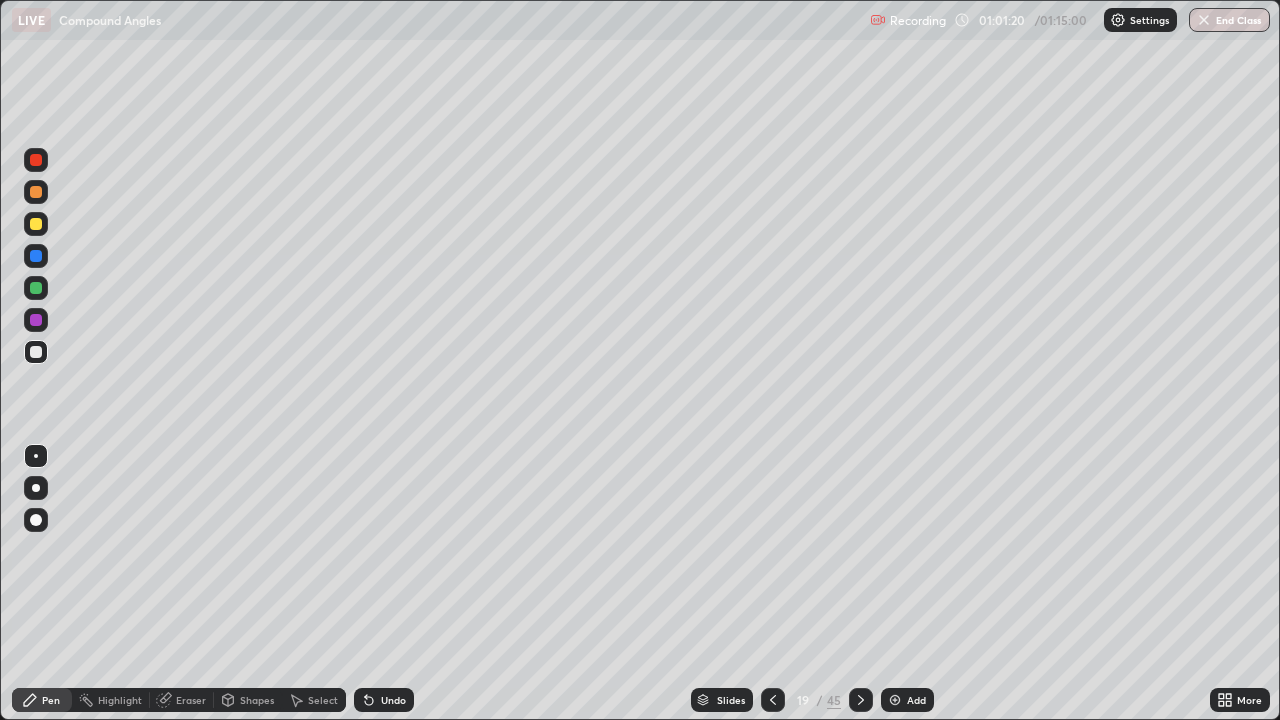 click at bounding box center [36, 288] 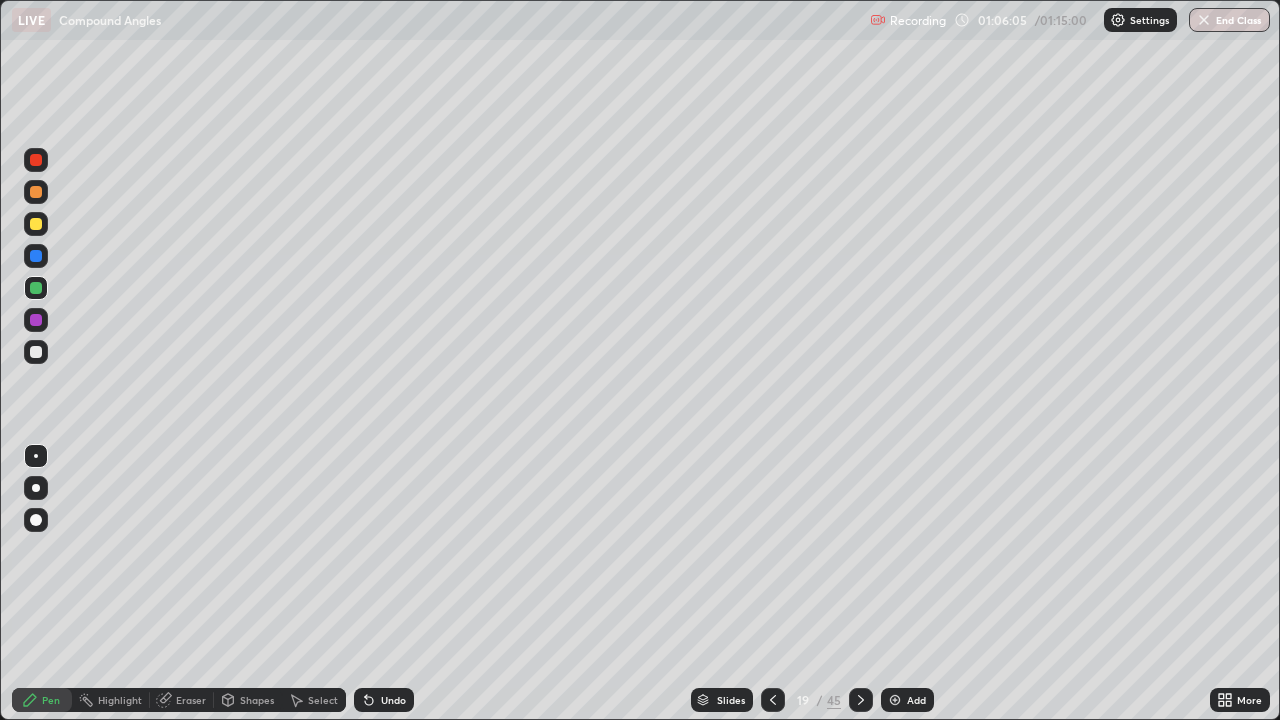 click on "Undo" at bounding box center [393, 700] 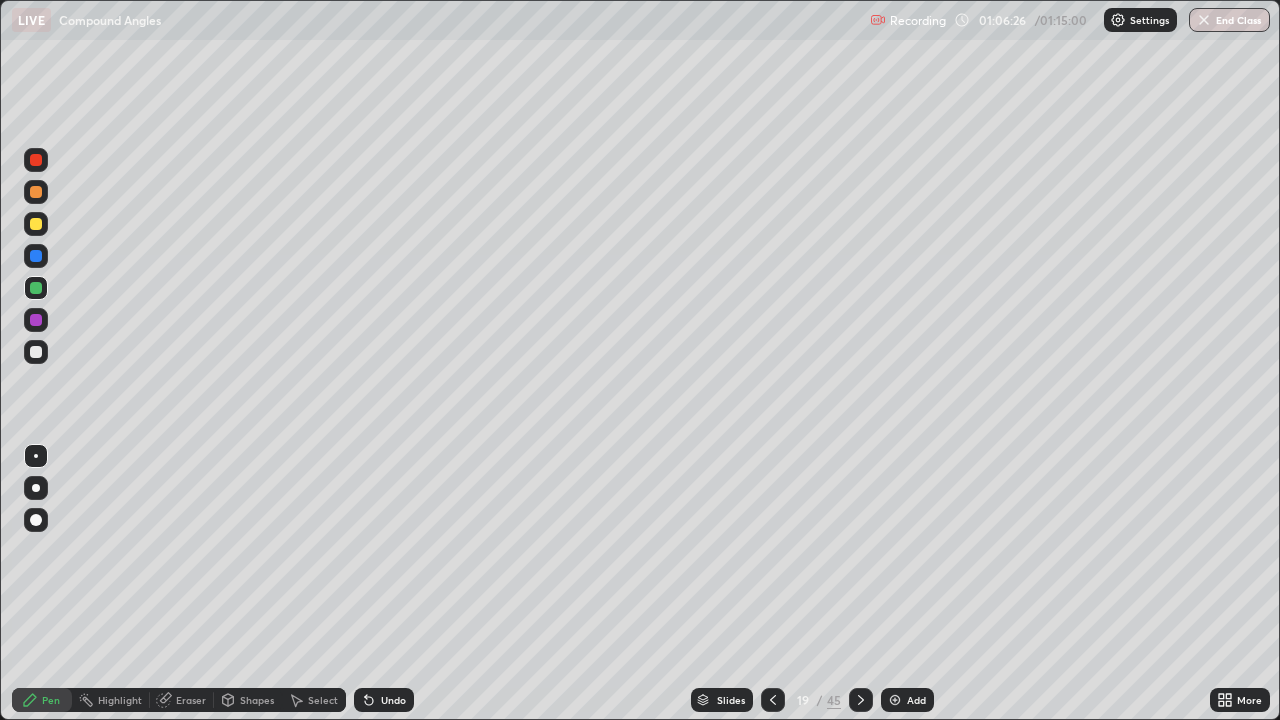 click at bounding box center [36, 224] 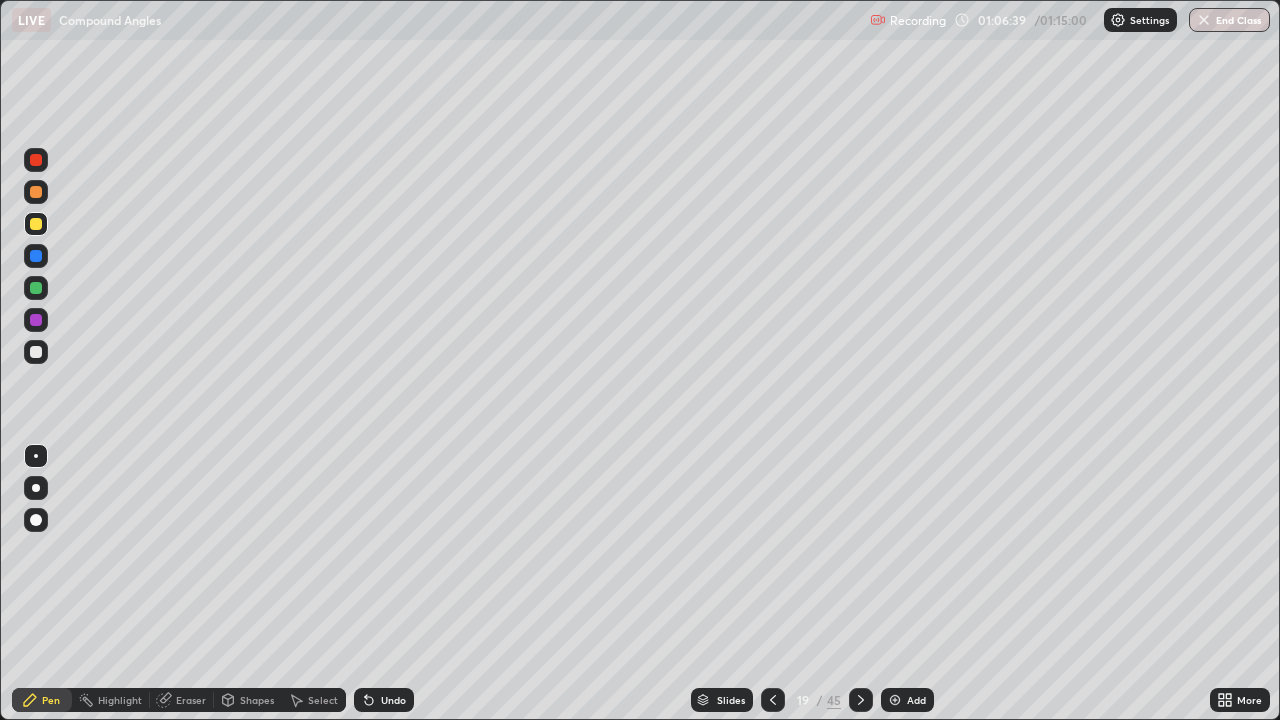 click on "Undo" at bounding box center (393, 700) 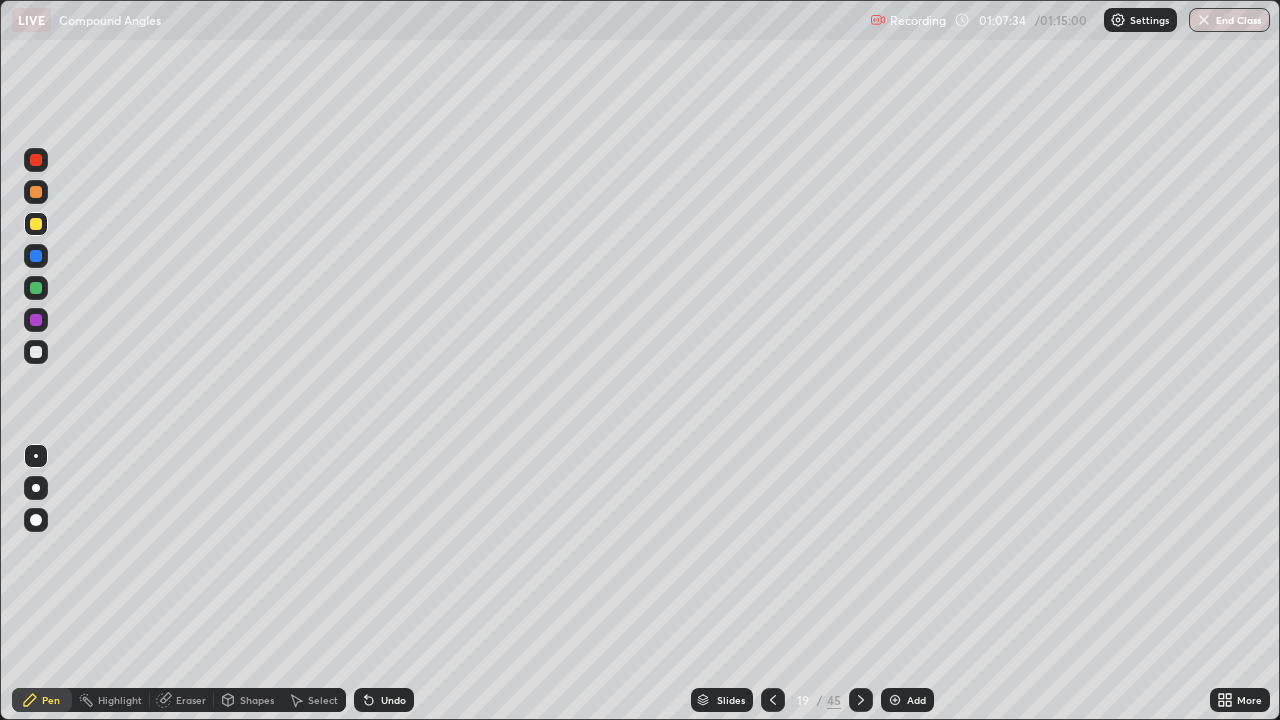 click at bounding box center [36, 288] 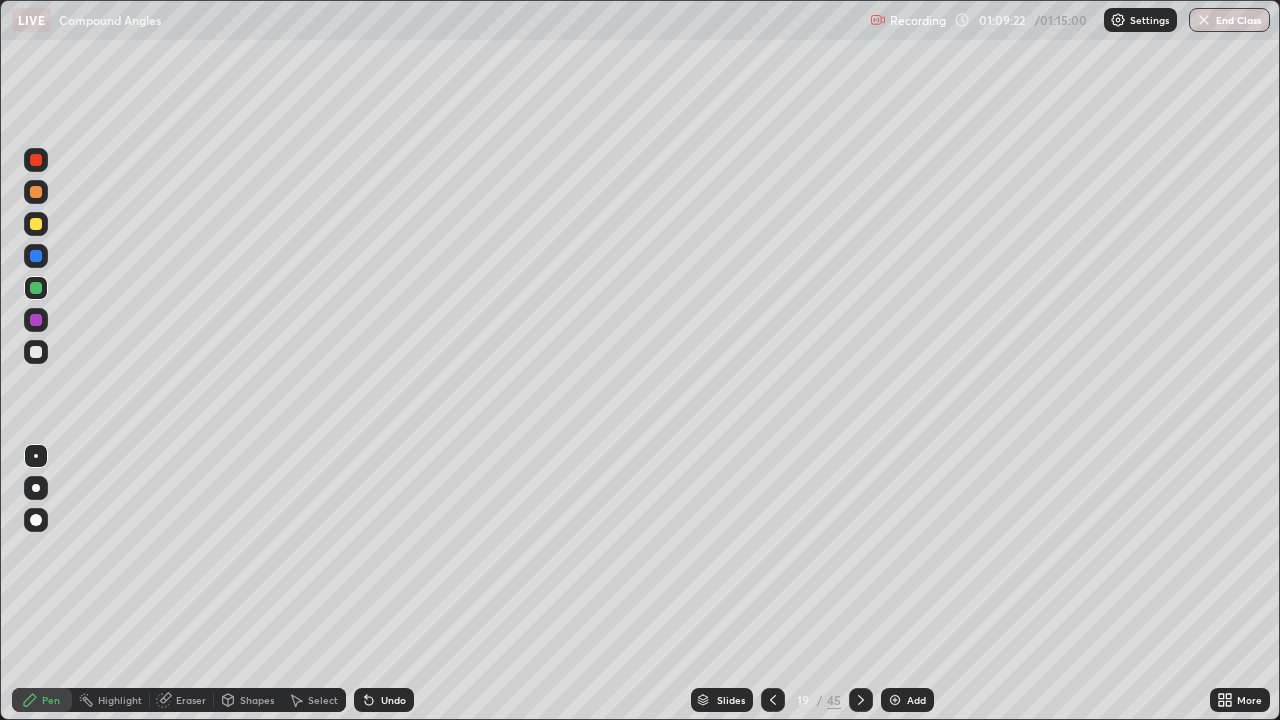 click at bounding box center (36, 352) 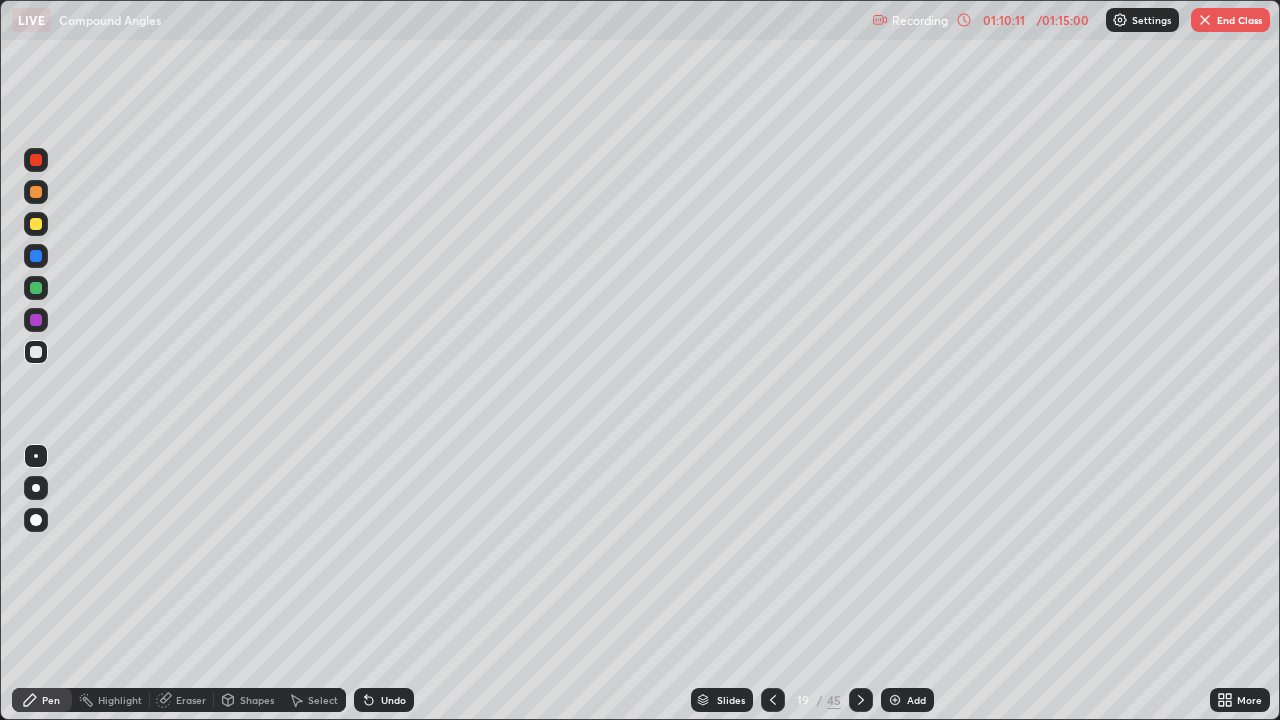 click on "End Class" at bounding box center (1230, 20) 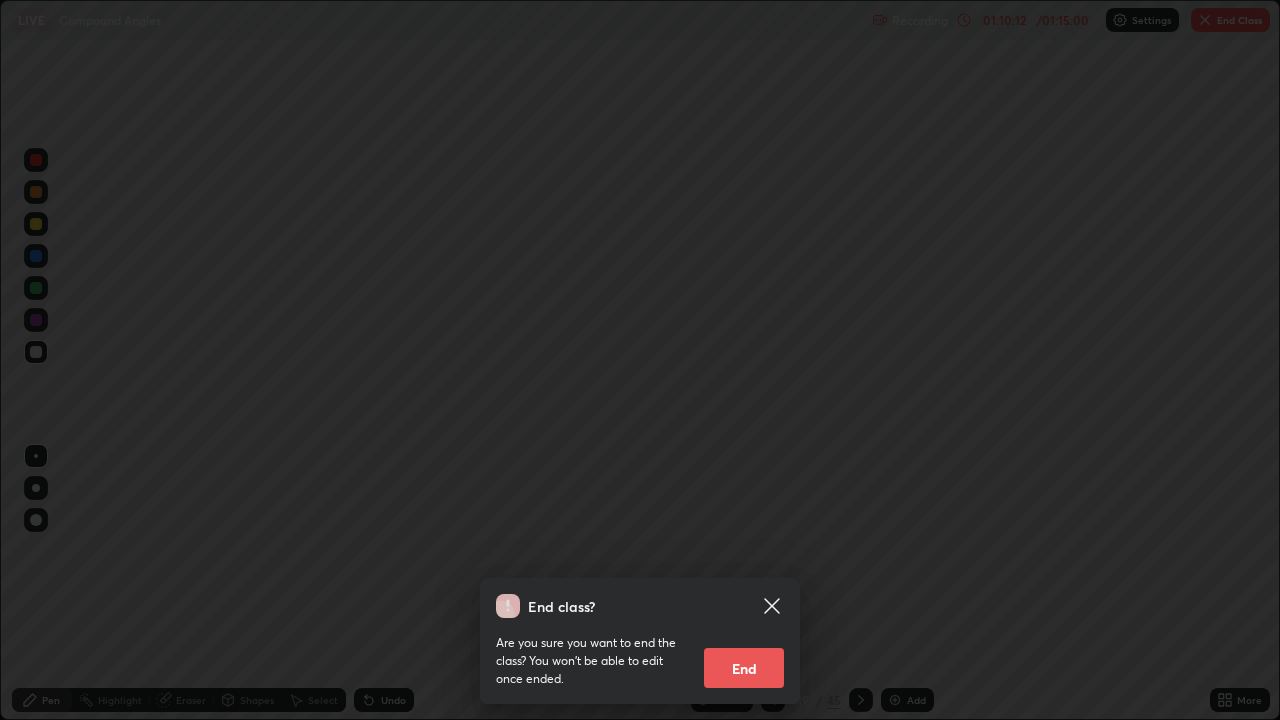 click on "End" at bounding box center (744, 668) 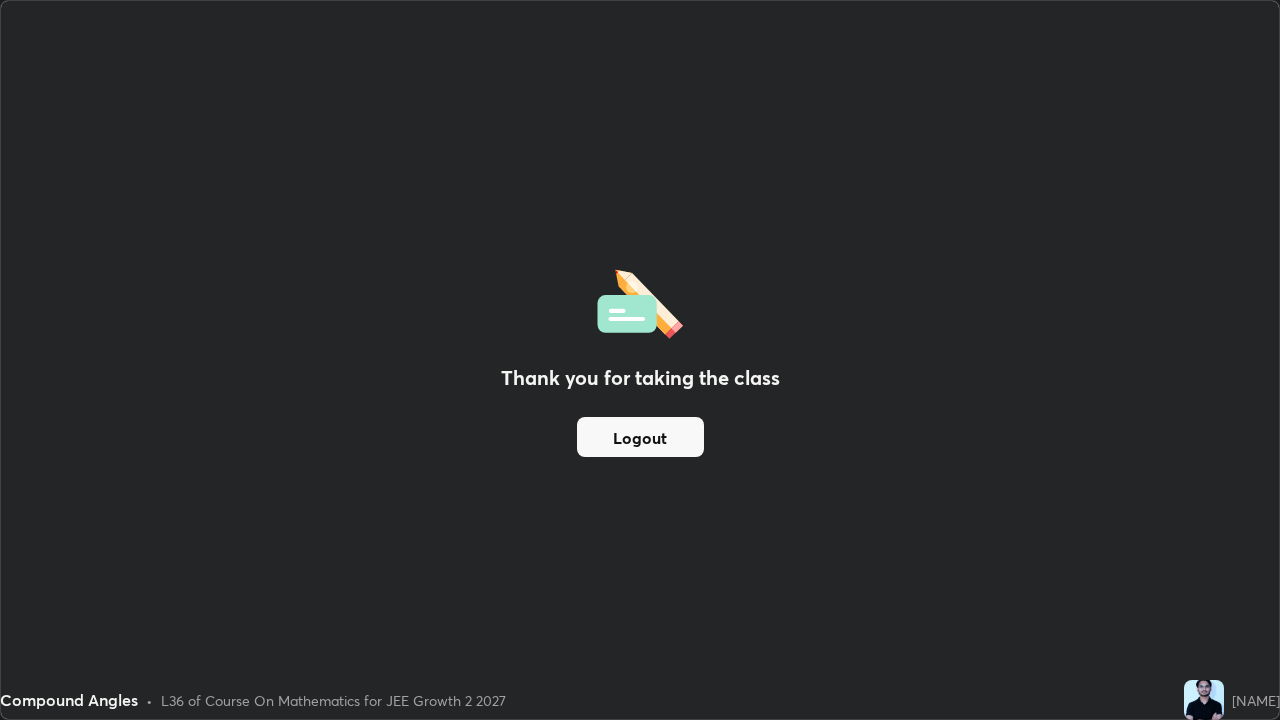 click on "Logout" at bounding box center [640, 437] 